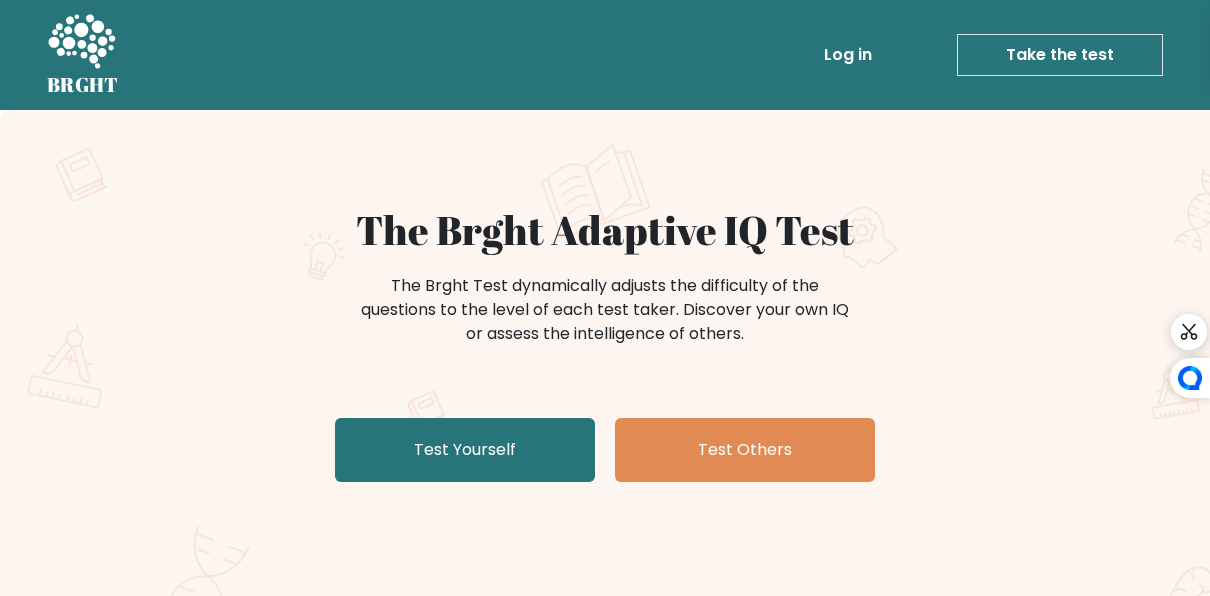 scroll, scrollTop: 0, scrollLeft: 0, axis: both 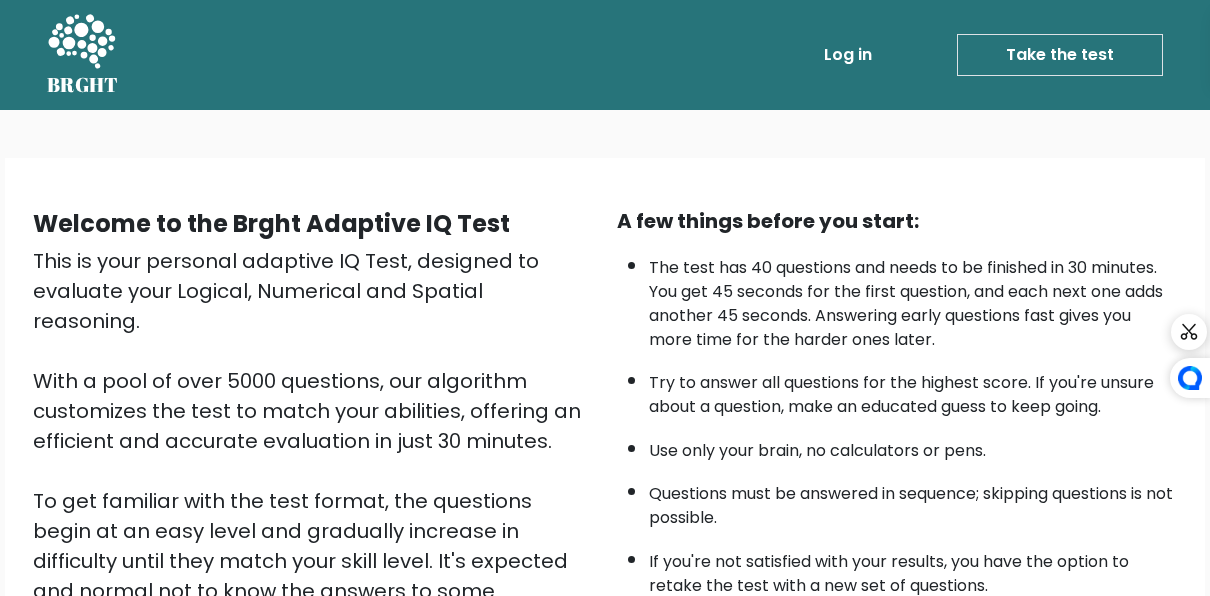 click on "BRGHT
BRGHT
Log in
Take the test
Take the test" at bounding box center (605, 55) 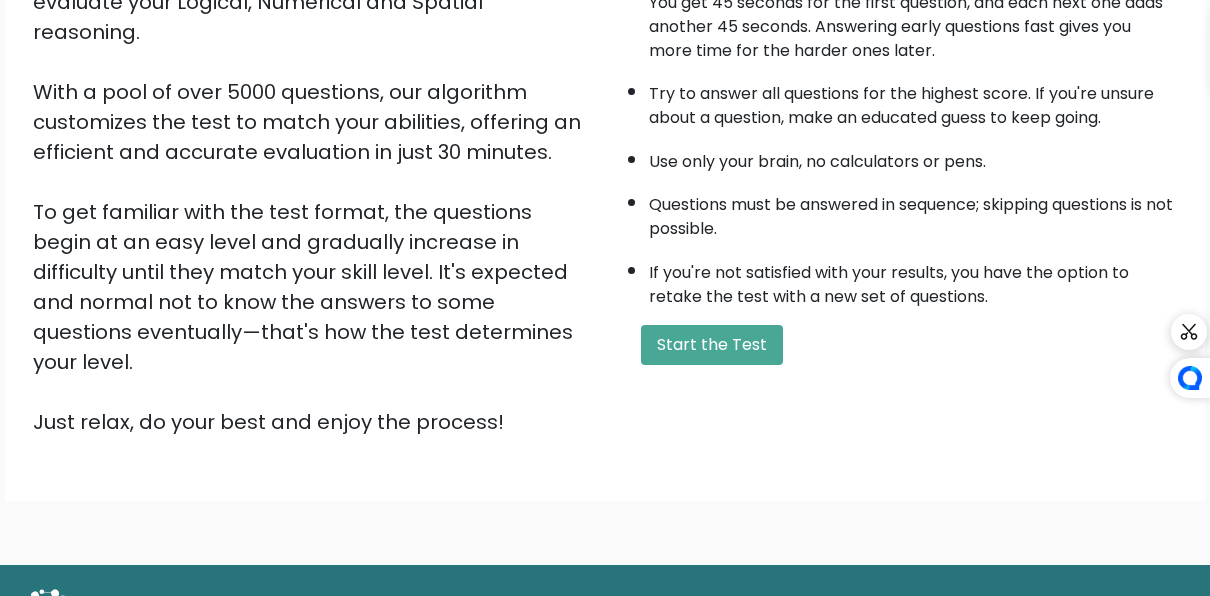 scroll, scrollTop: 320, scrollLeft: 0, axis: vertical 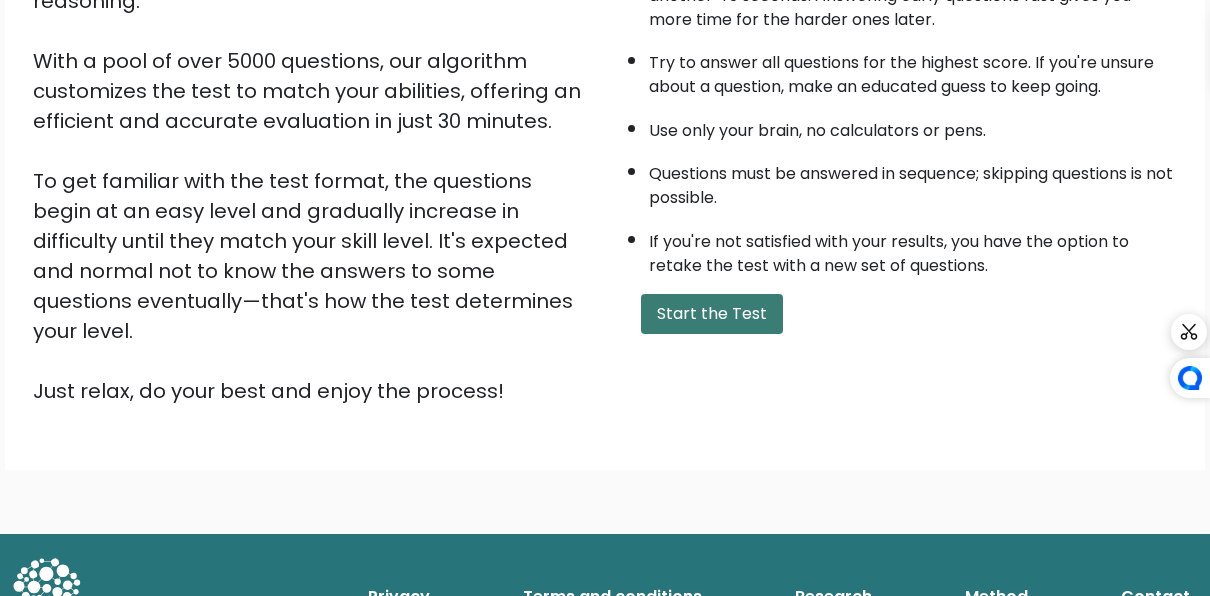 click on "Start the Test" at bounding box center (712, 314) 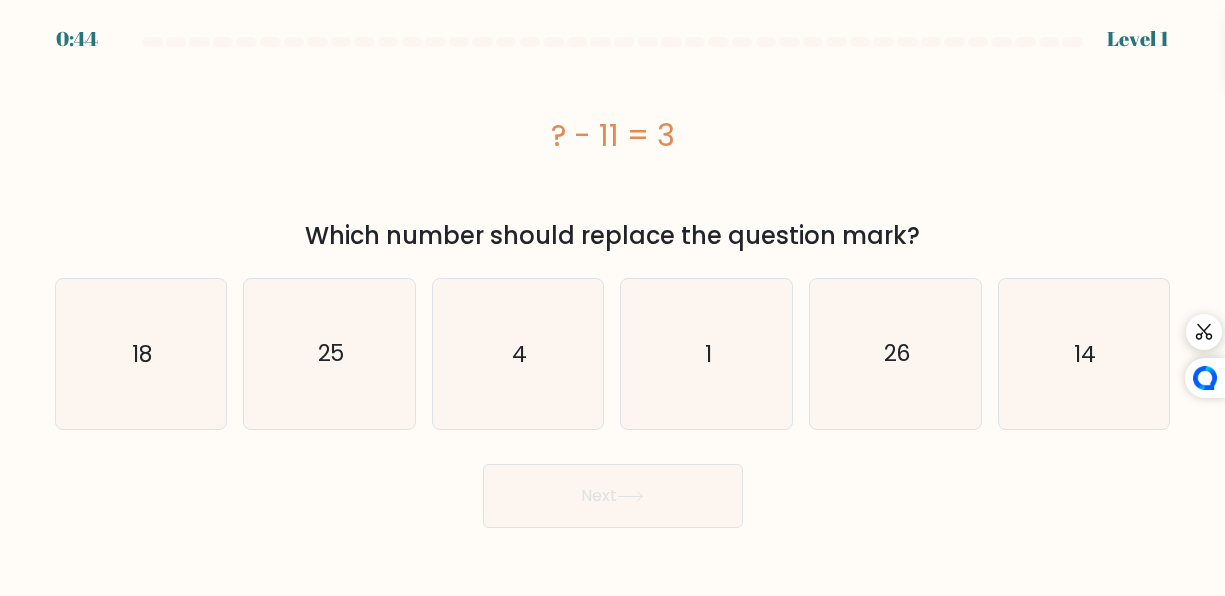 scroll, scrollTop: 0, scrollLeft: 0, axis: both 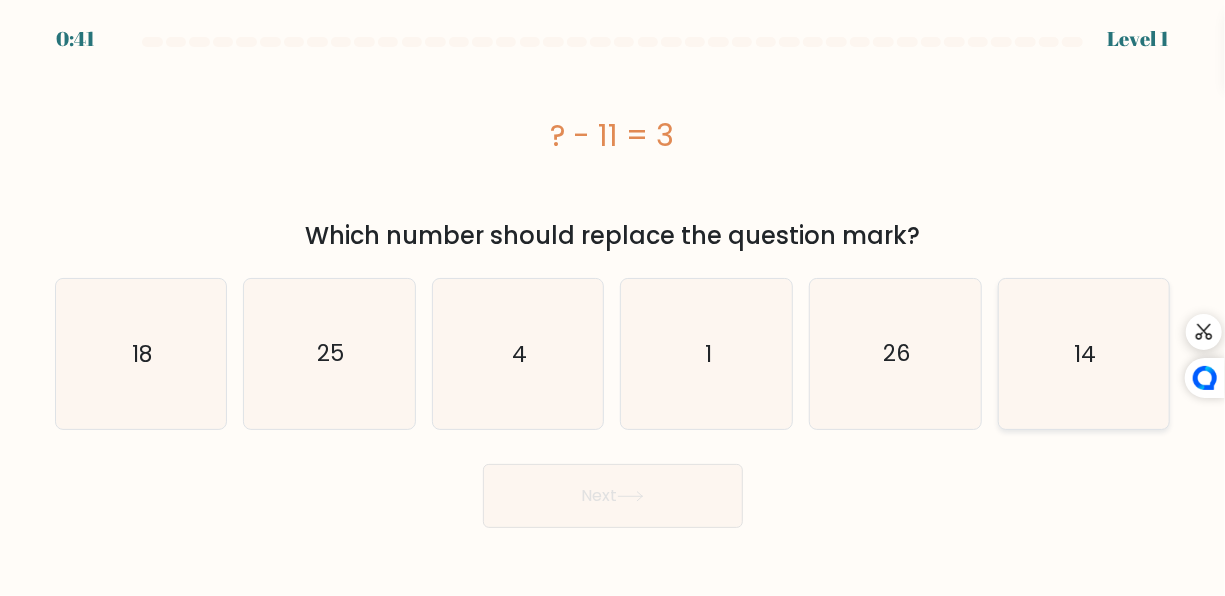 click on "14" 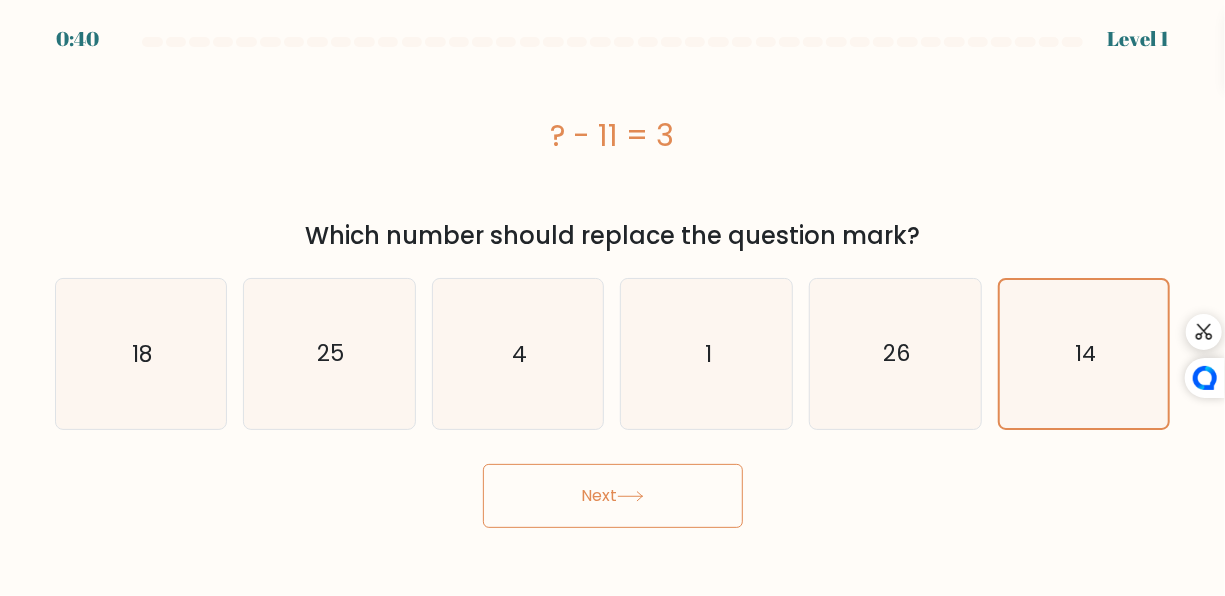 click on "Next" at bounding box center (613, 496) 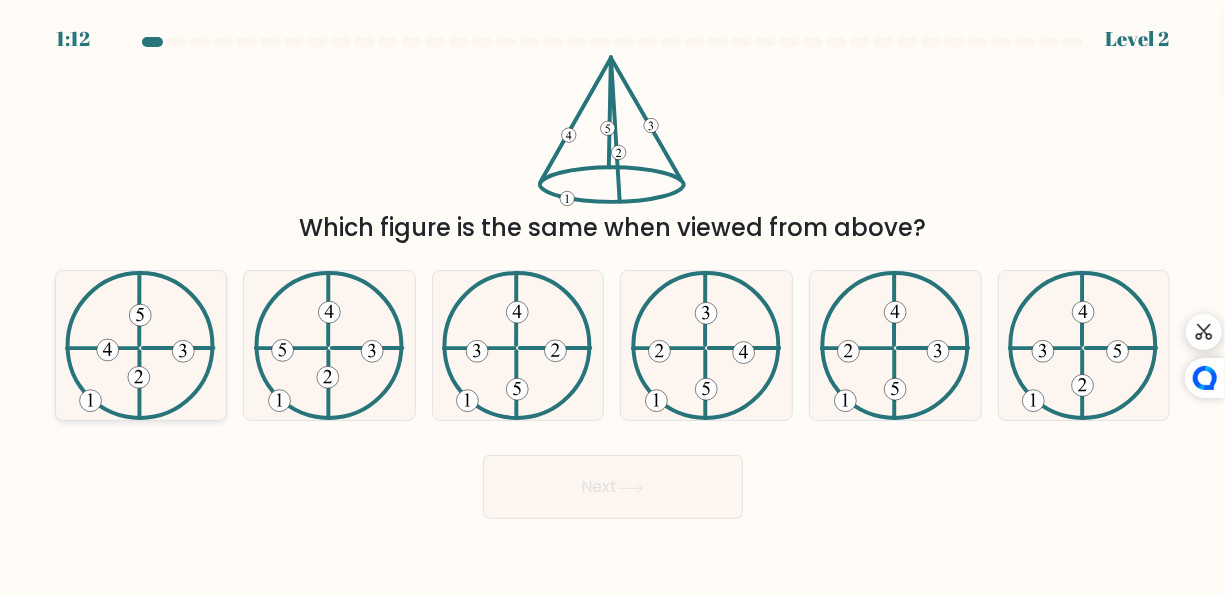 click 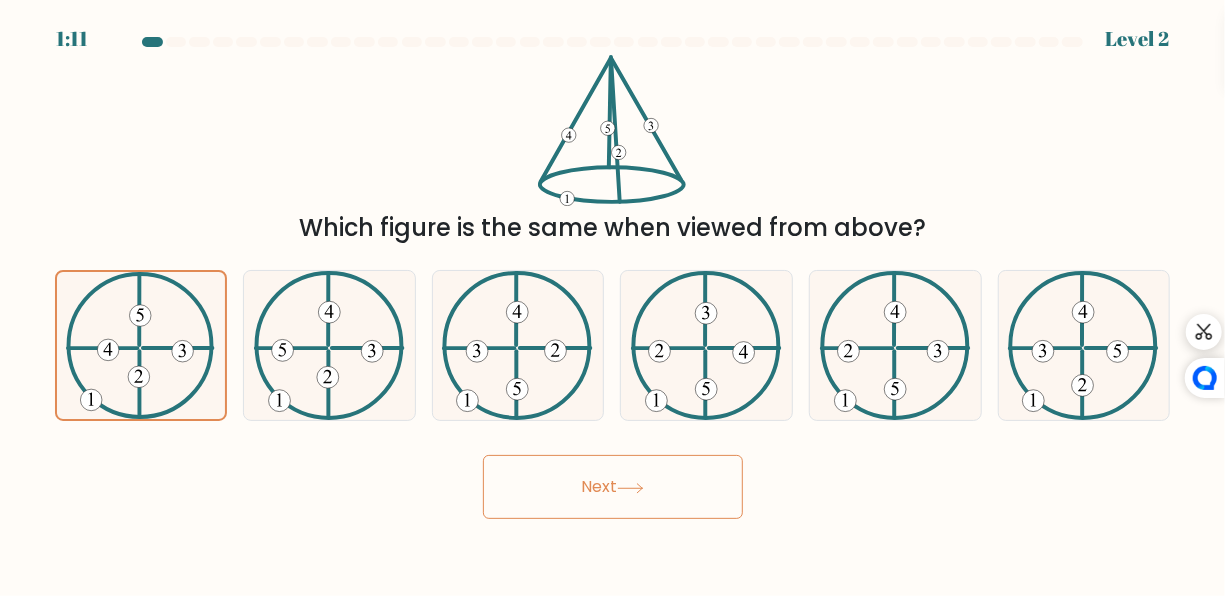 click on "Next" at bounding box center [613, 482] 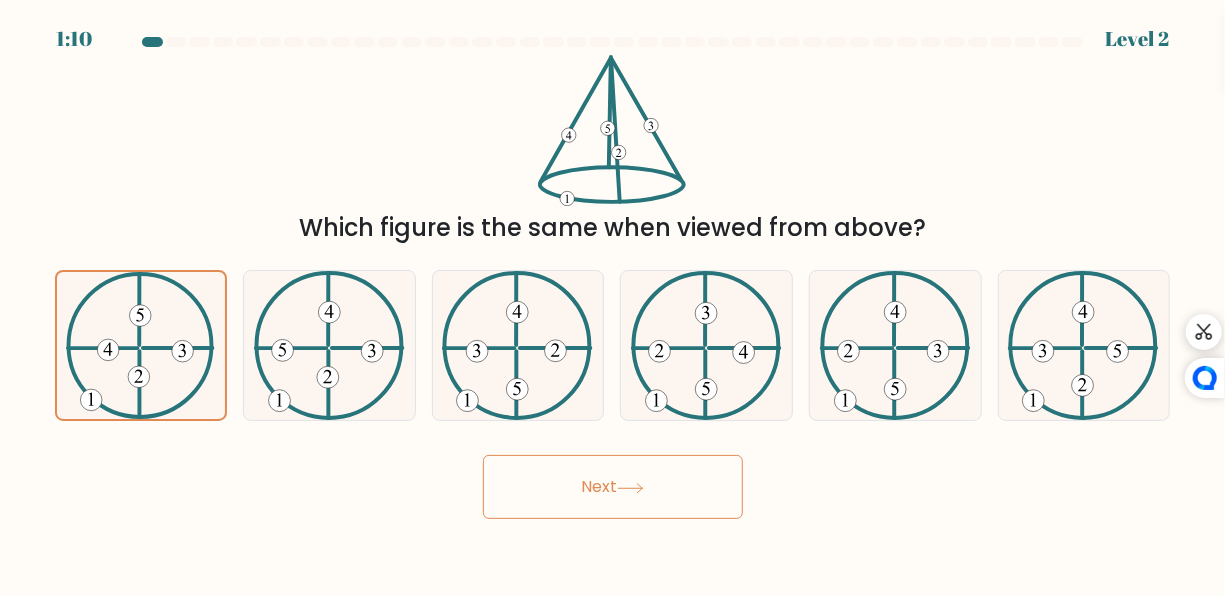 click on "Next" at bounding box center (613, 487) 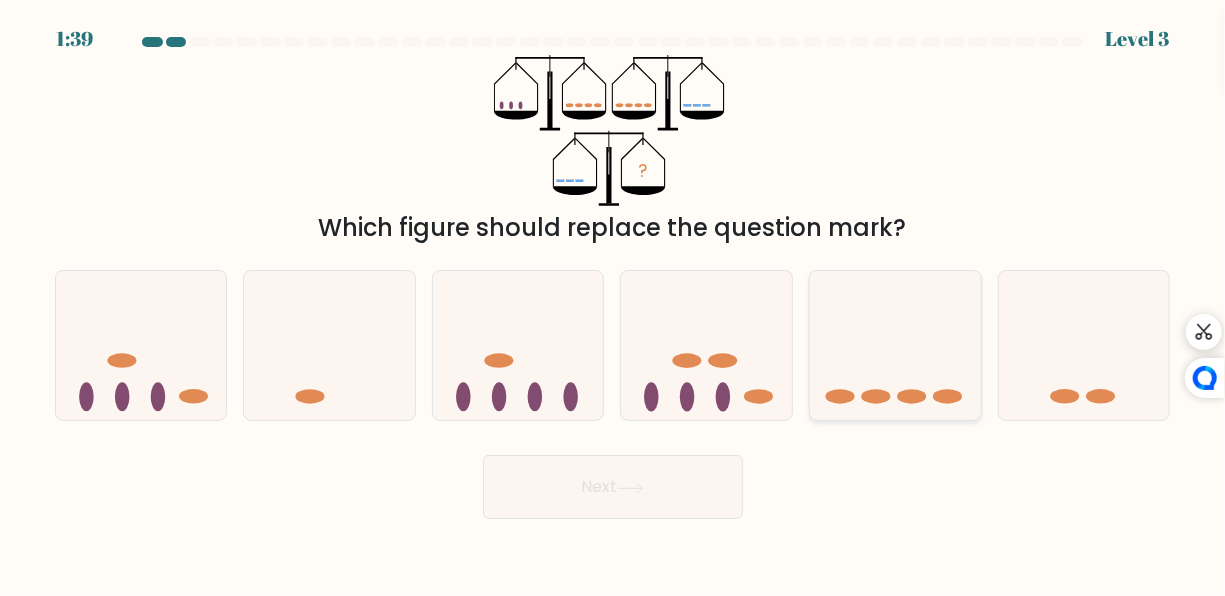 click 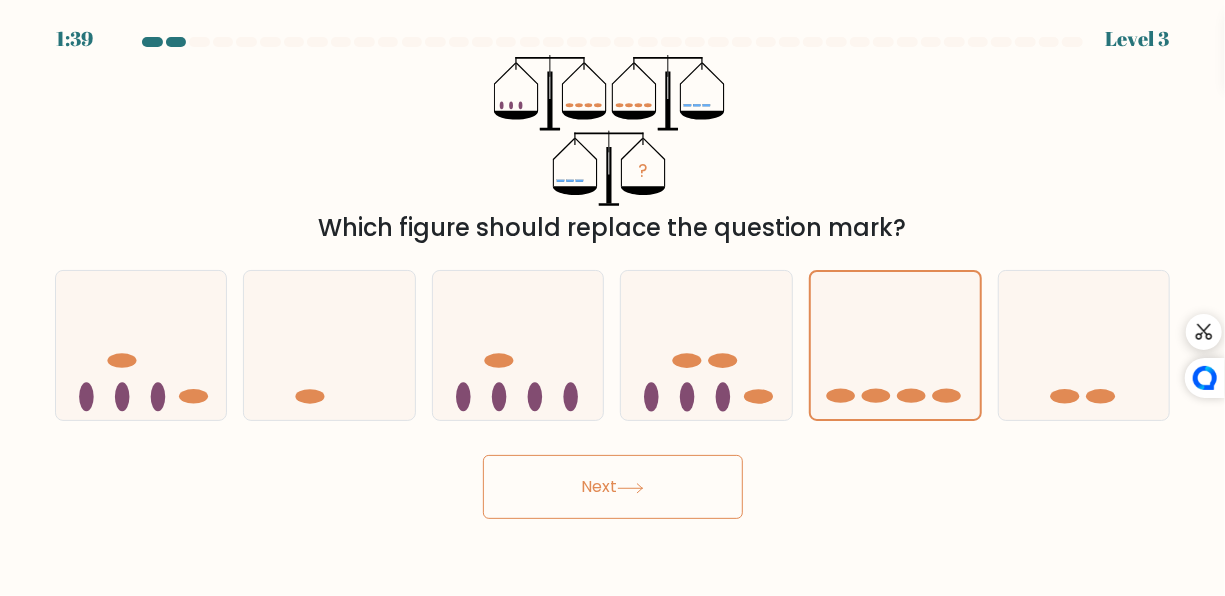 click on "Next" at bounding box center (613, 487) 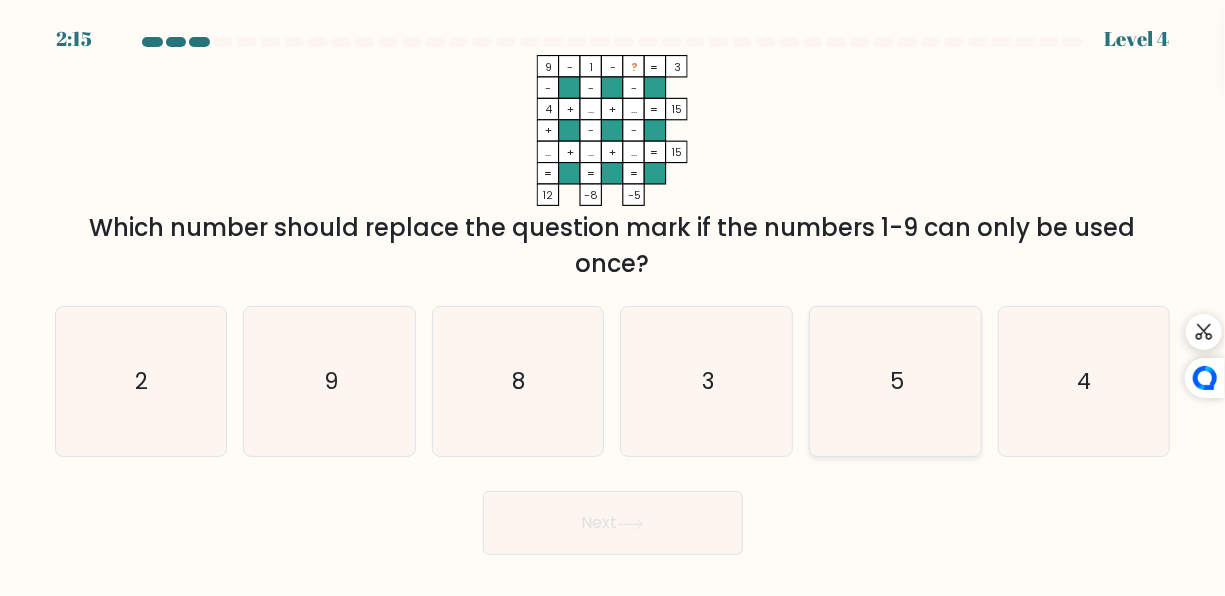 click on "5" 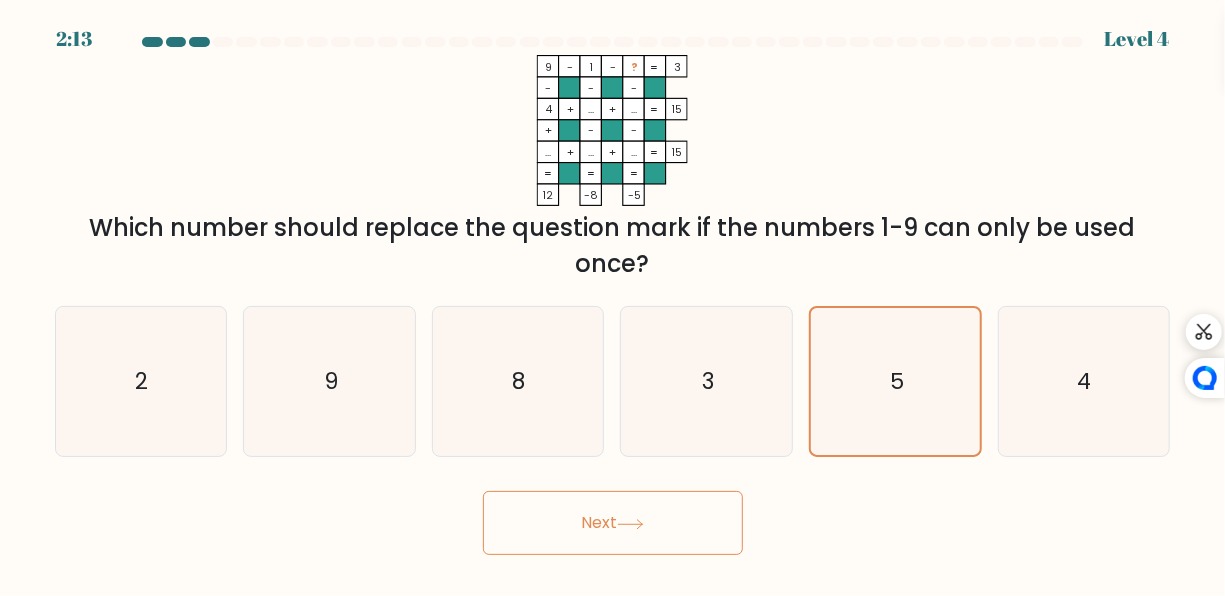click on "Next" at bounding box center (613, 523) 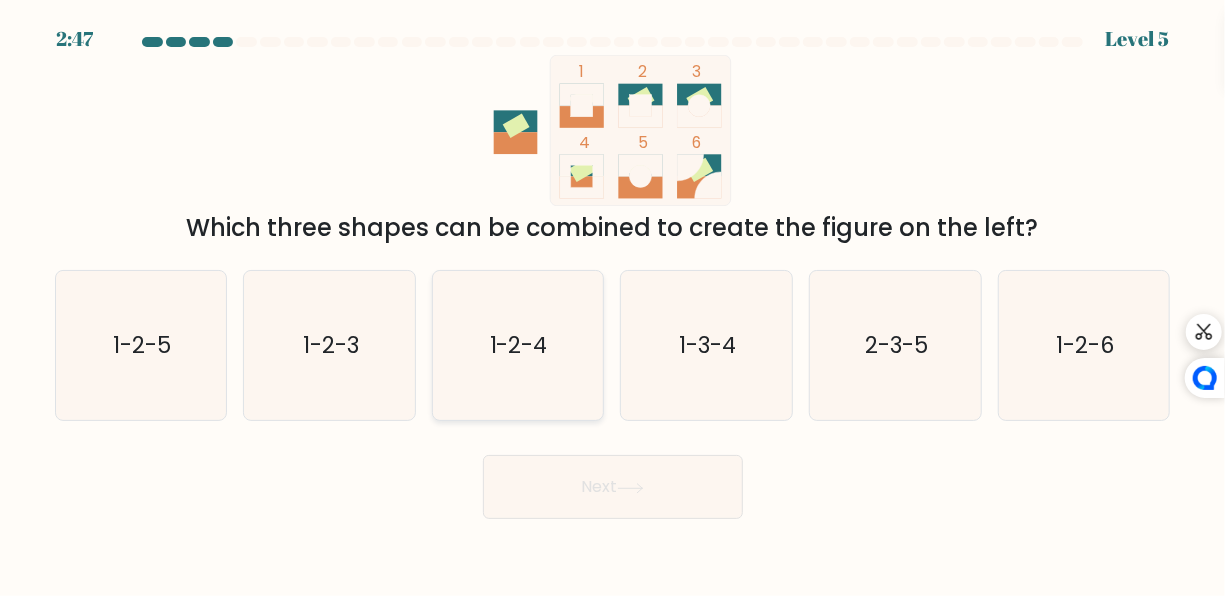 click on "1-2-4" 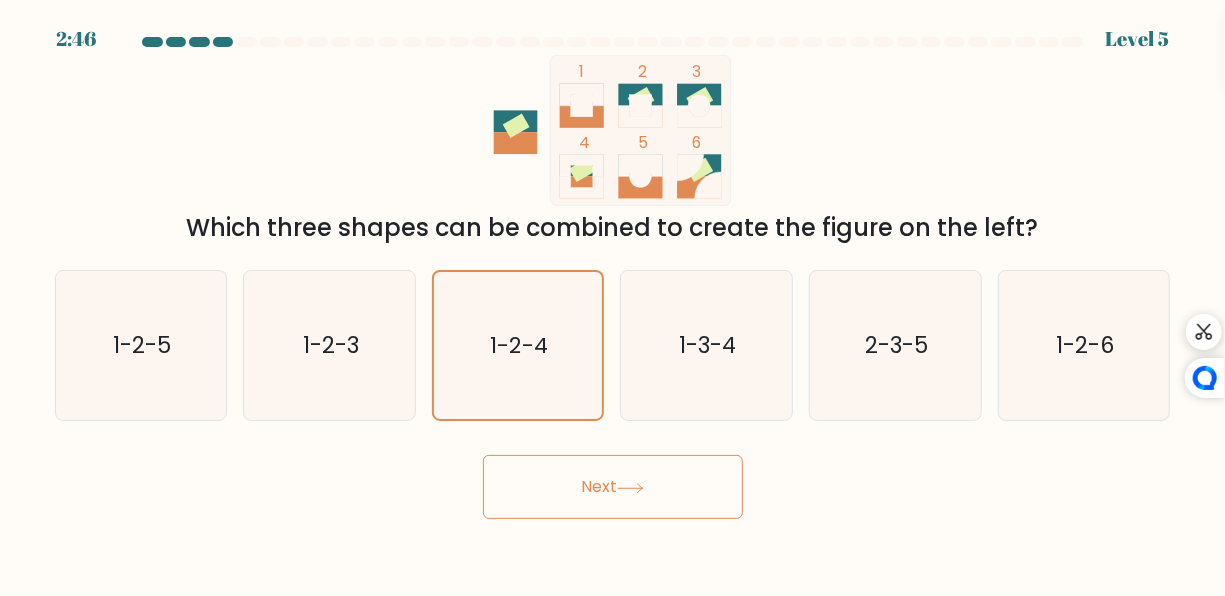 click on "Next" at bounding box center [613, 487] 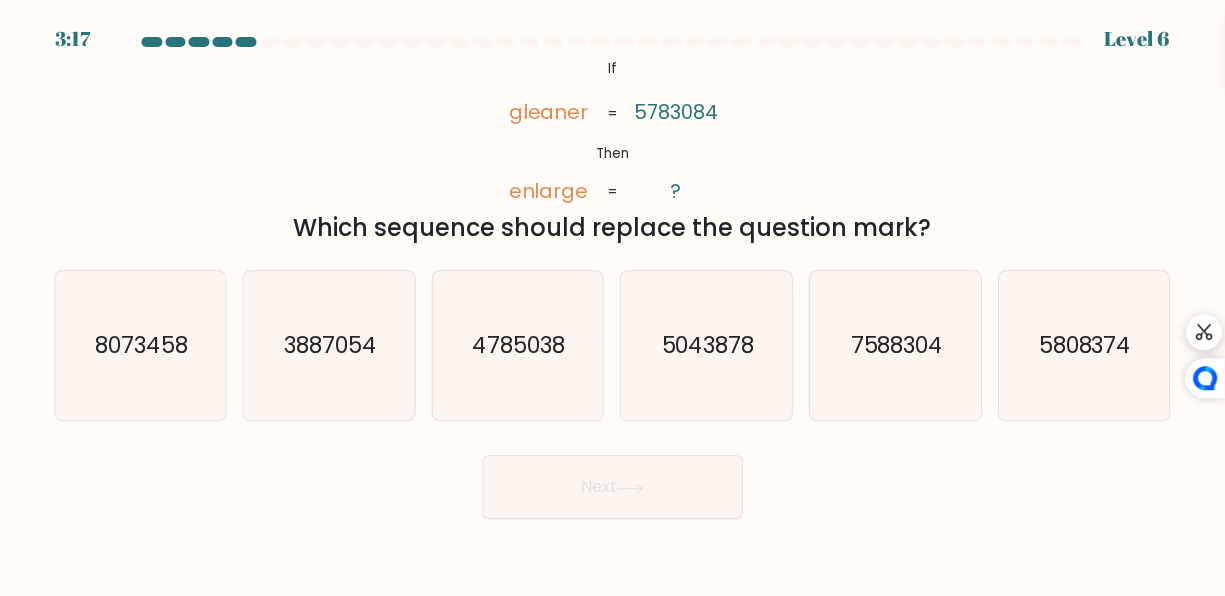 scroll, scrollTop: 0, scrollLeft: 0, axis: both 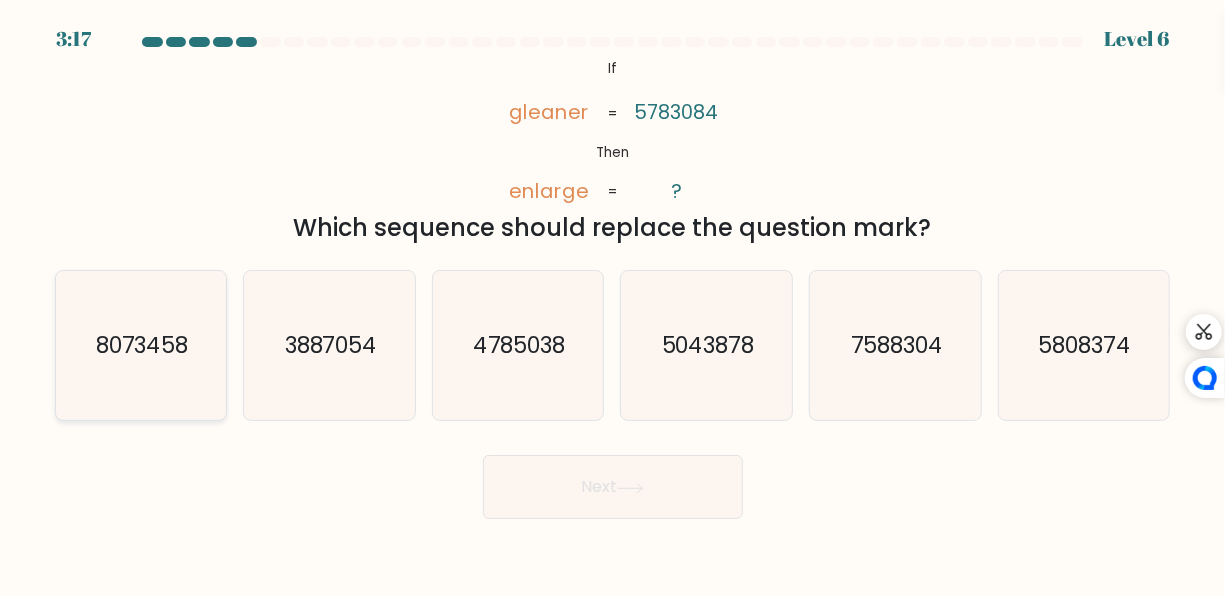 click on "8073458" 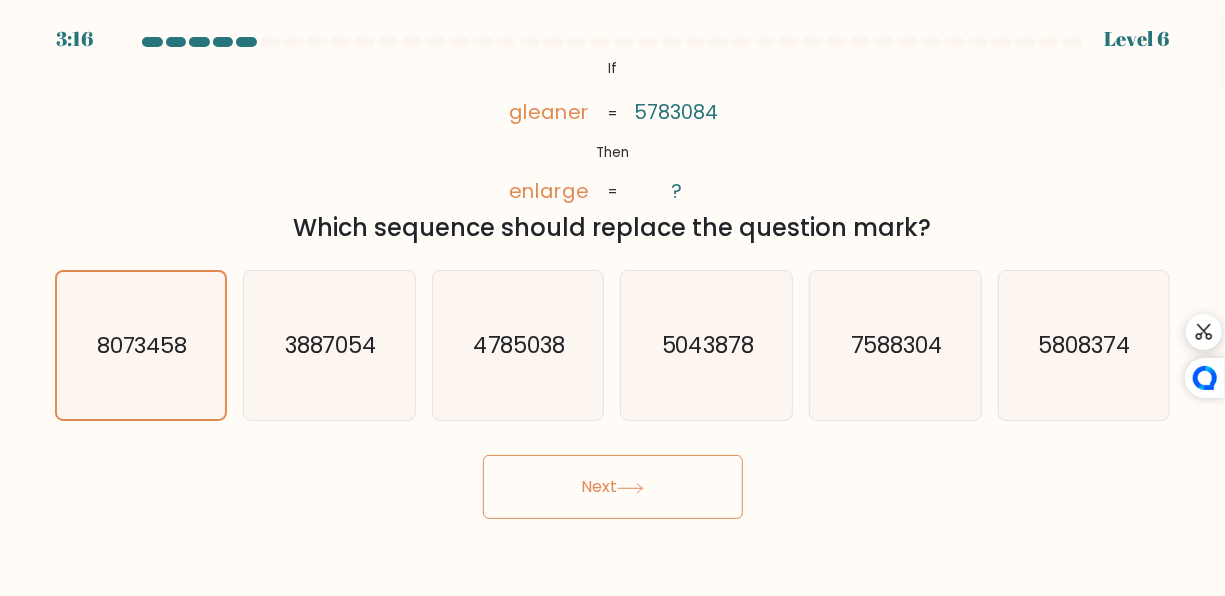 click on "Next" at bounding box center [613, 487] 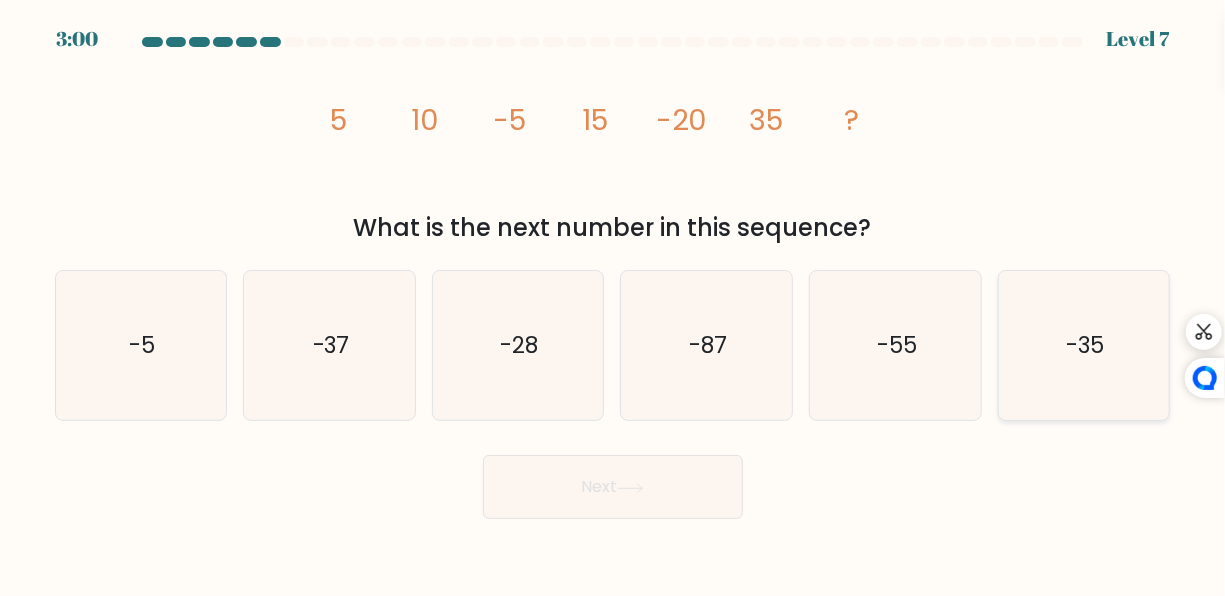 click on "-35" 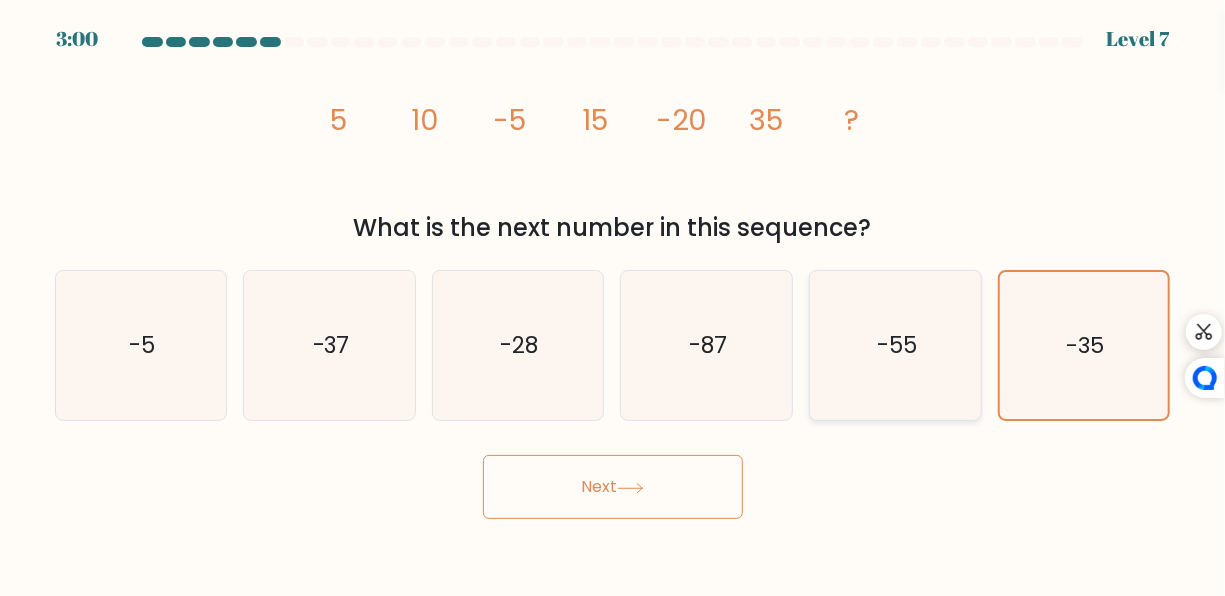 click on "-55" 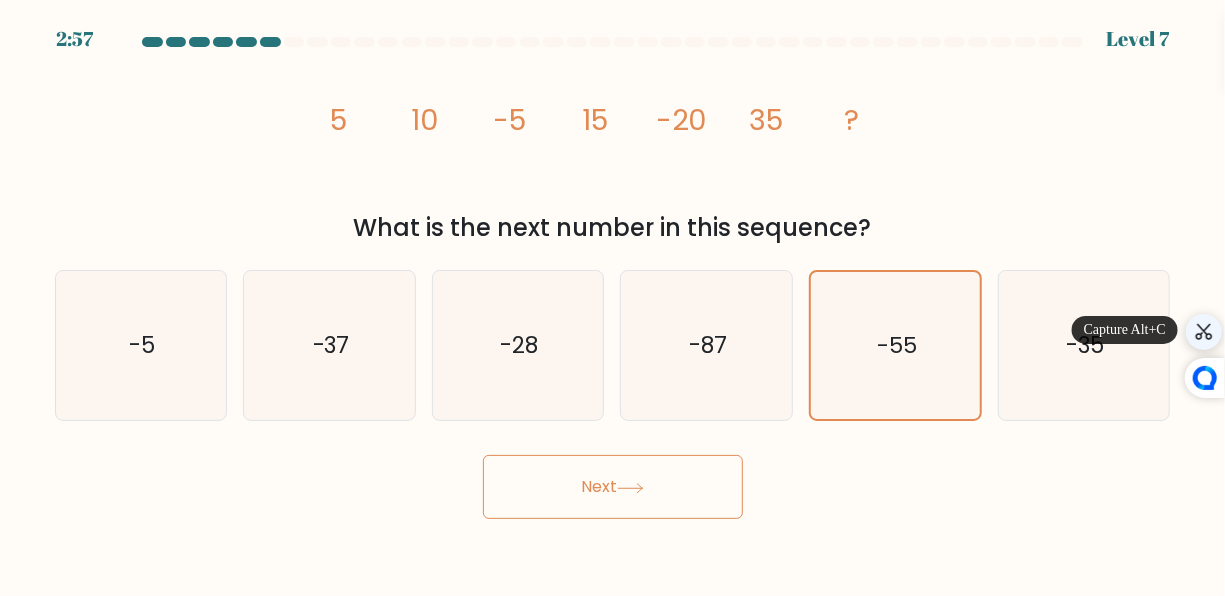 click at bounding box center [1204, 332] 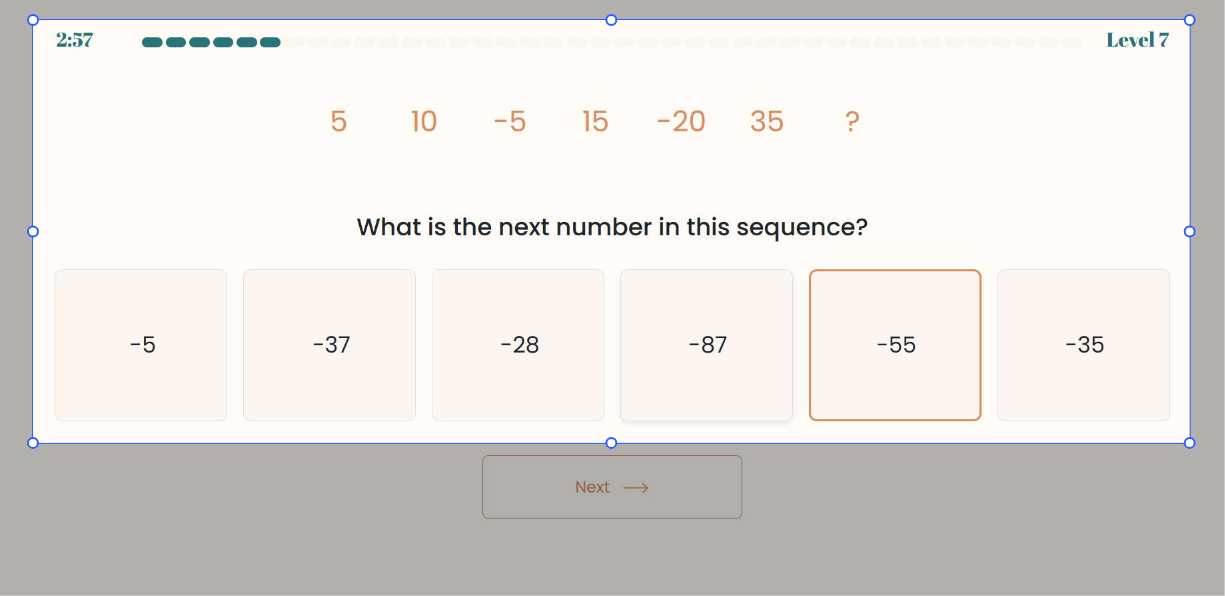 drag, startPoint x: 33, startPoint y: 20, endPoint x: 1191, endPoint y: 444, distance: 1233.1829 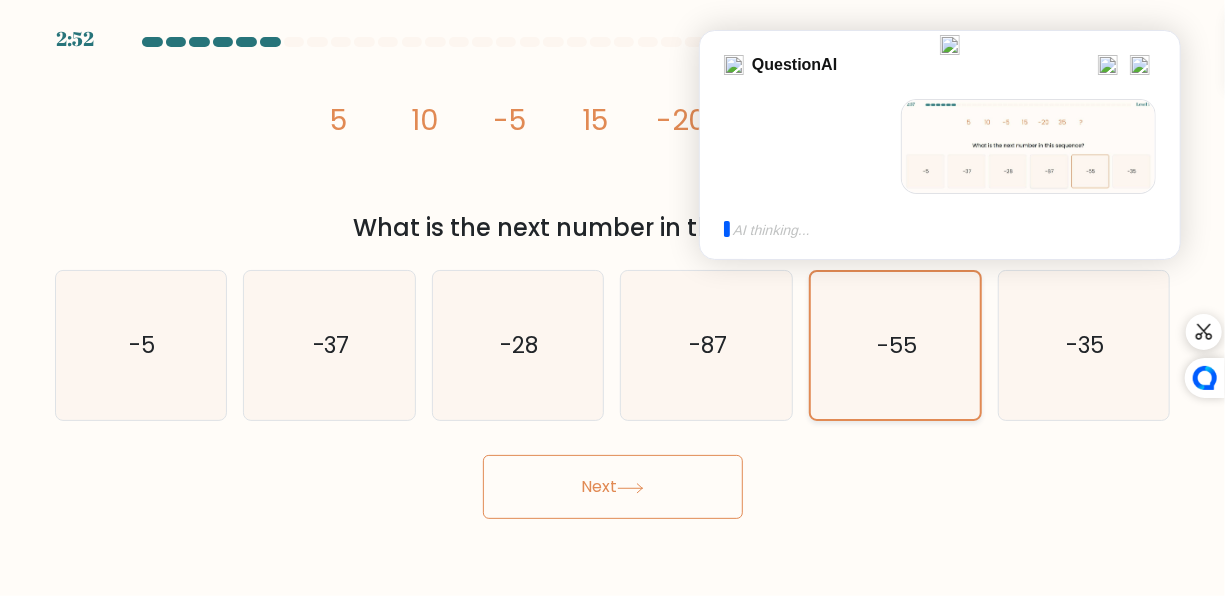 click on "-55" 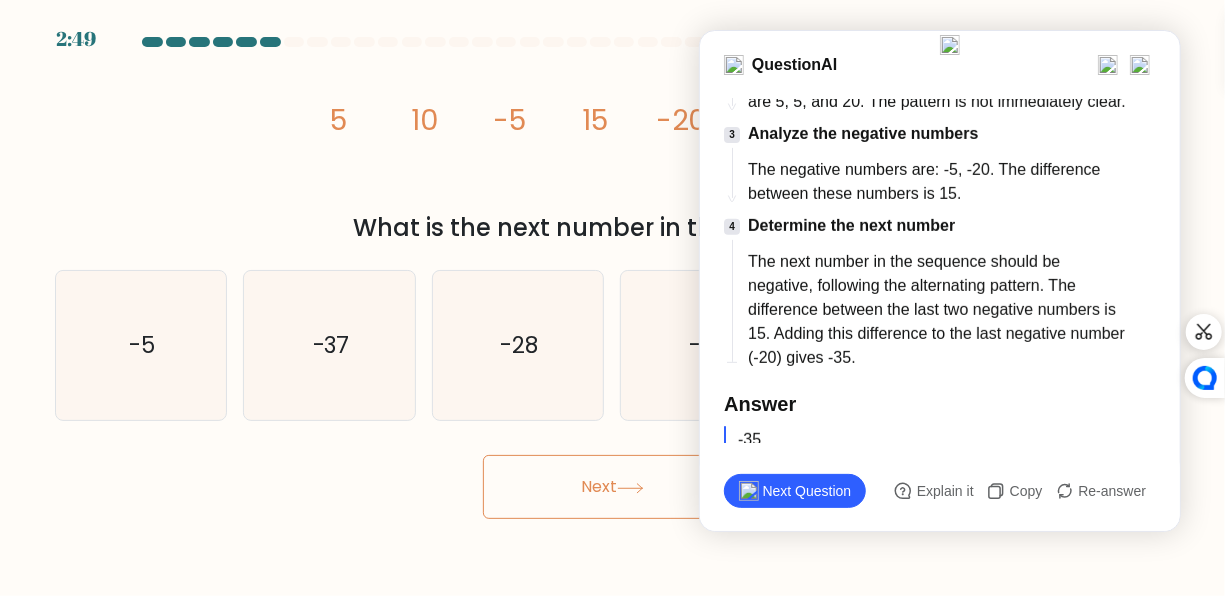 scroll, scrollTop: 478, scrollLeft: 0, axis: vertical 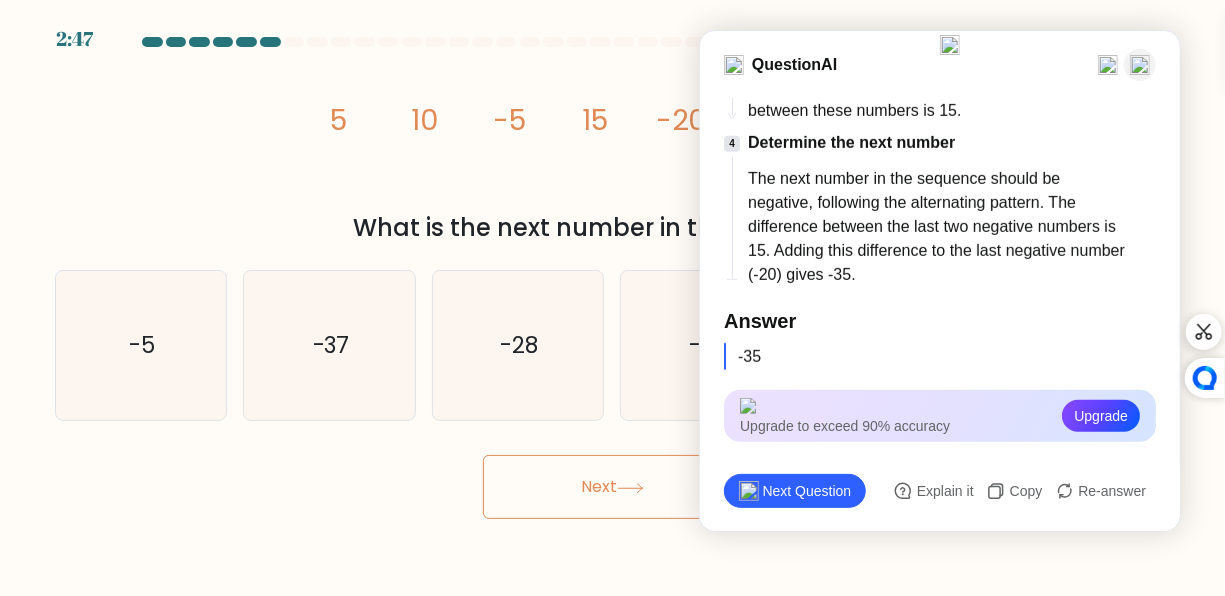 click at bounding box center (1140, 65) 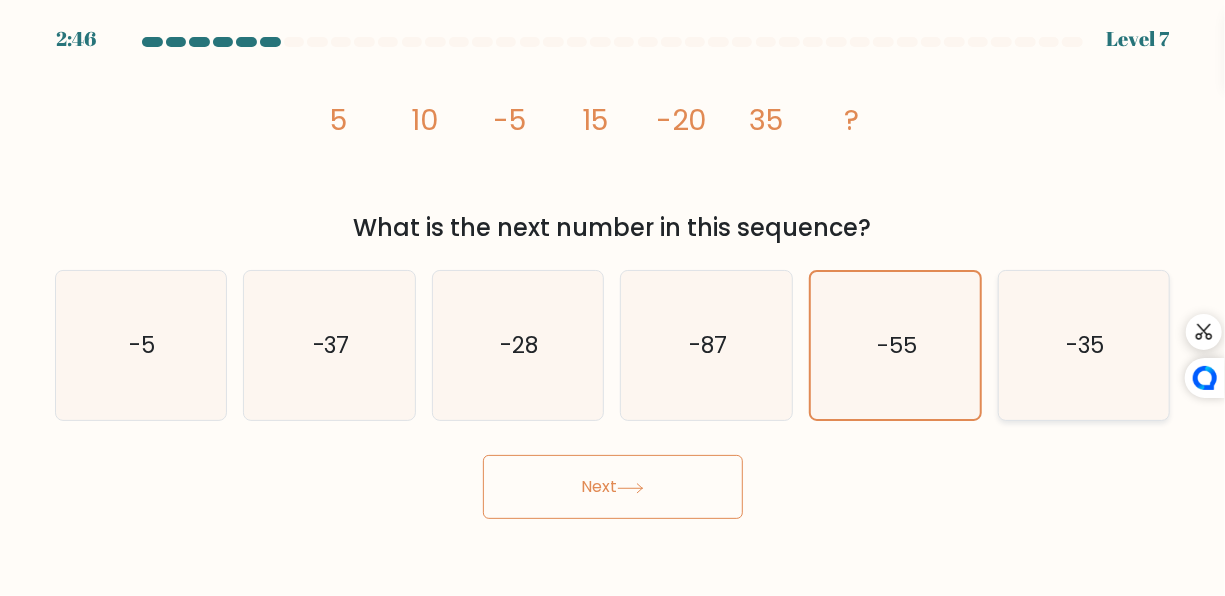 click on "-35" 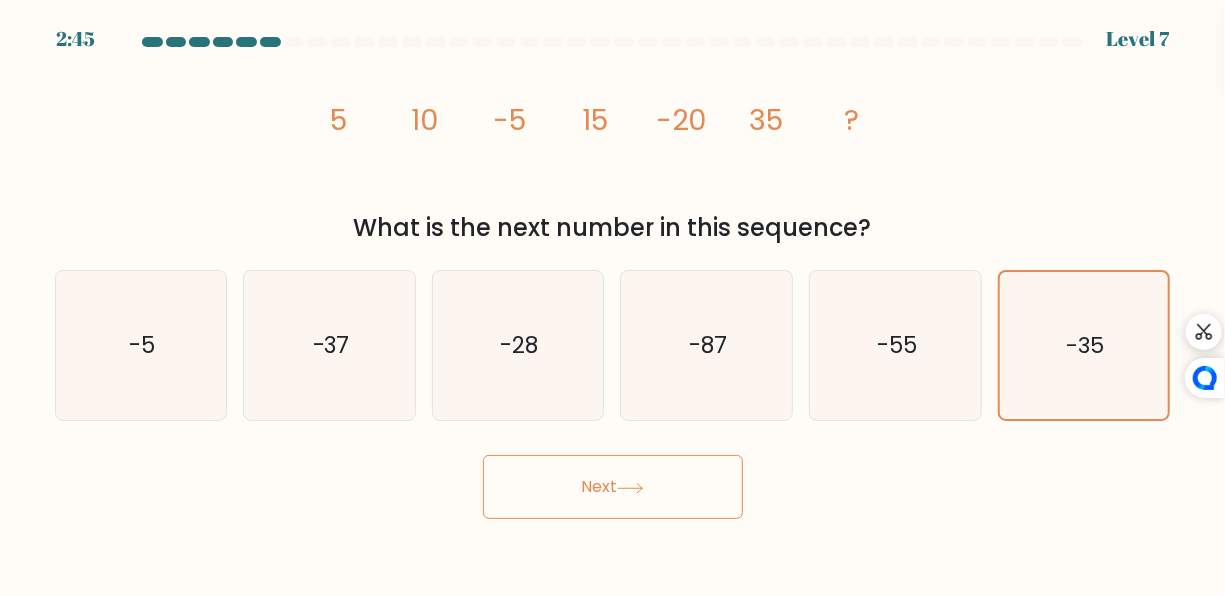 click on "Next" at bounding box center (613, 487) 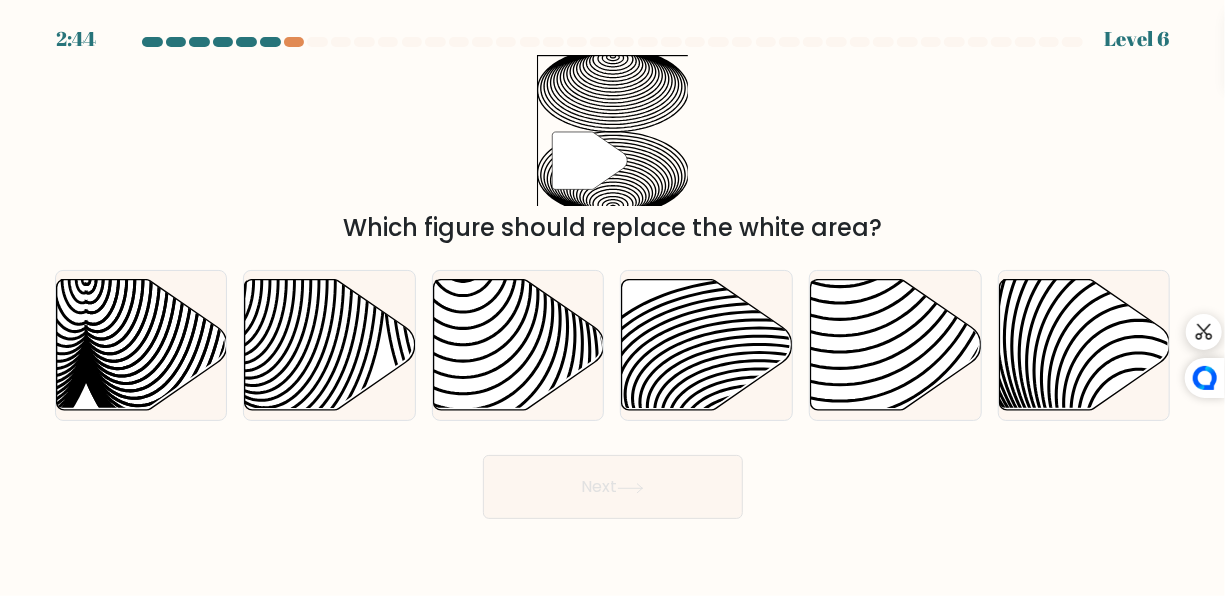 click on "Next" at bounding box center [613, 487] 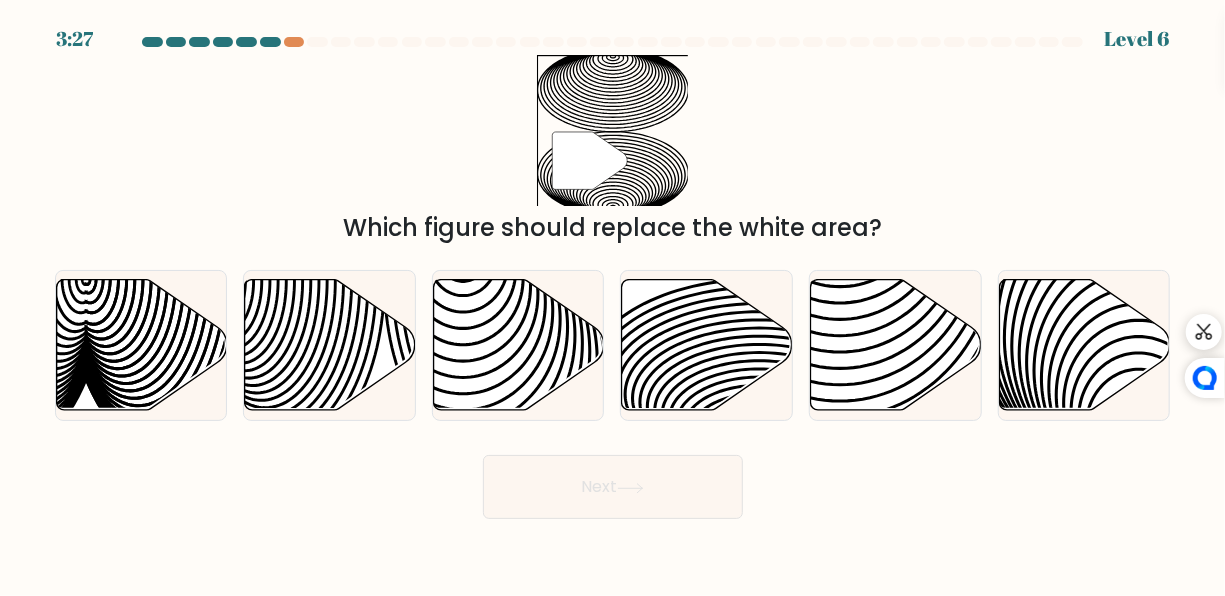 click on ""
Which figure should replace the white area?" at bounding box center (613, 150) 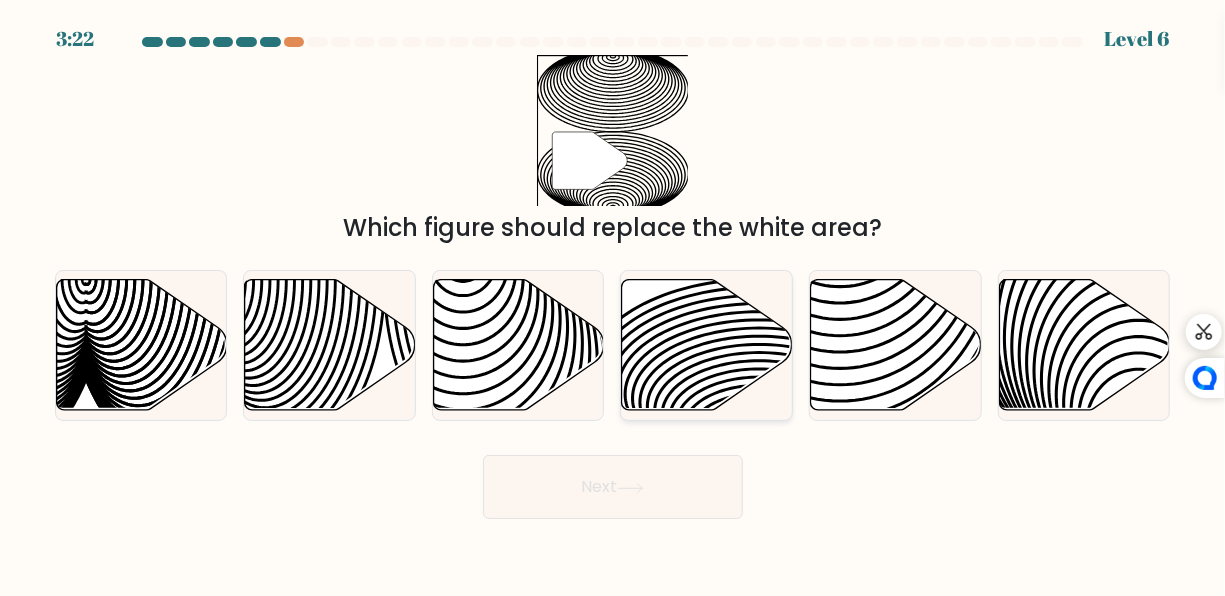 click 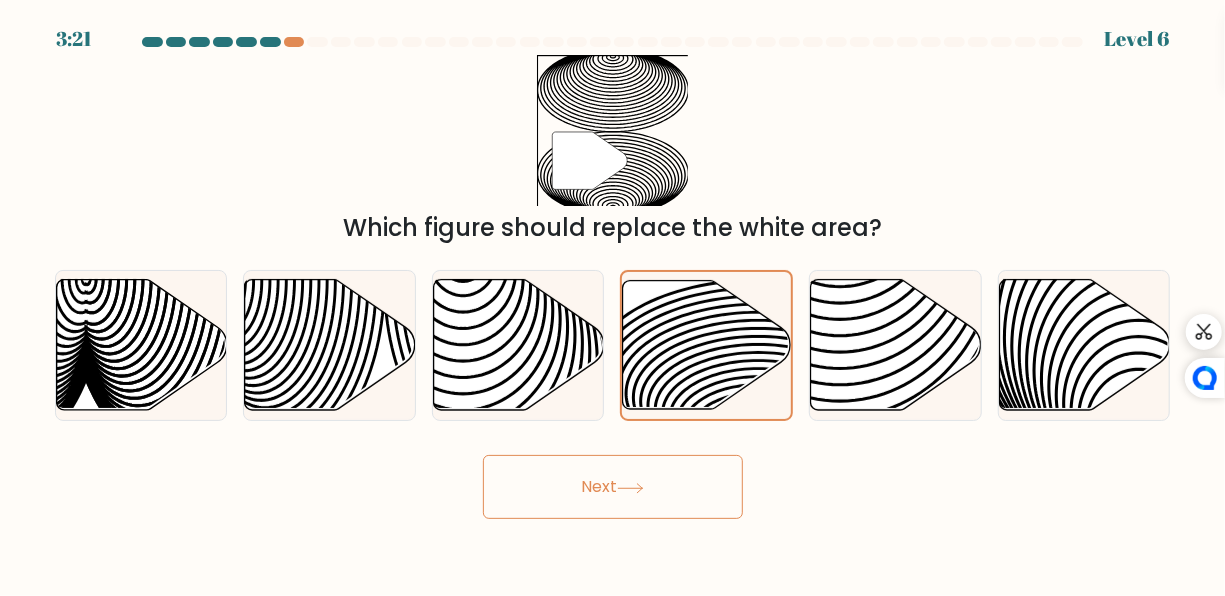 click on "Next" at bounding box center (613, 487) 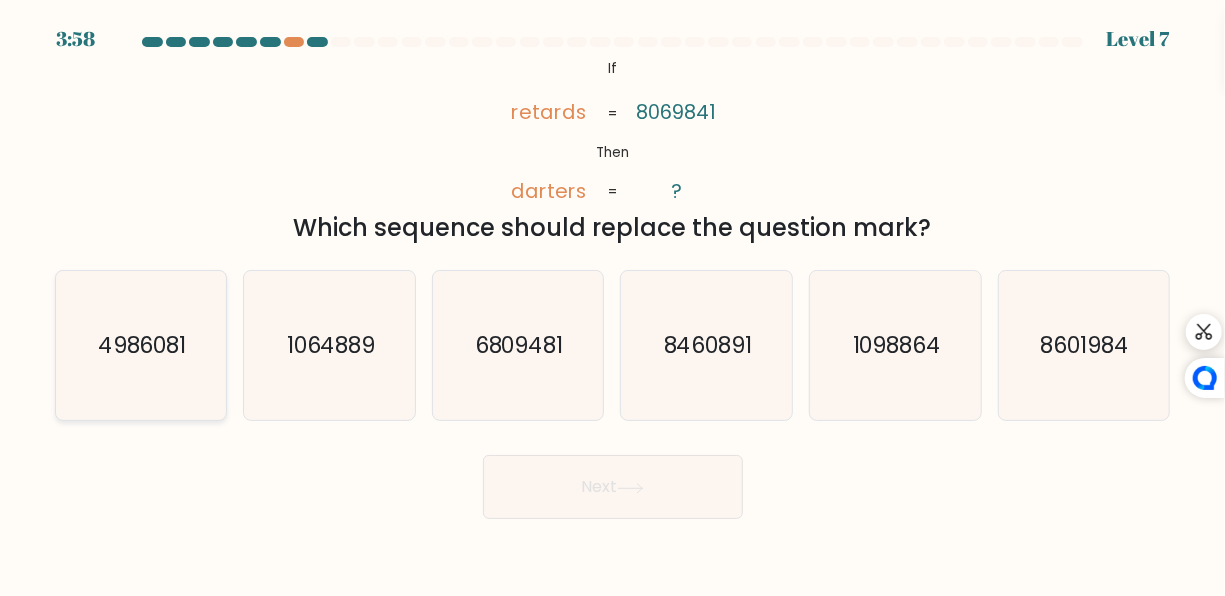 click on "4986081" 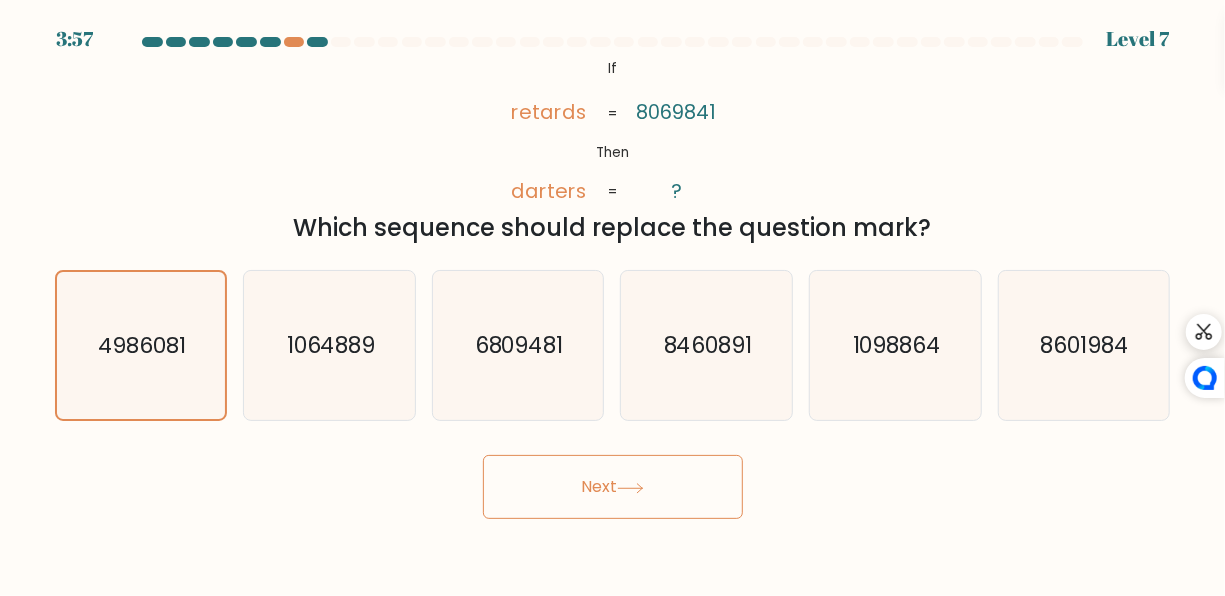 click on "Next" at bounding box center [613, 487] 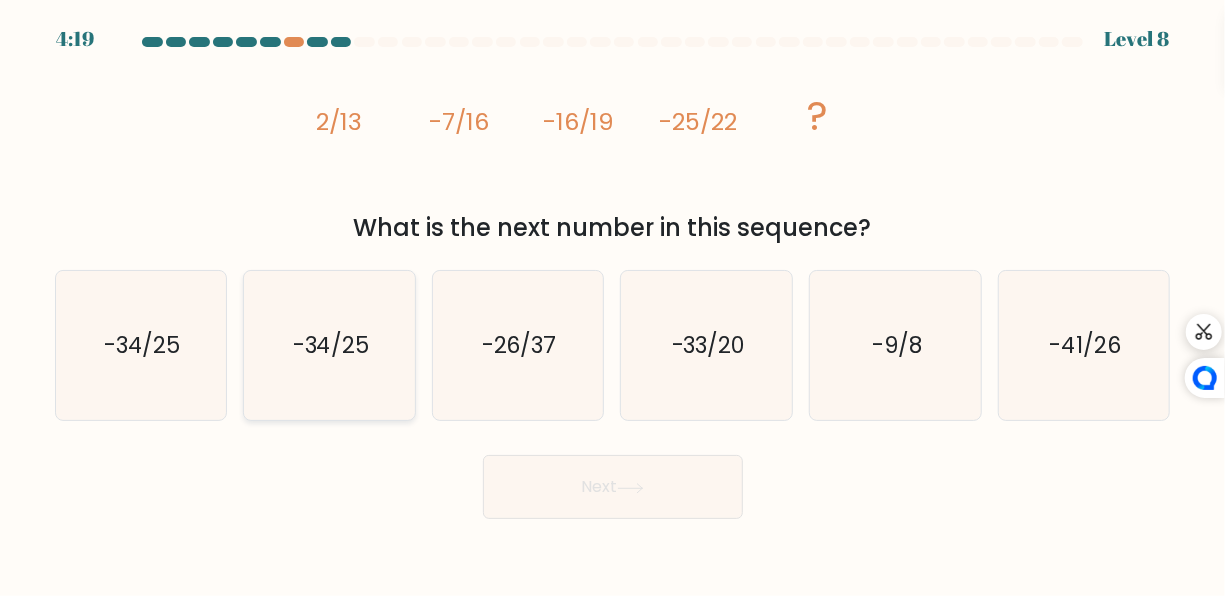 click on "-34/25" 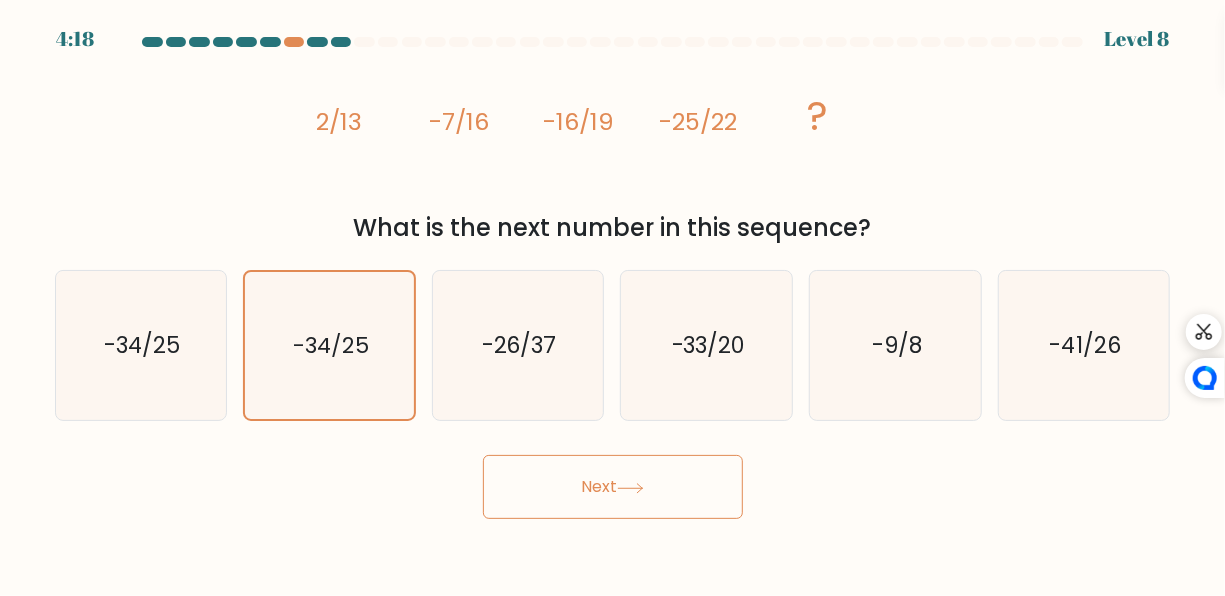 click on "Next" at bounding box center [613, 487] 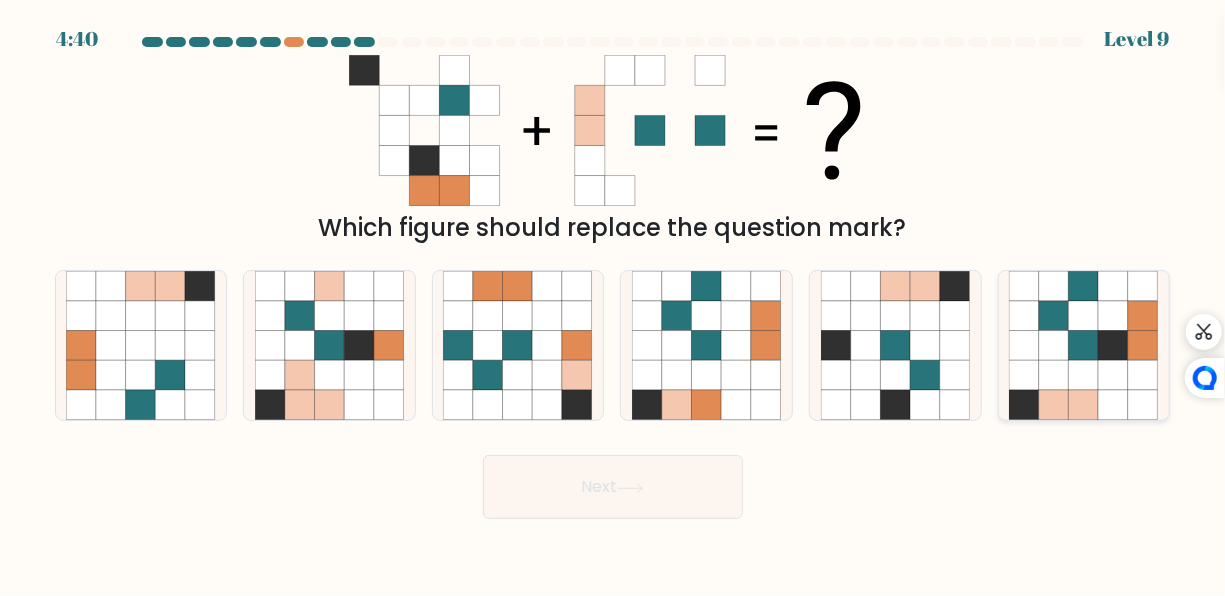 click 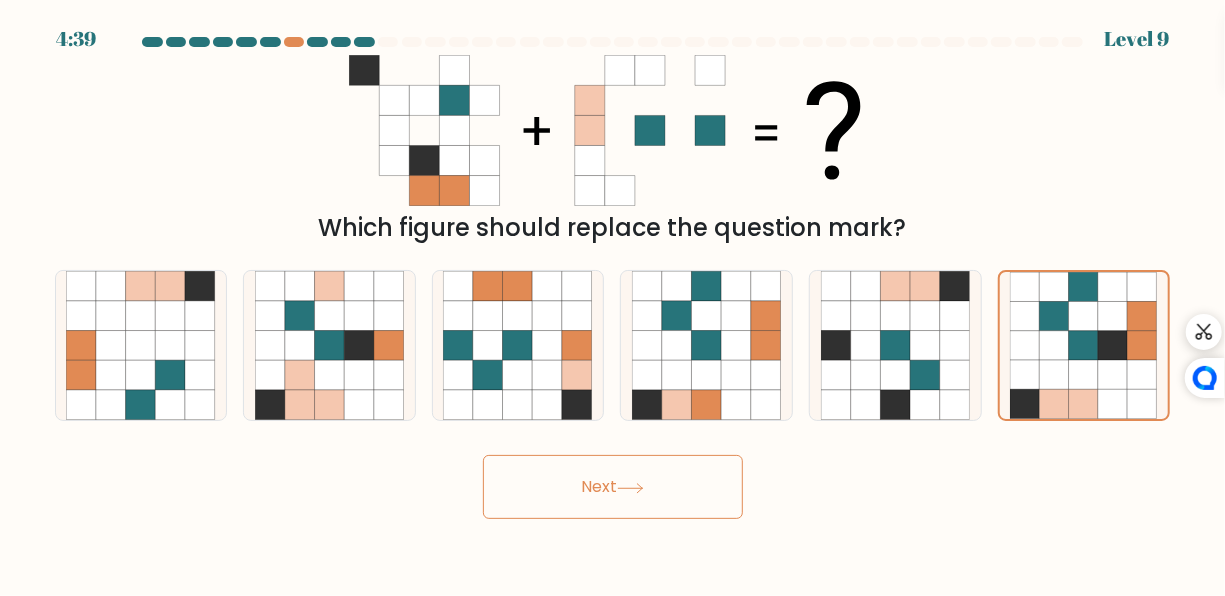 click on "4:39
Level 9" at bounding box center [612, 298] 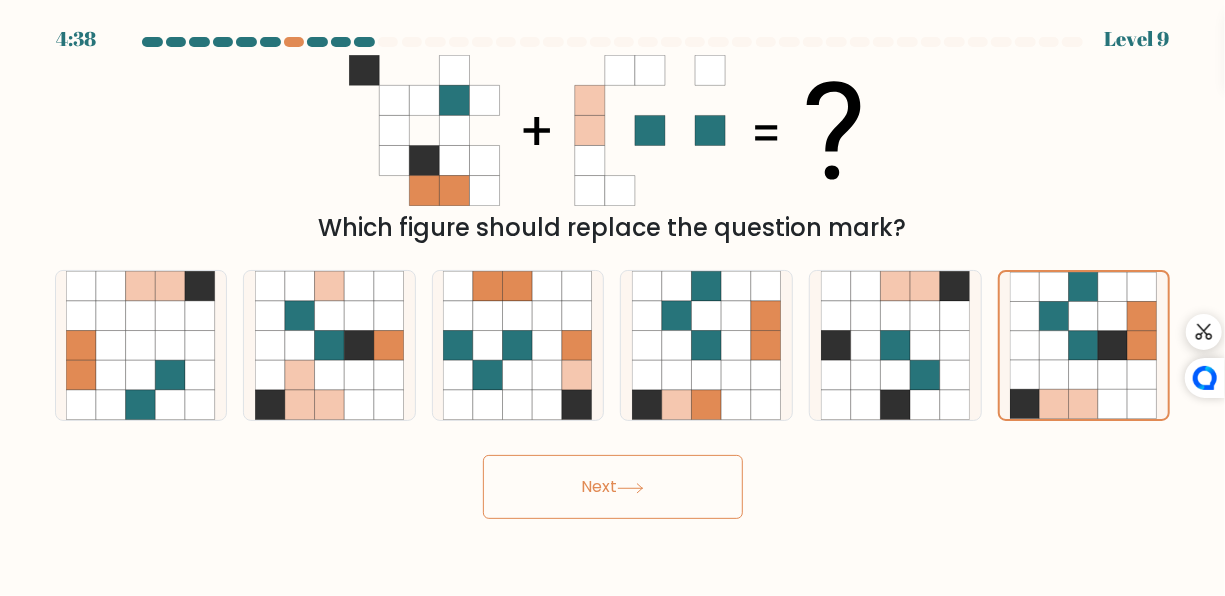 click on "Next" at bounding box center (613, 487) 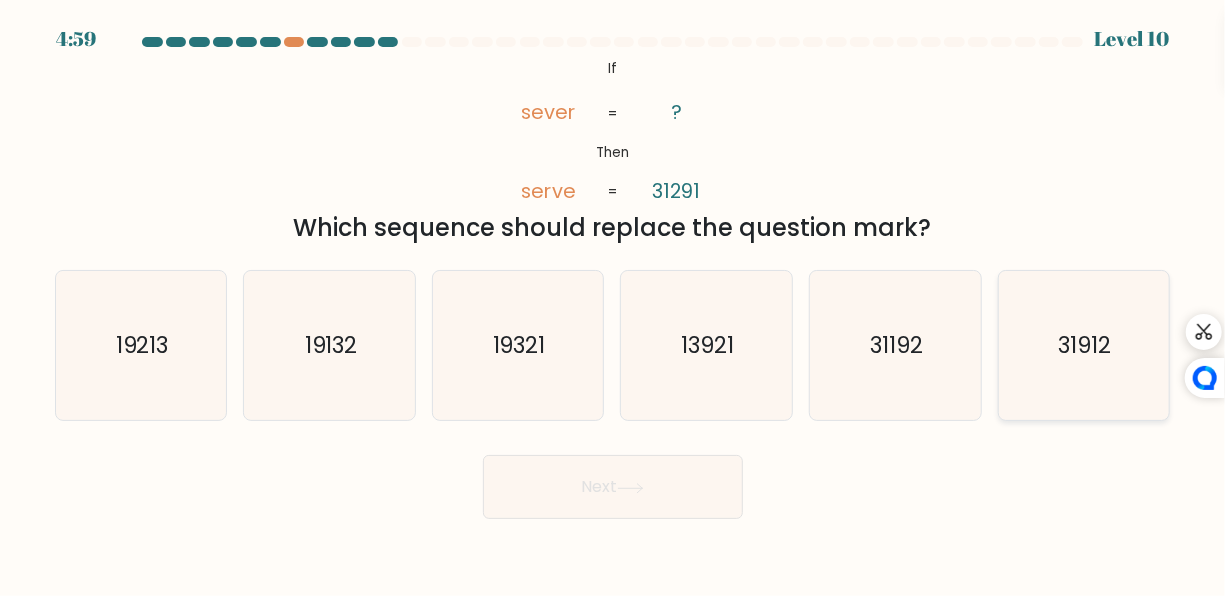 click on "31912" 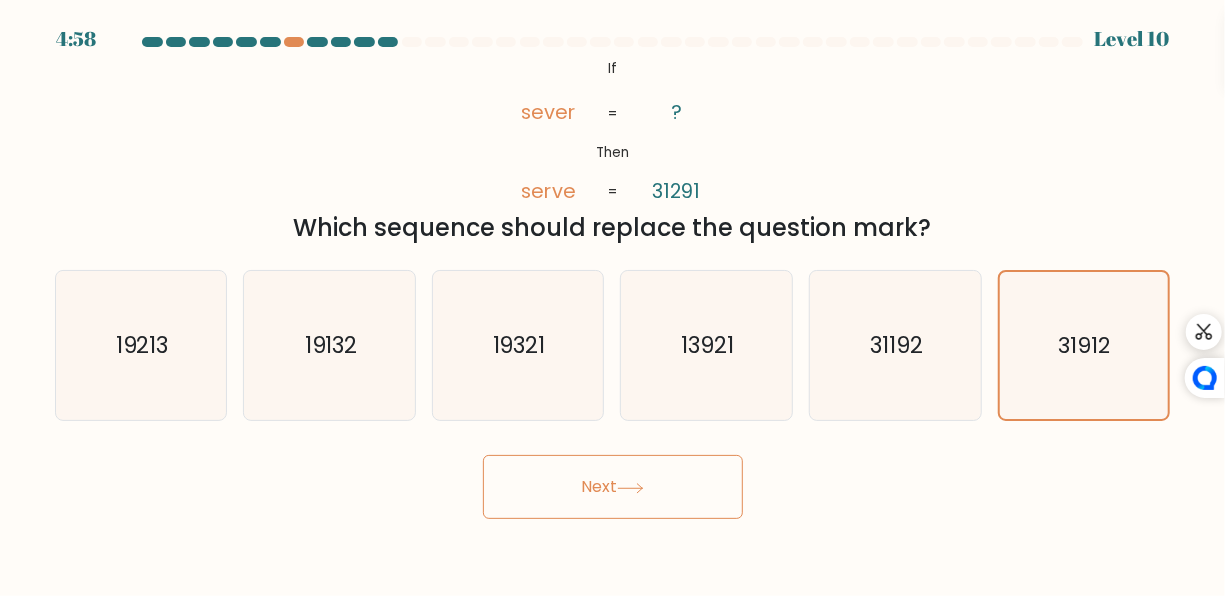 click on "Next" at bounding box center [613, 487] 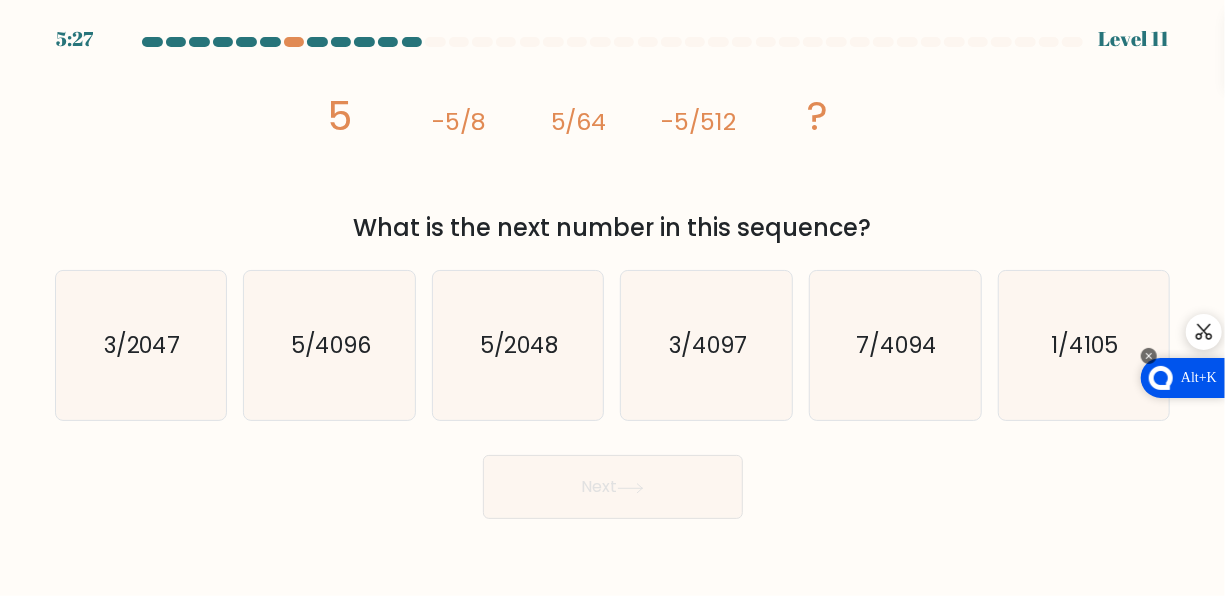 click on "Alt+K" at bounding box center (1183, 378) 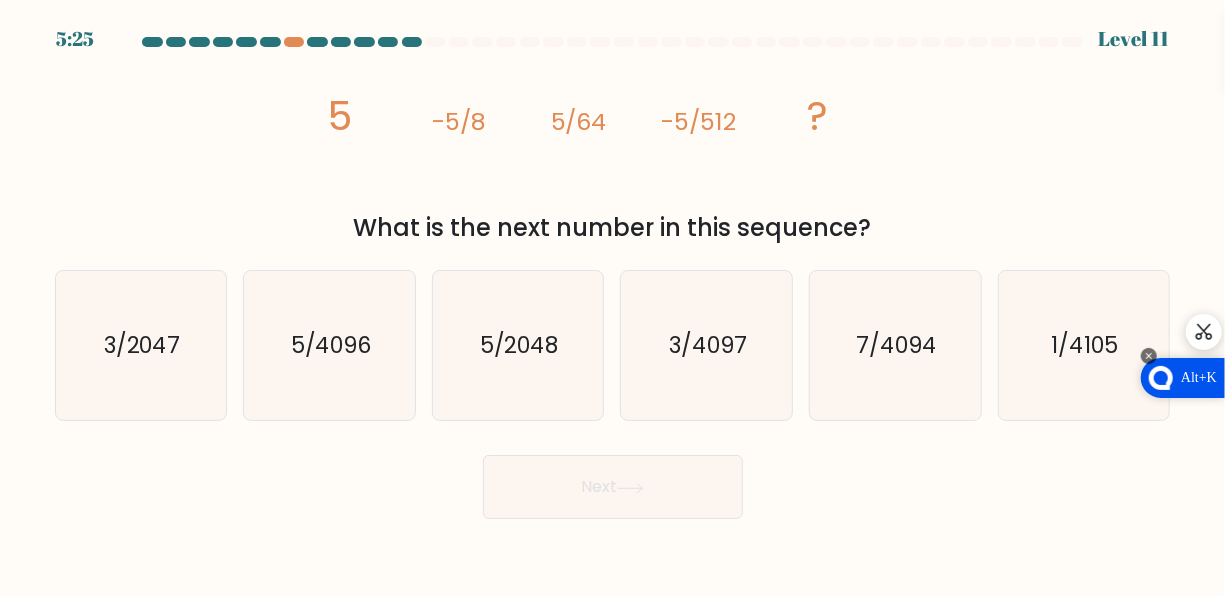 click on "Alt+K" at bounding box center [1199, 378] 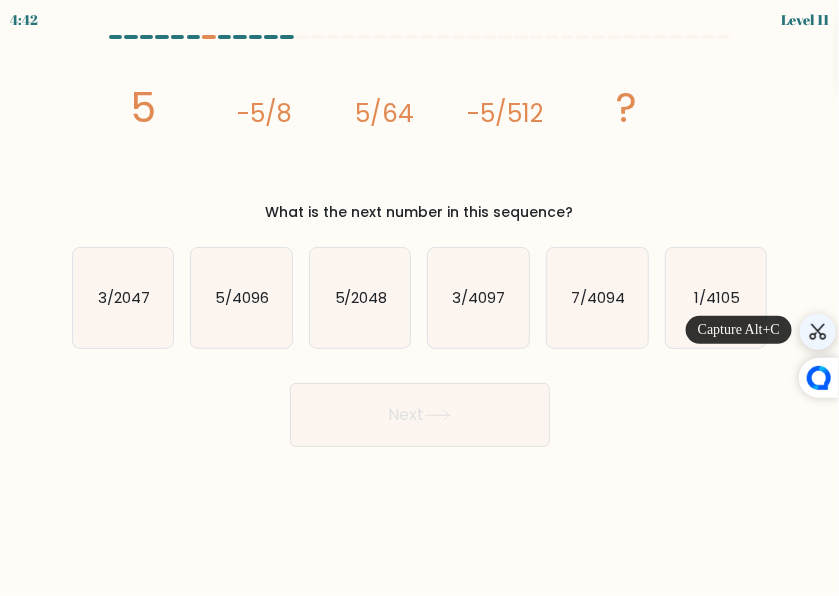 click at bounding box center (818, 332) 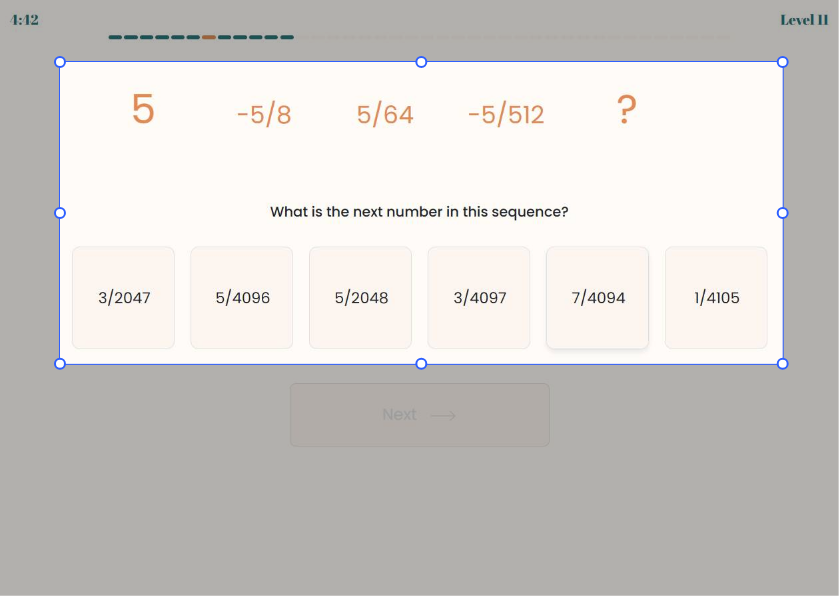 drag, startPoint x: 60, startPoint y: 62, endPoint x: 783, endPoint y: 364, distance: 783.53876 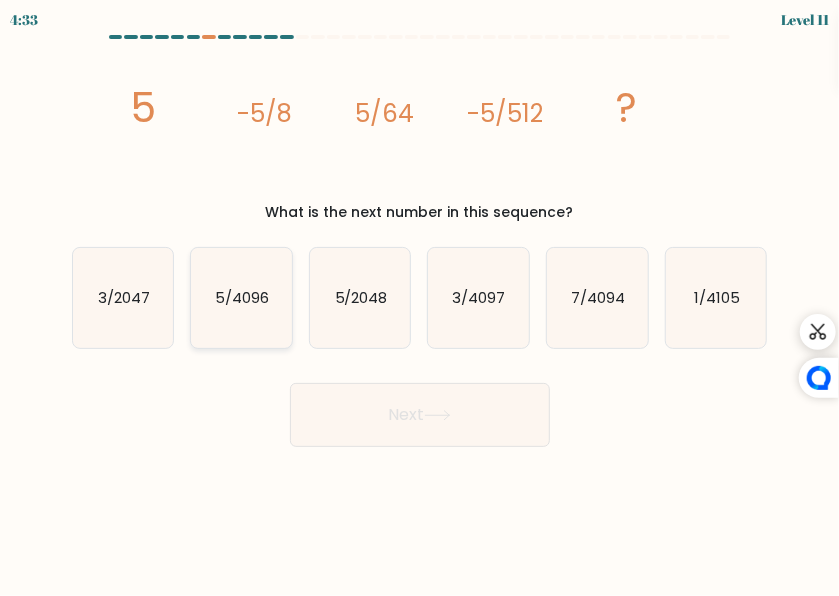 click on "5/4096" 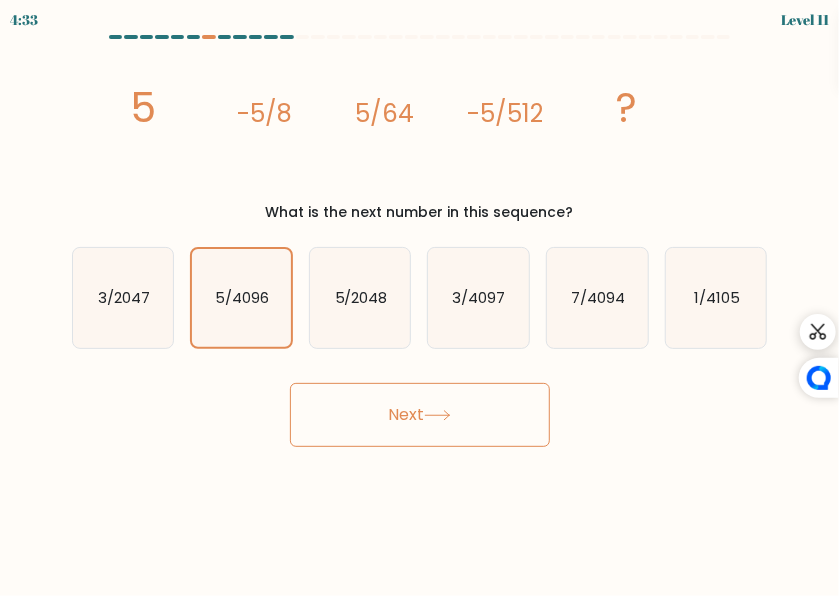 click on "Next" at bounding box center [420, 415] 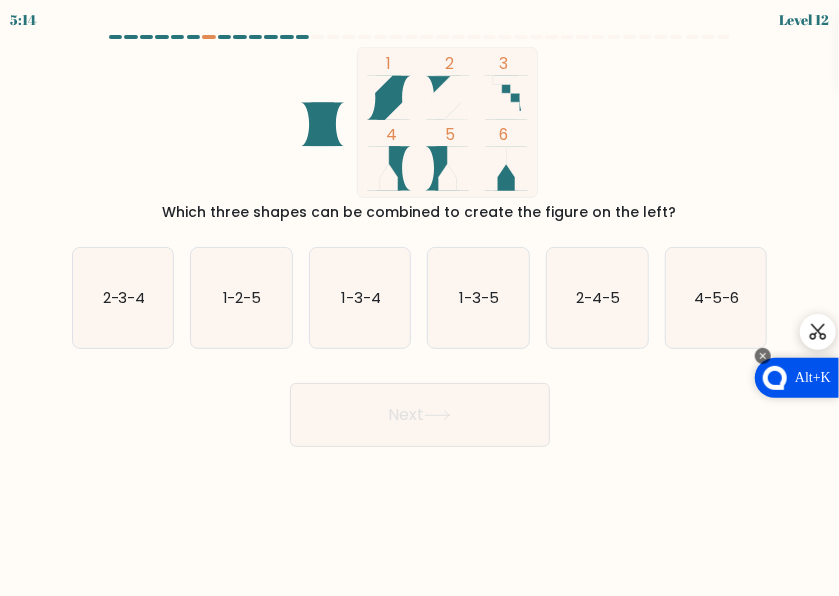 click on "Alt+K" at bounding box center (797, 378) 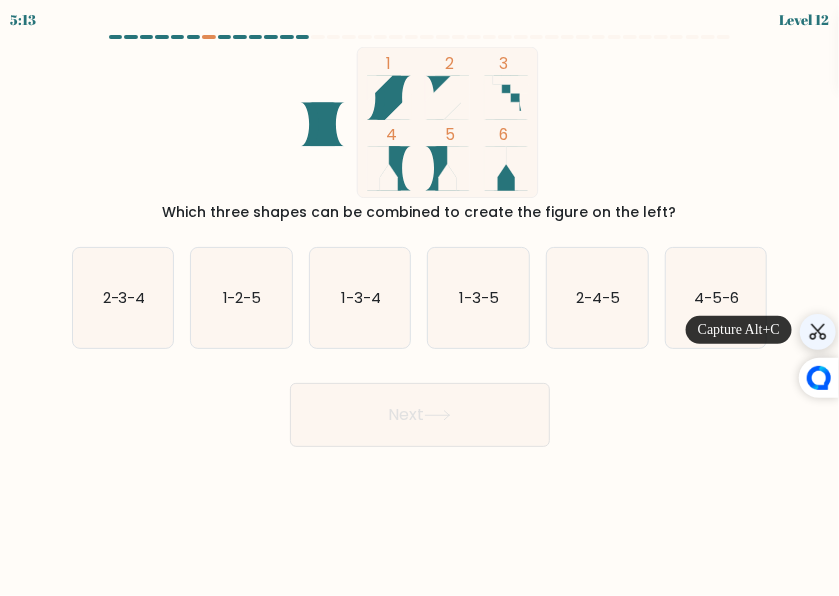 click at bounding box center [818, 332] 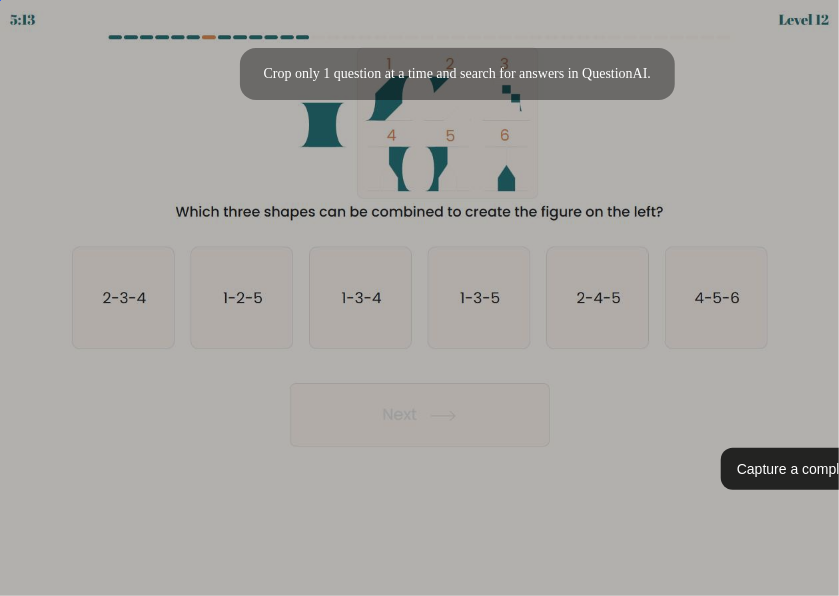 click 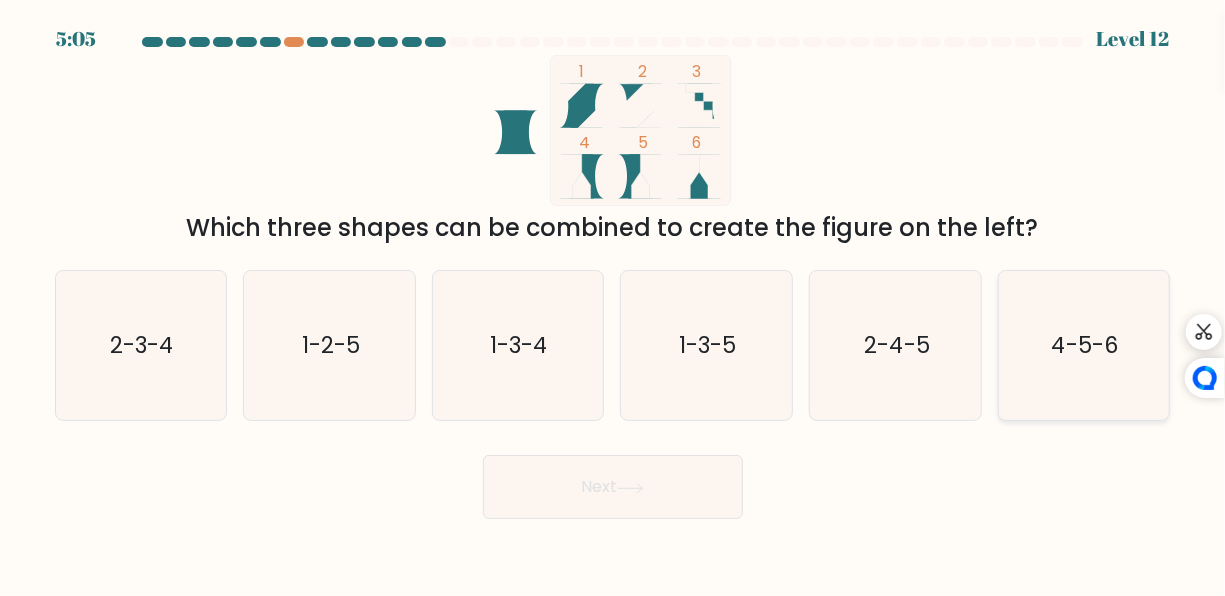 click on "4-5-6" 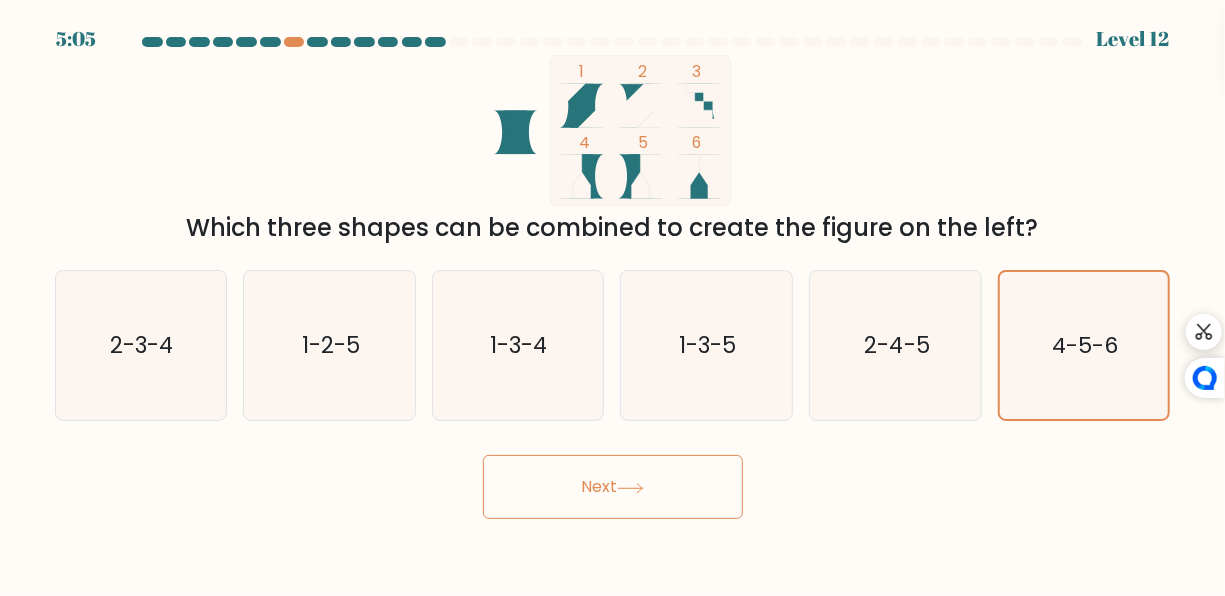 click on "5:05
Level 12" at bounding box center [612, 298] 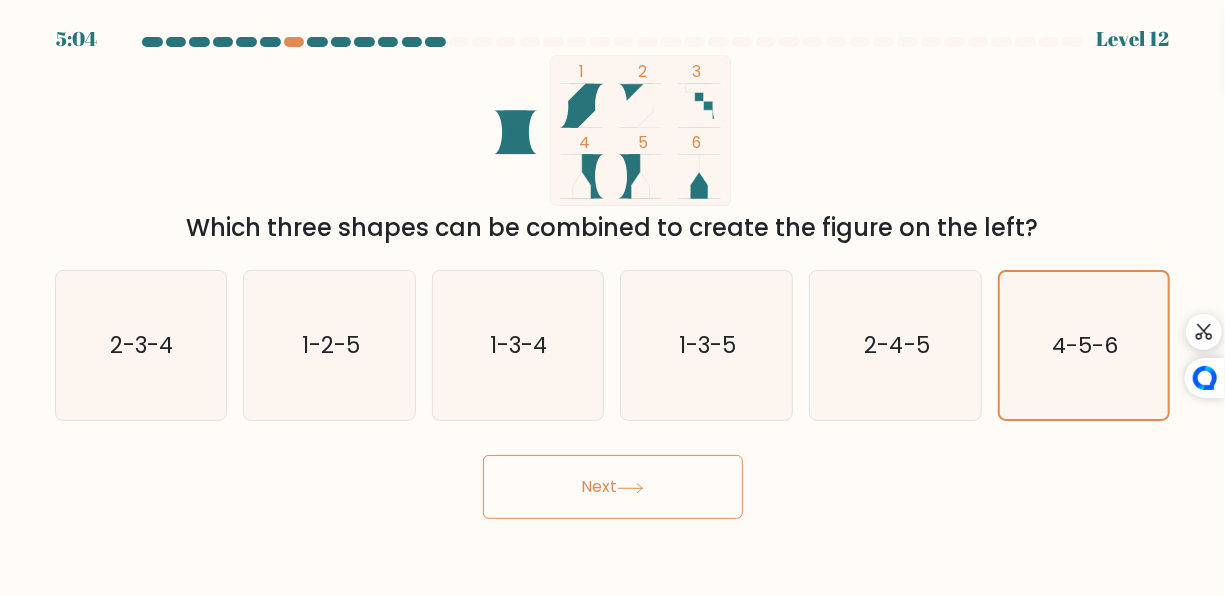 click on "Next" at bounding box center [613, 487] 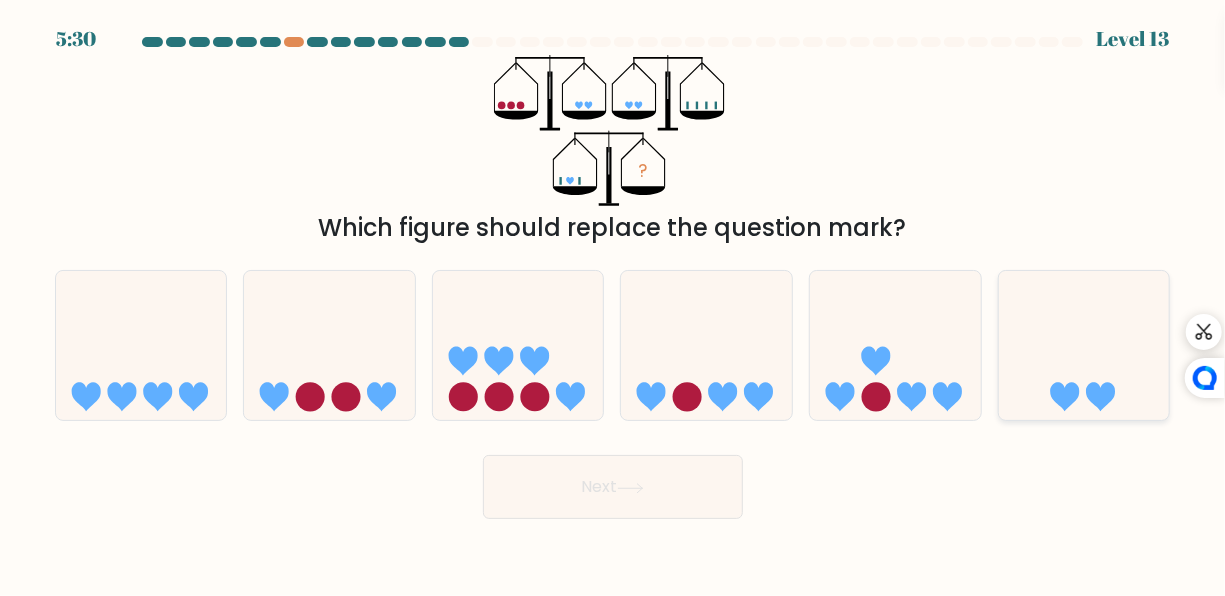 click 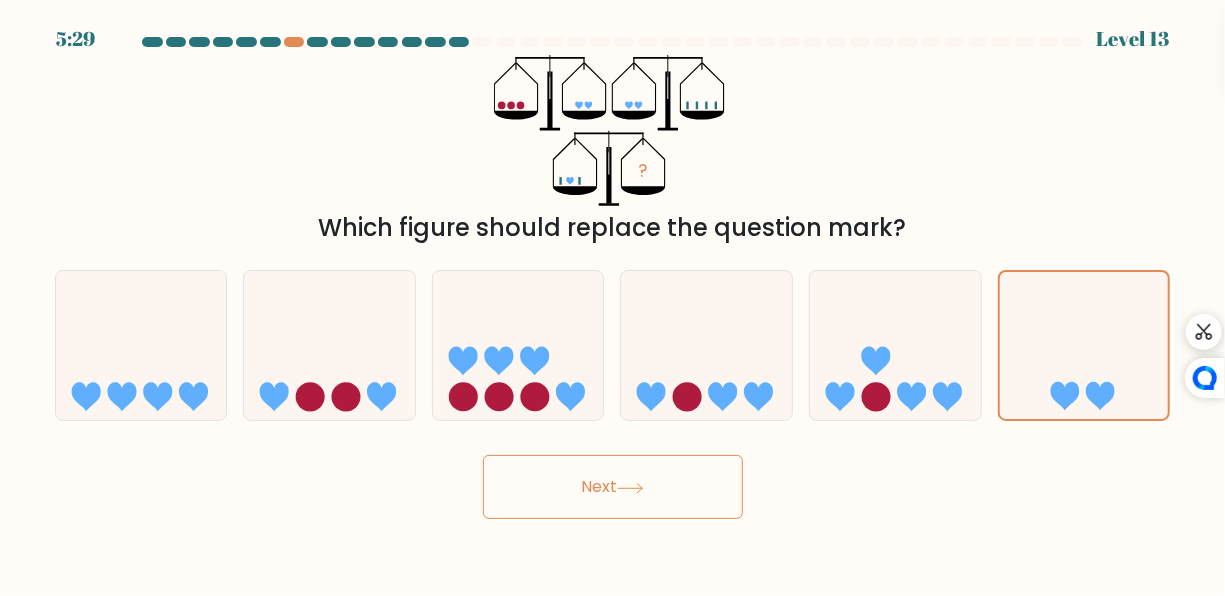 click on "Next" at bounding box center [613, 487] 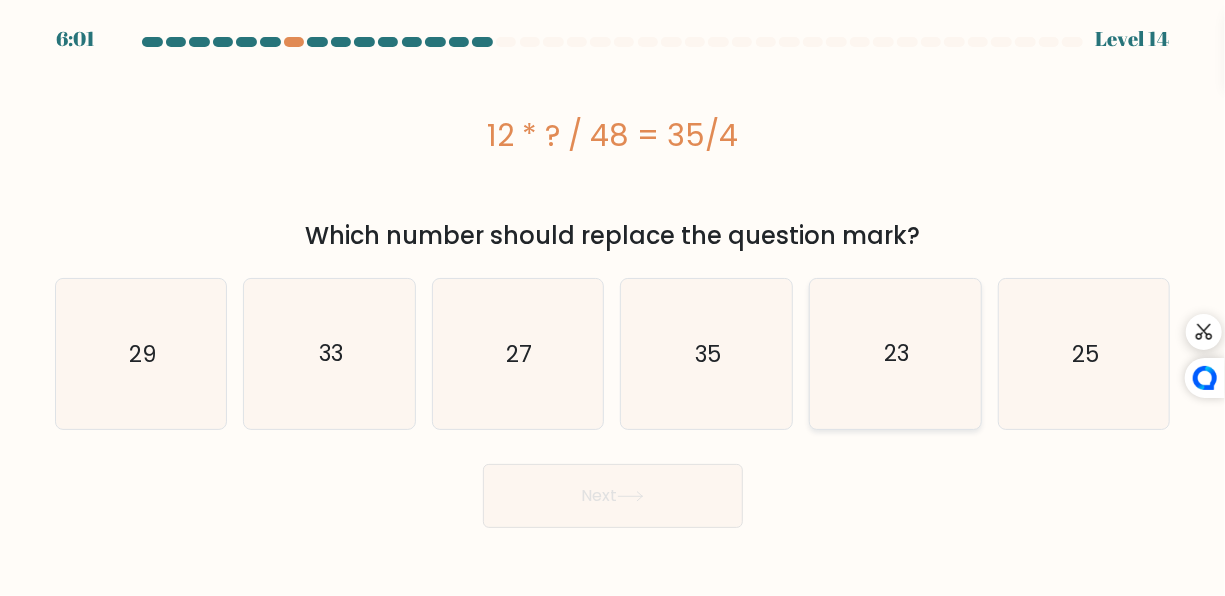 click on "23" 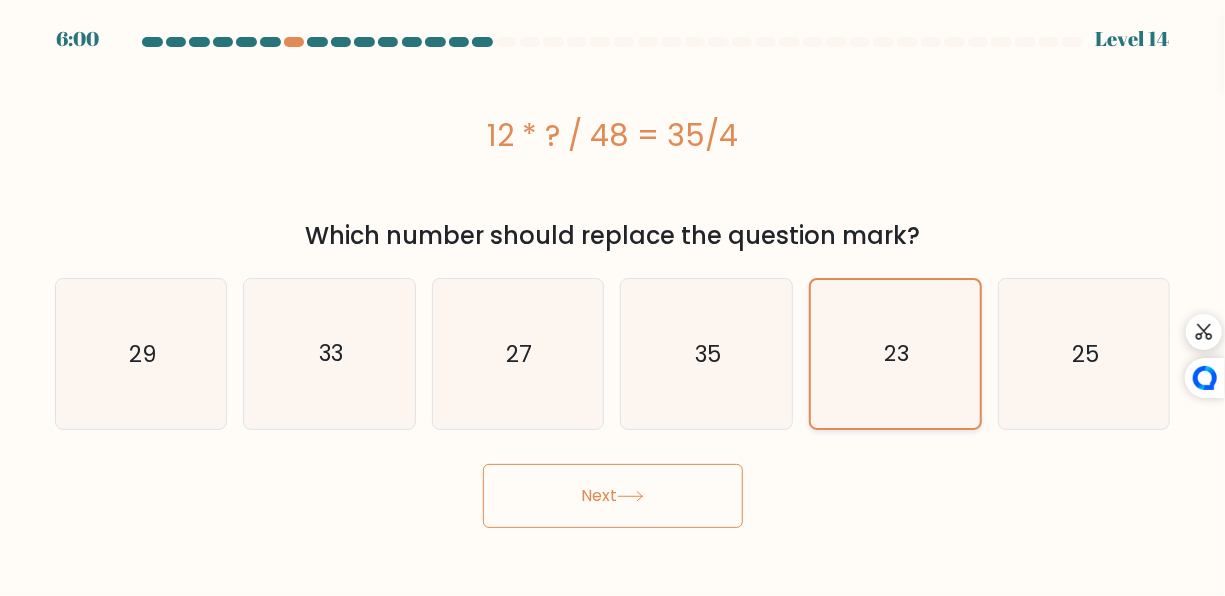 click on "23" 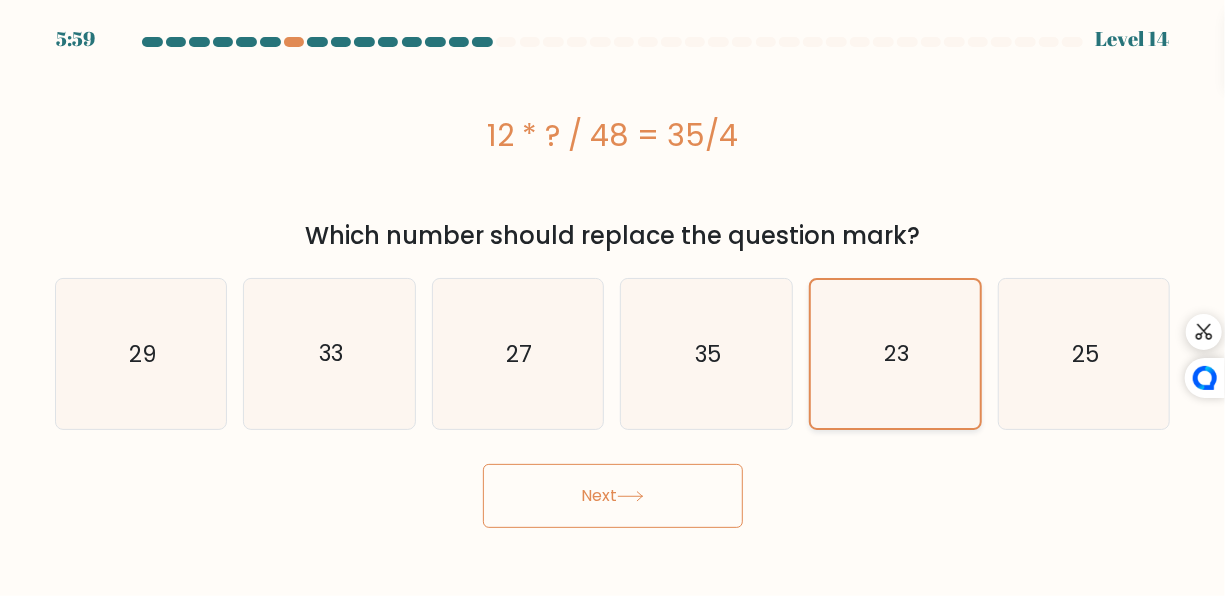 click on "23" 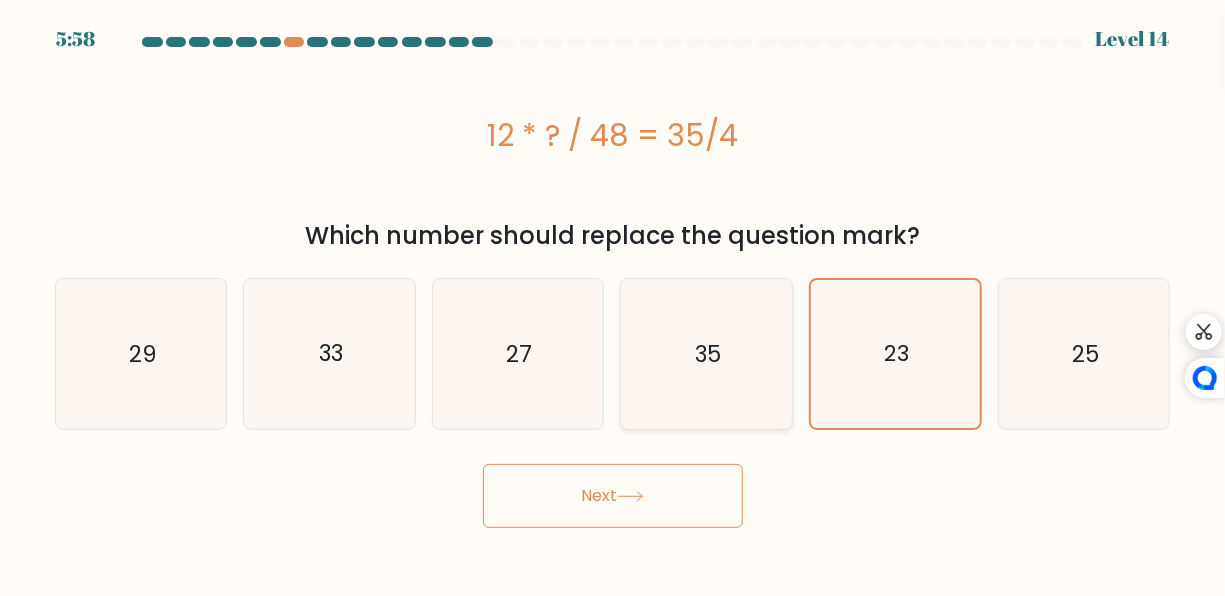 click on "35" 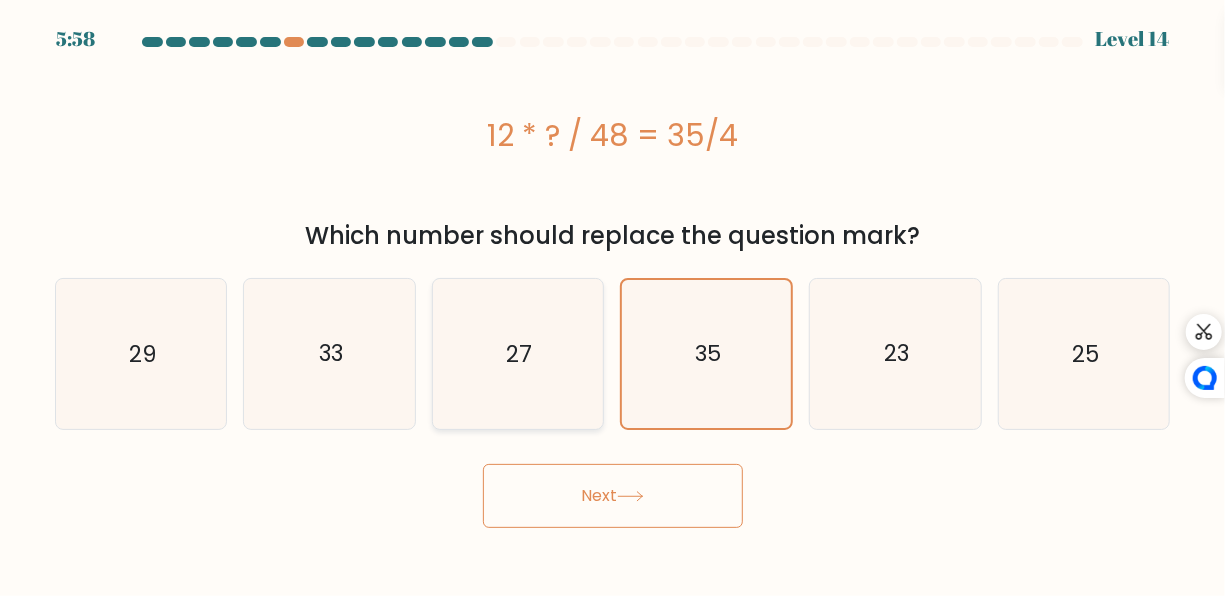 click on "27" at bounding box center [518, 354] 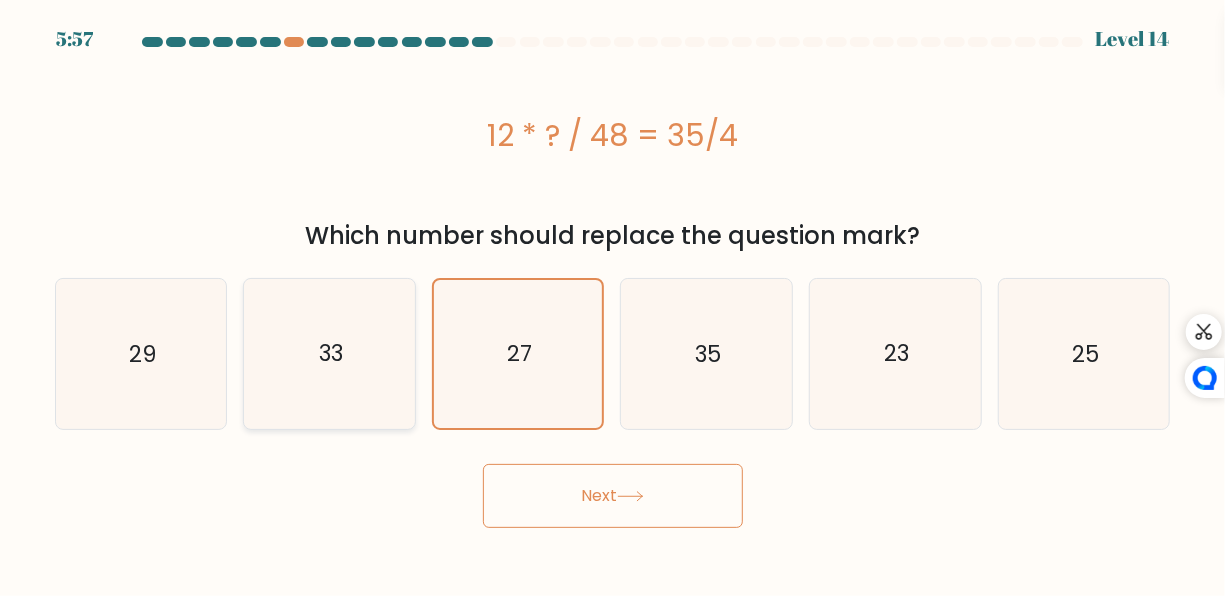 click on "33" 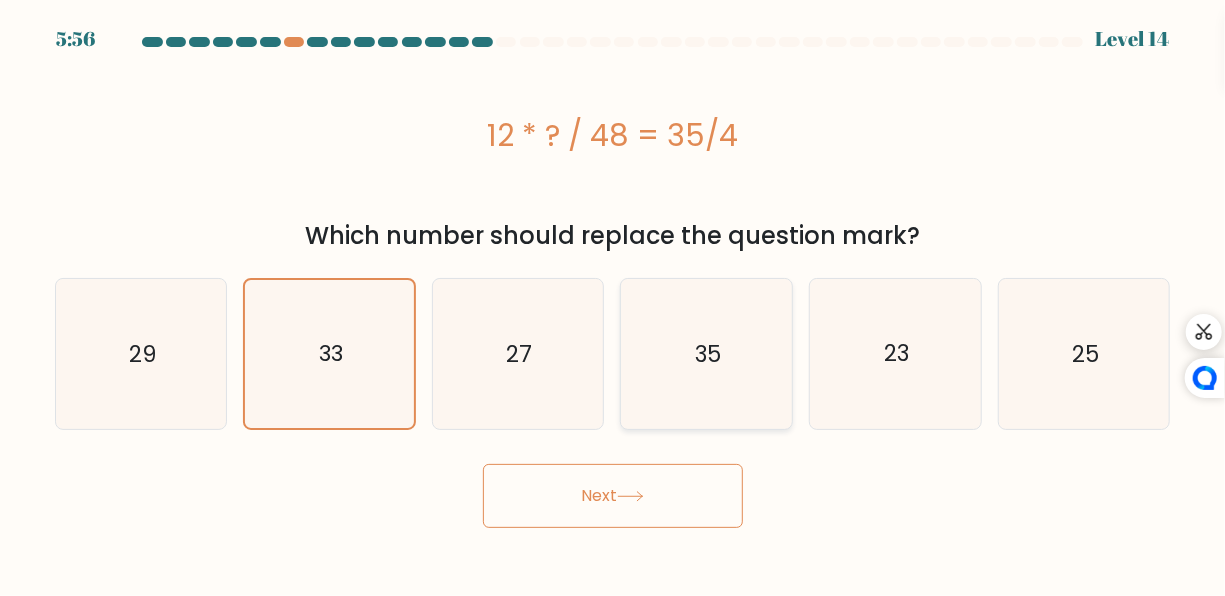 click on "35" 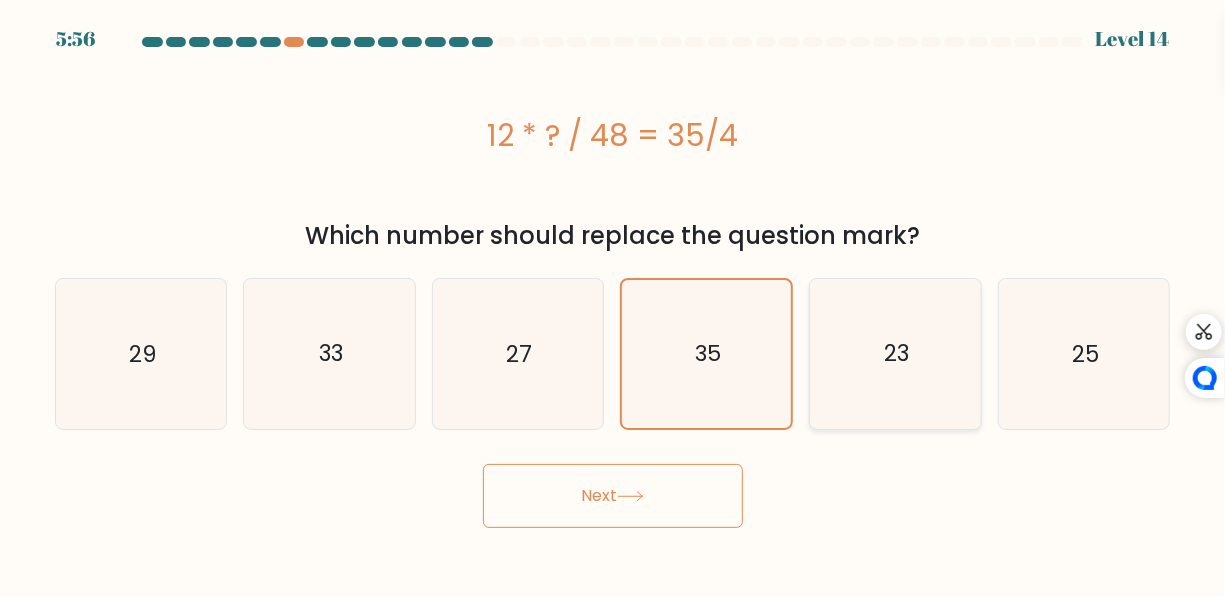 click on "23" 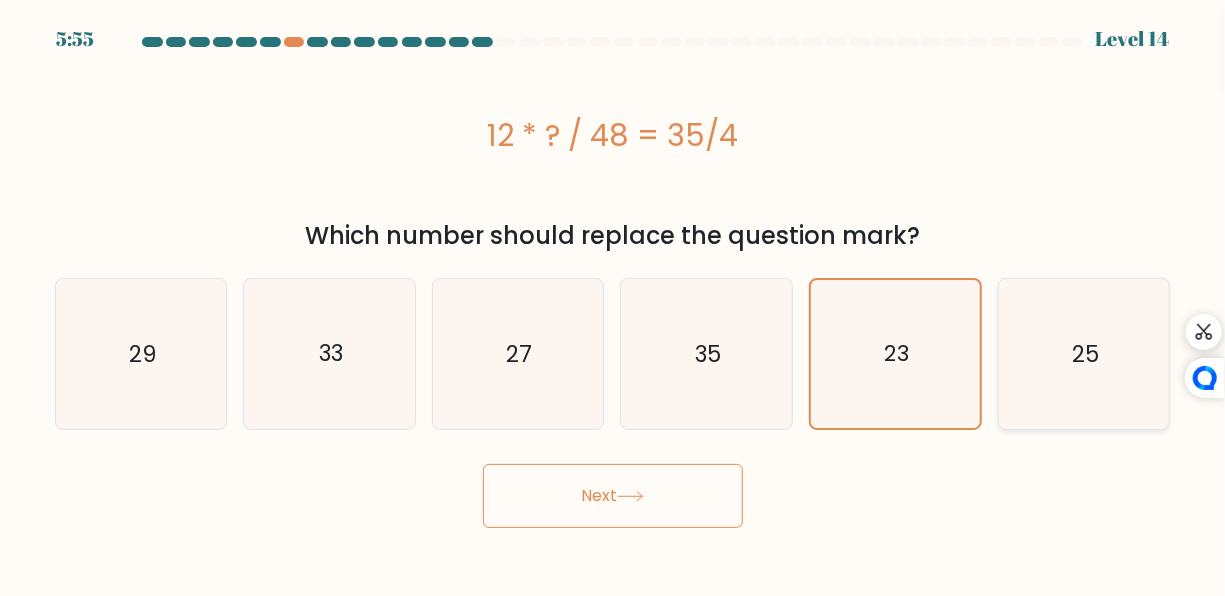 click on "25" 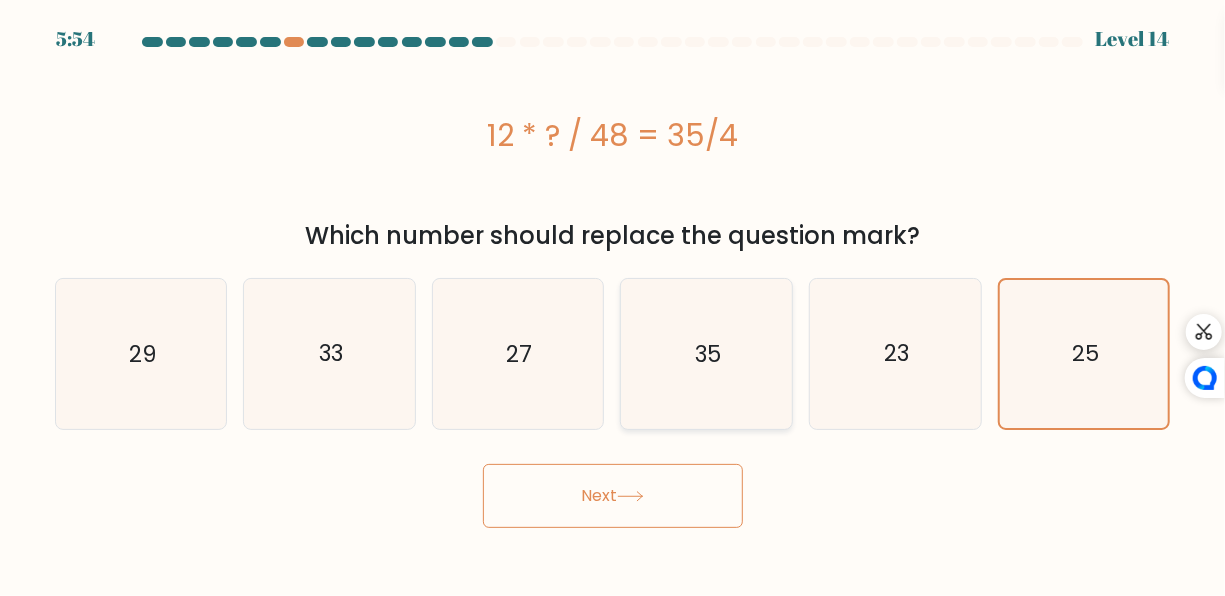 click on "35" 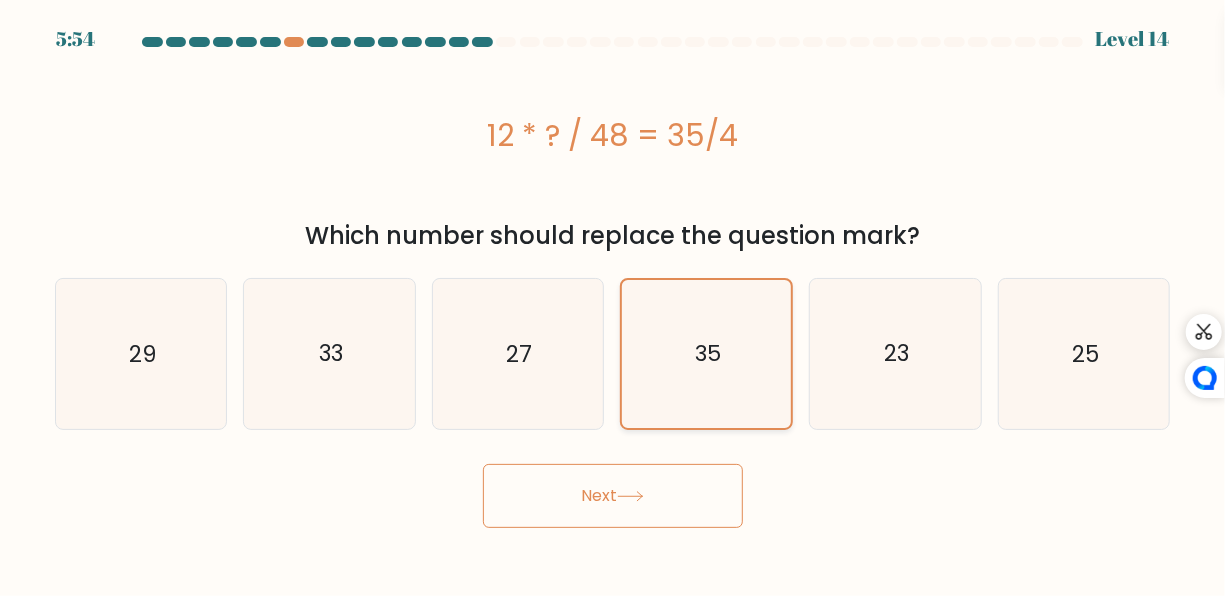 click on "35" at bounding box center [706, 354] 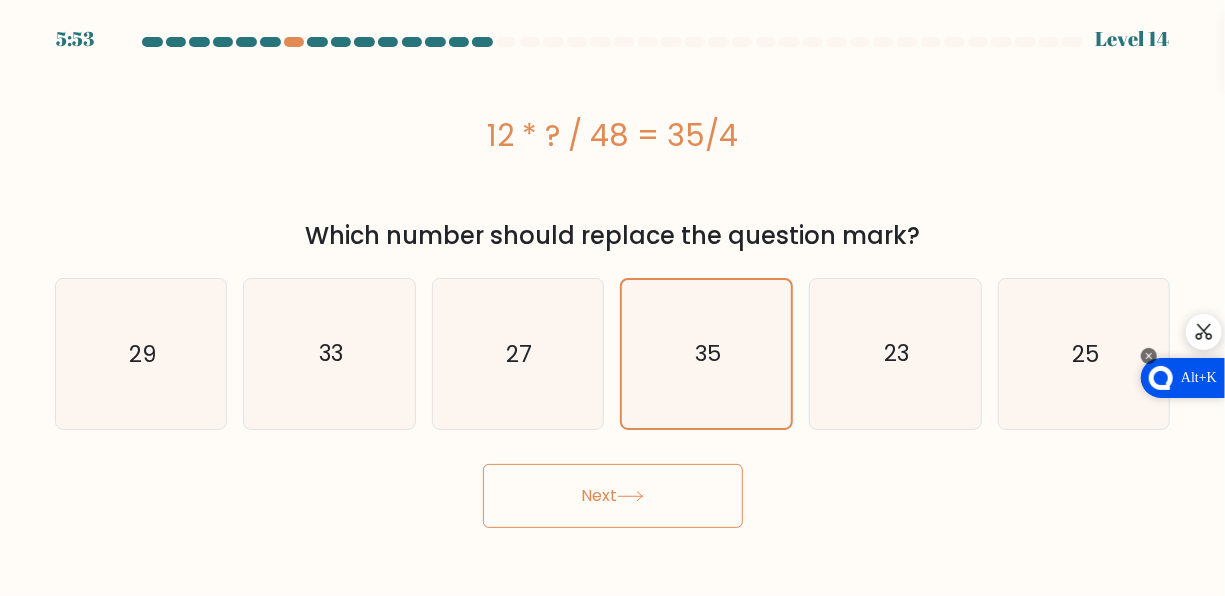 click on "Alt+K" at bounding box center (1183, 378) 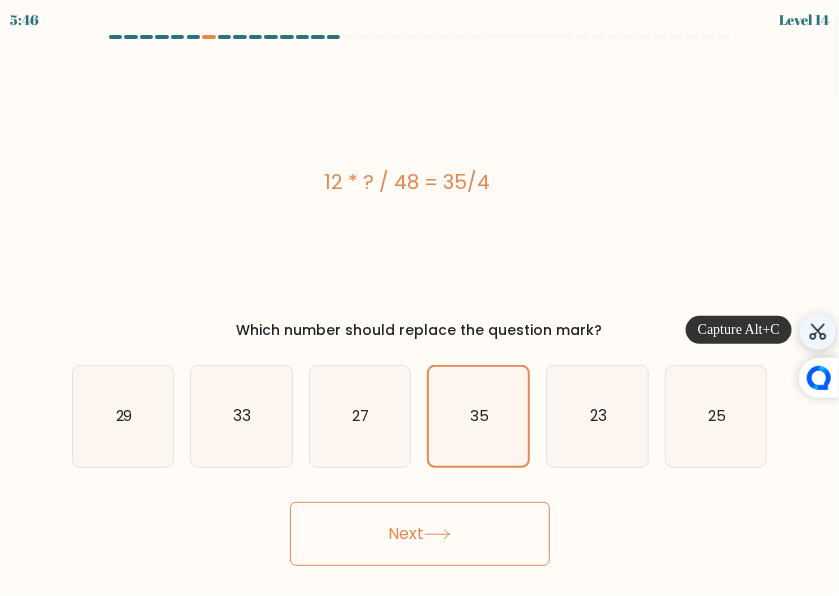 click at bounding box center [818, 332] 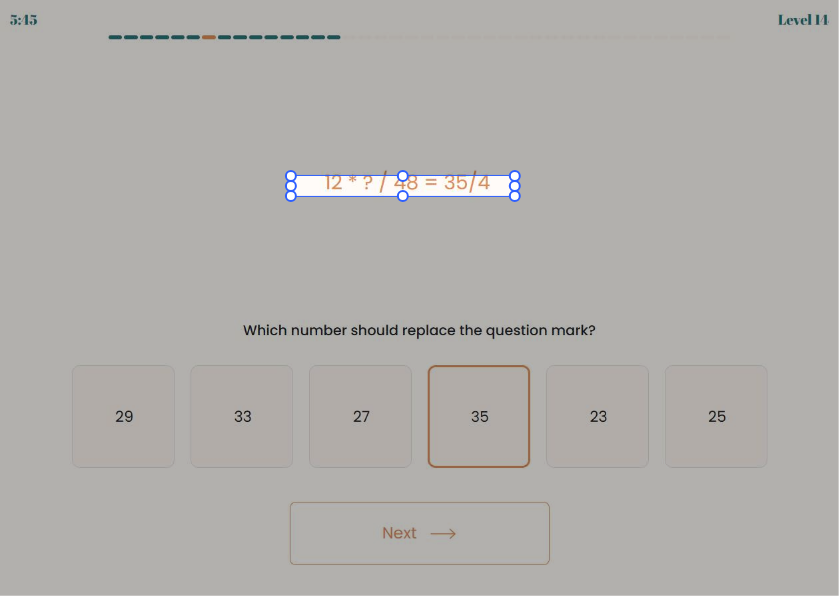 drag, startPoint x: 291, startPoint y: 176, endPoint x: 517, endPoint y: 196, distance: 226.88322 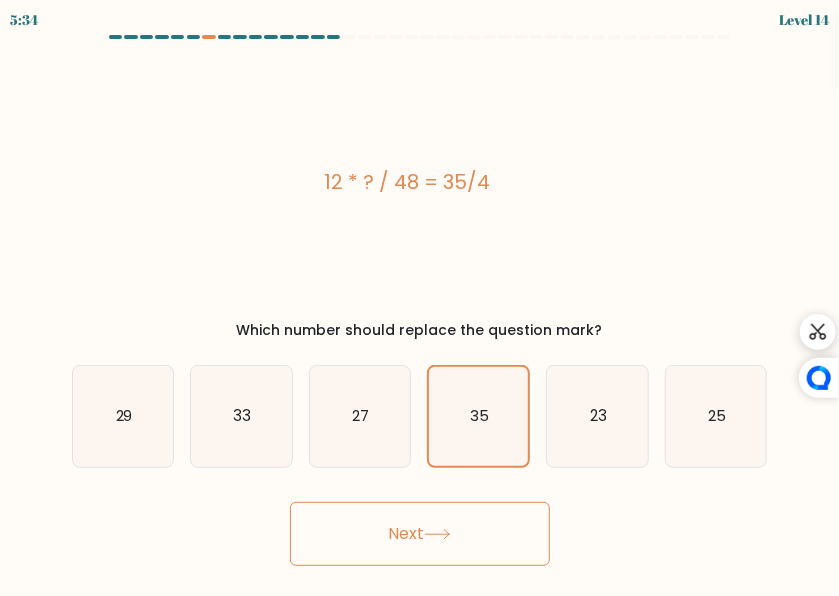 click on "Next" at bounding box center [420, 534] 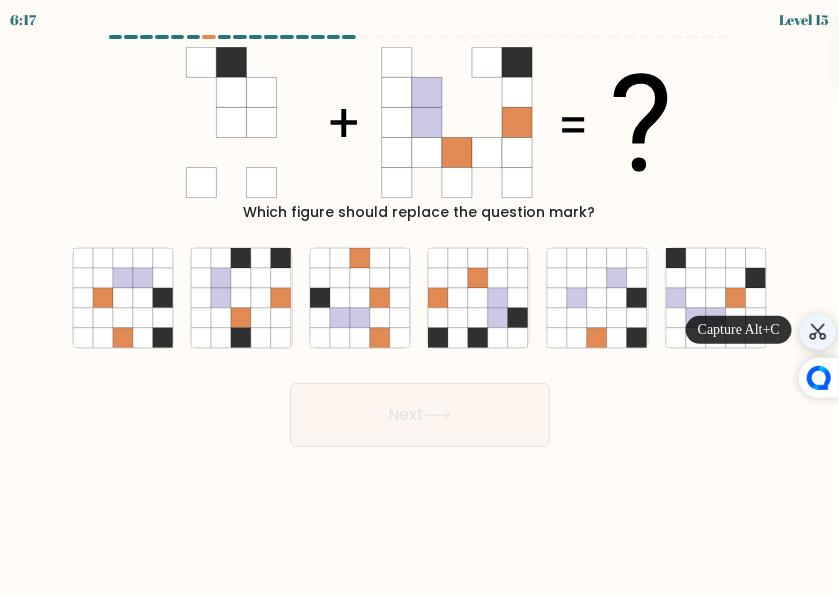 click at bounding box center (818, 332) 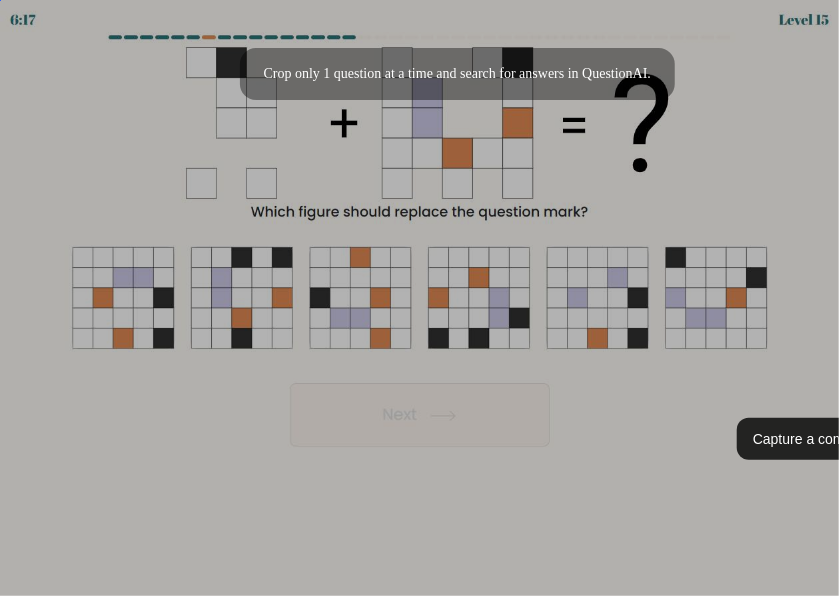 click 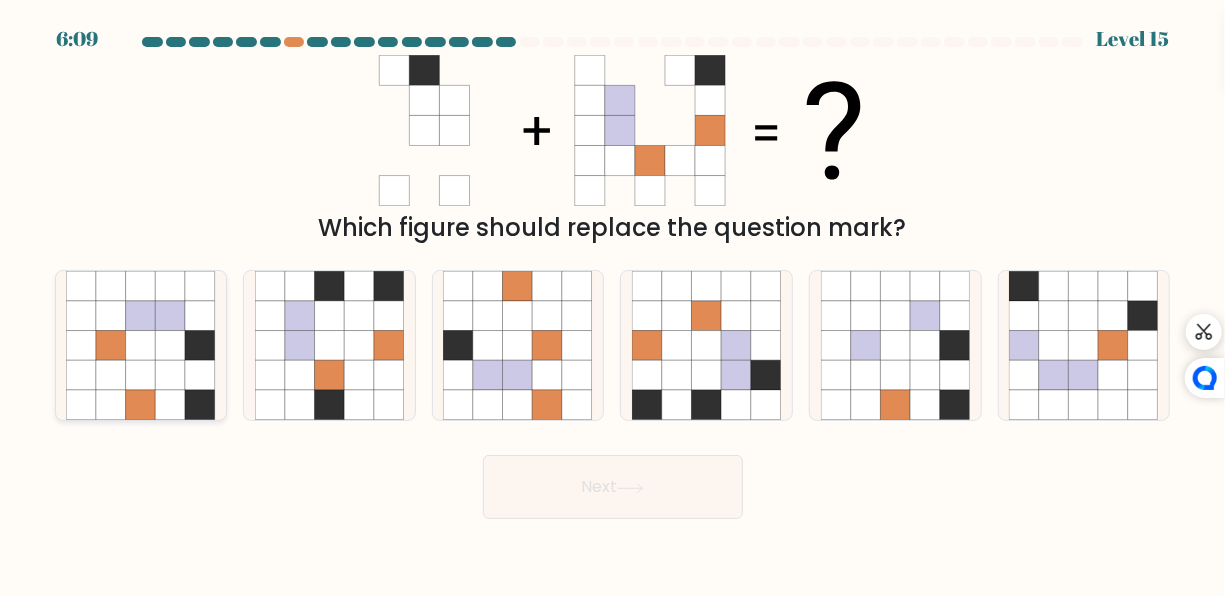 click 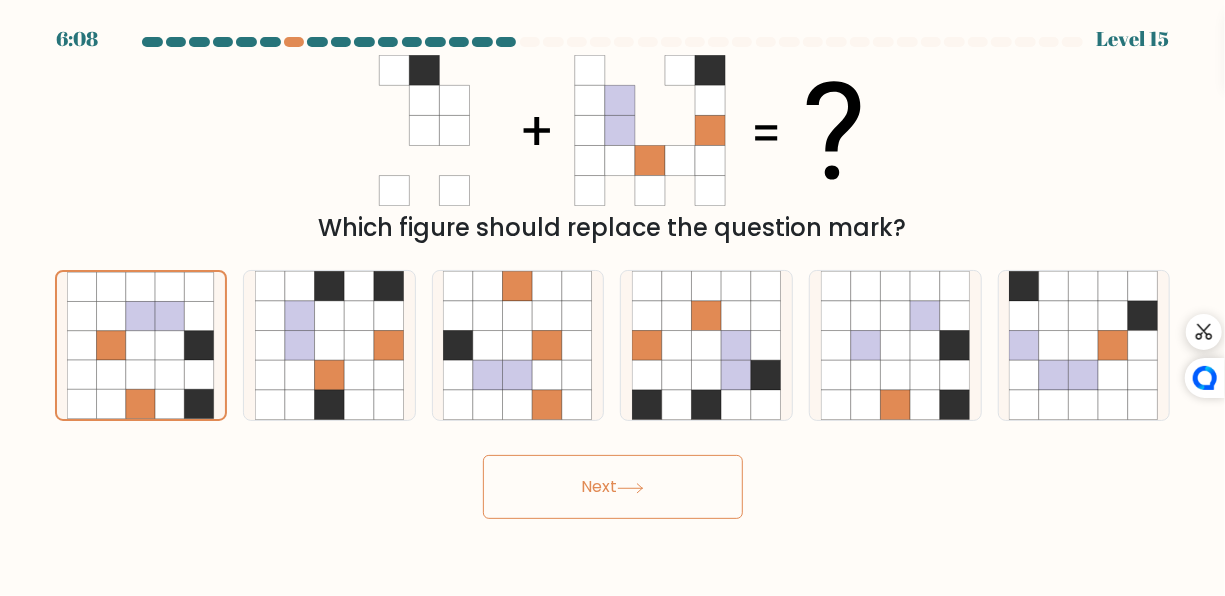 click on "Next" at bounding box center [613, 487] 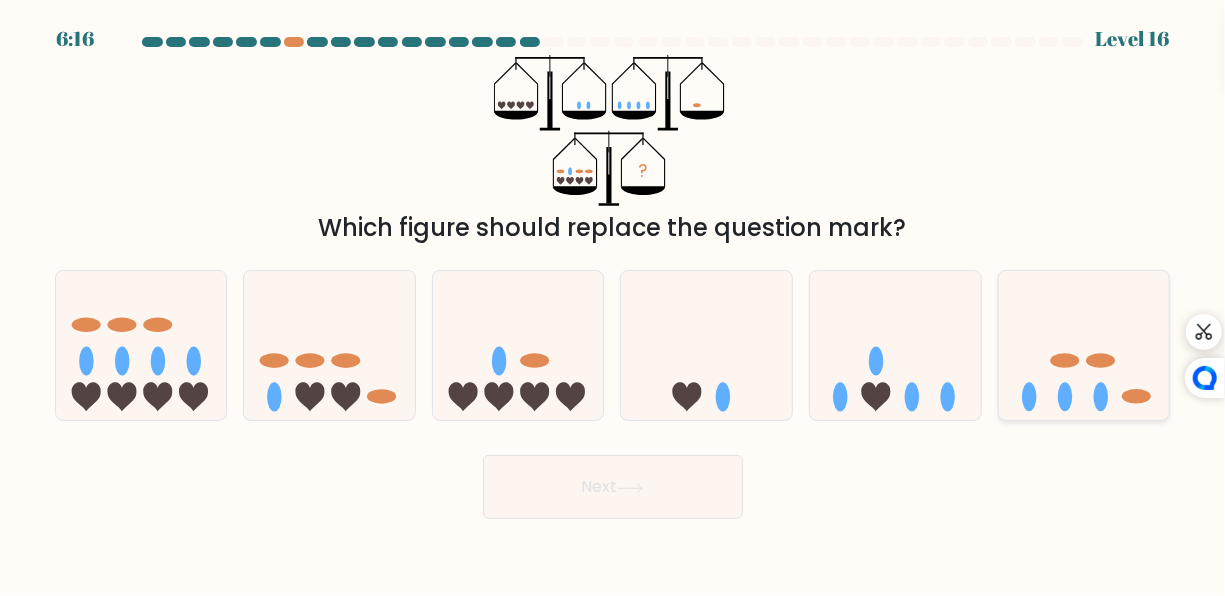click at bounding box center (1084, 346) 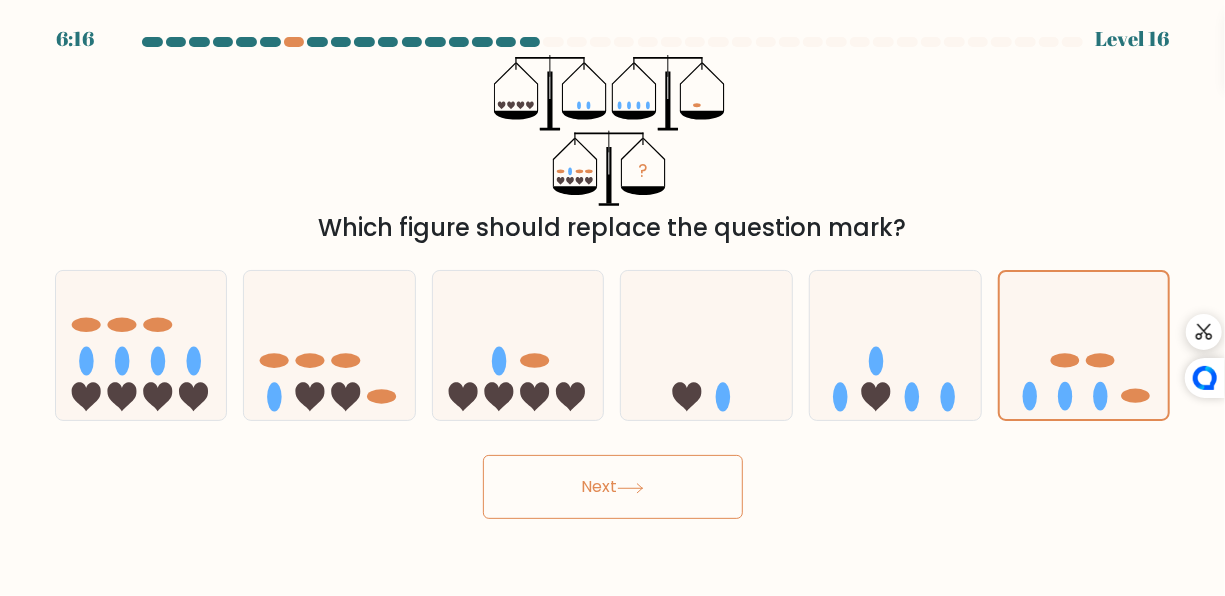click on "Next" at bounding box center [613, 487] 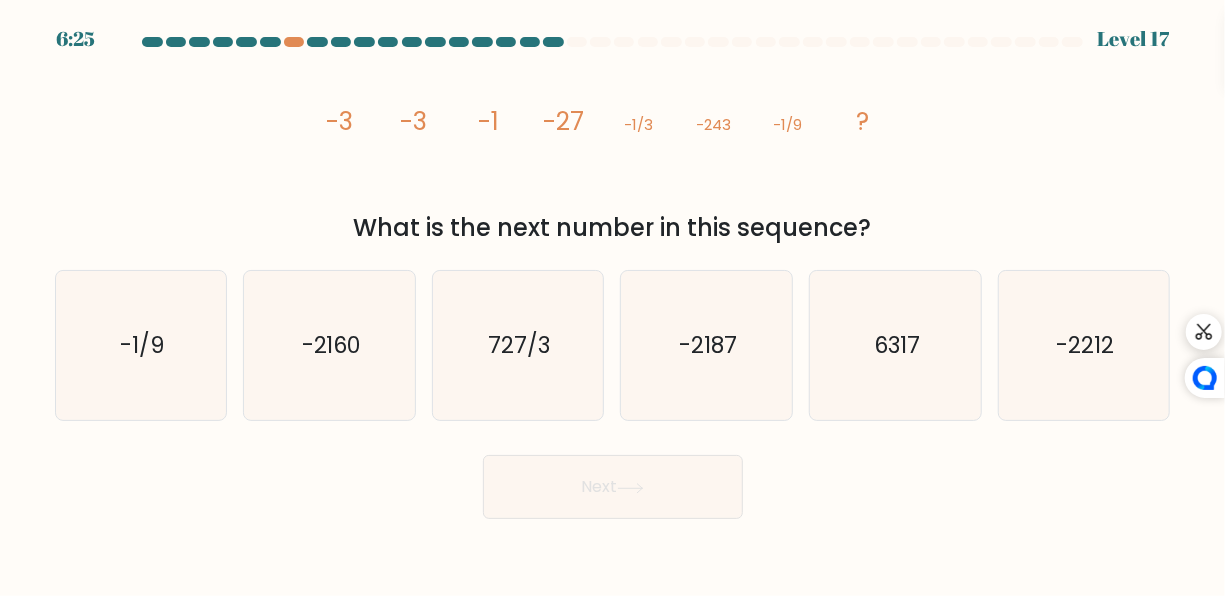 drag, startPoint x: 1212, startPoint y: 340, endPoint x: 431, endPoint y: 193, distance: 794.7138 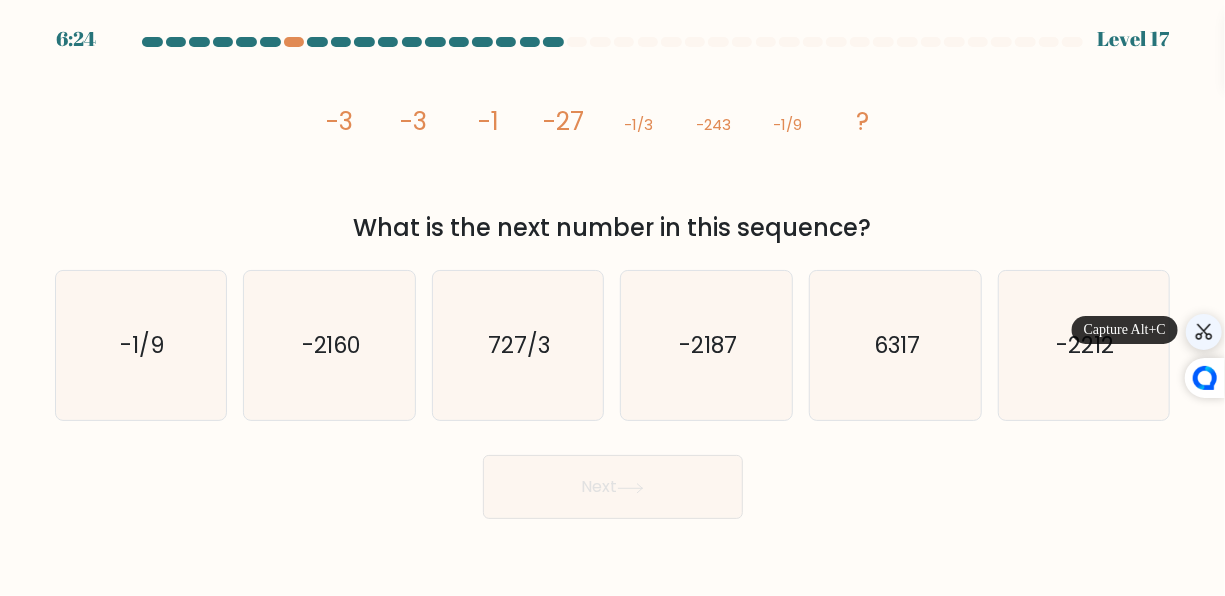 click at bounding box center (1204, 332) 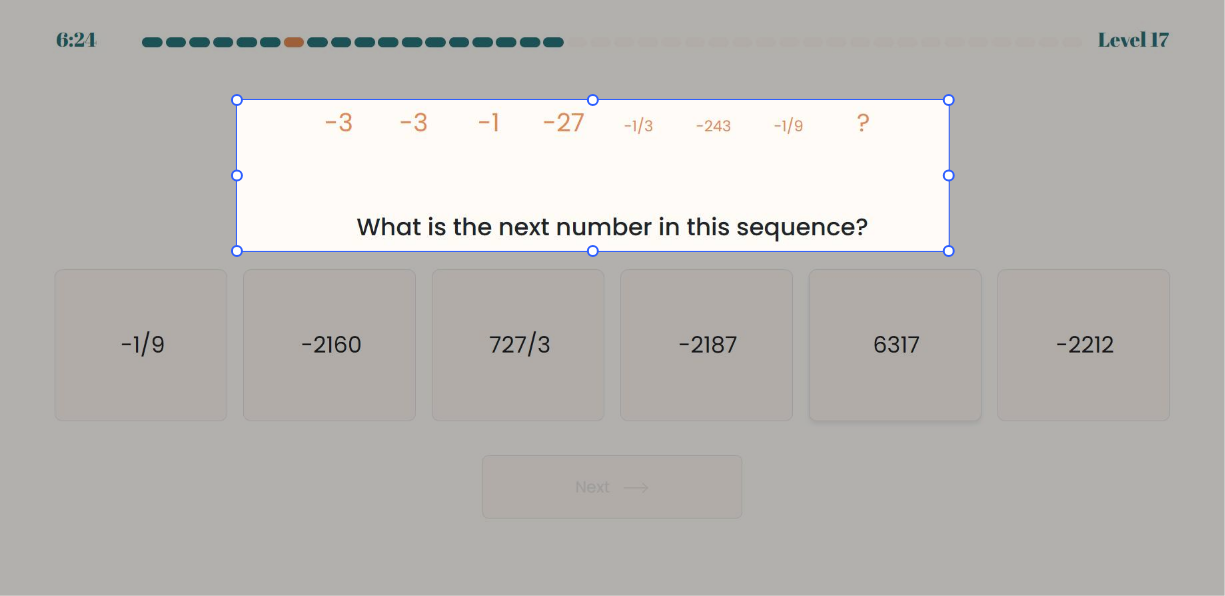 drag, startPoint x: 237, startPoint y: 100, endPoint x: 949, endPoint y: 252, distance: 728.04395 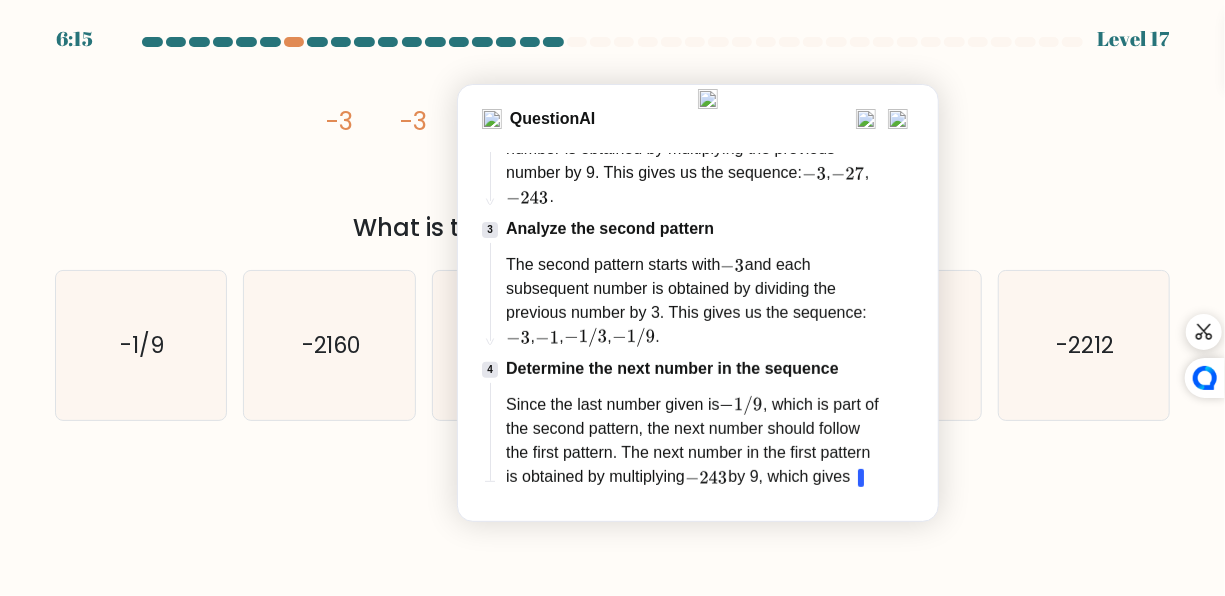 scroll, scrollTop: 487, scrollLeft: 0, axis: vertical 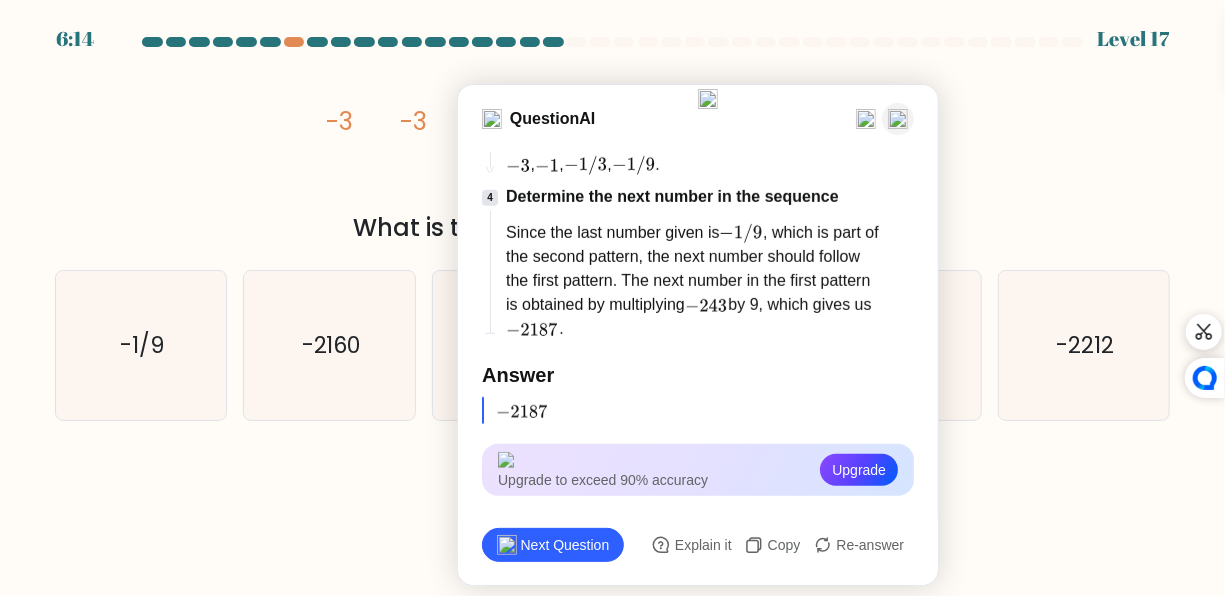 click at bounding box center [898, 119] 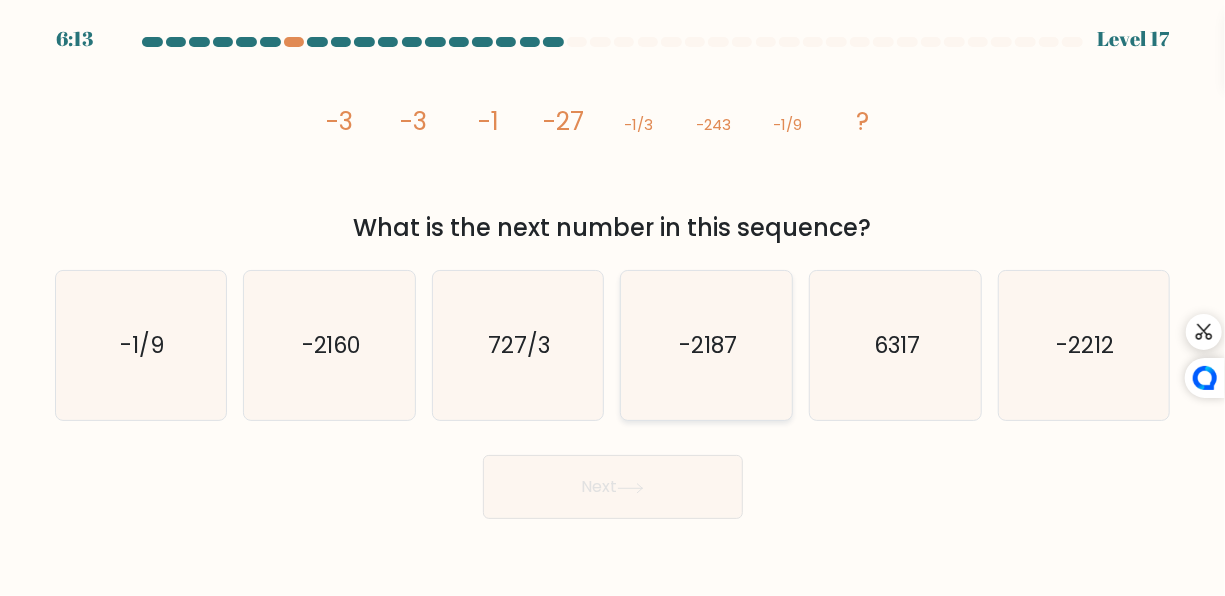 click on "-2187" 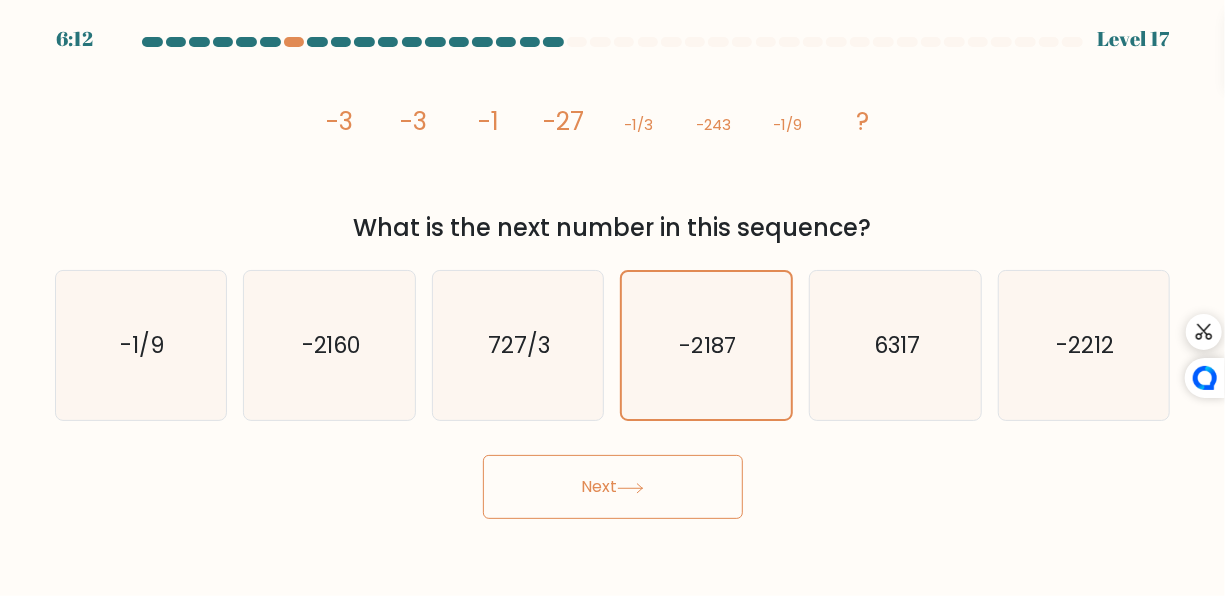 click on "Next" at bounding box center (613, 487) 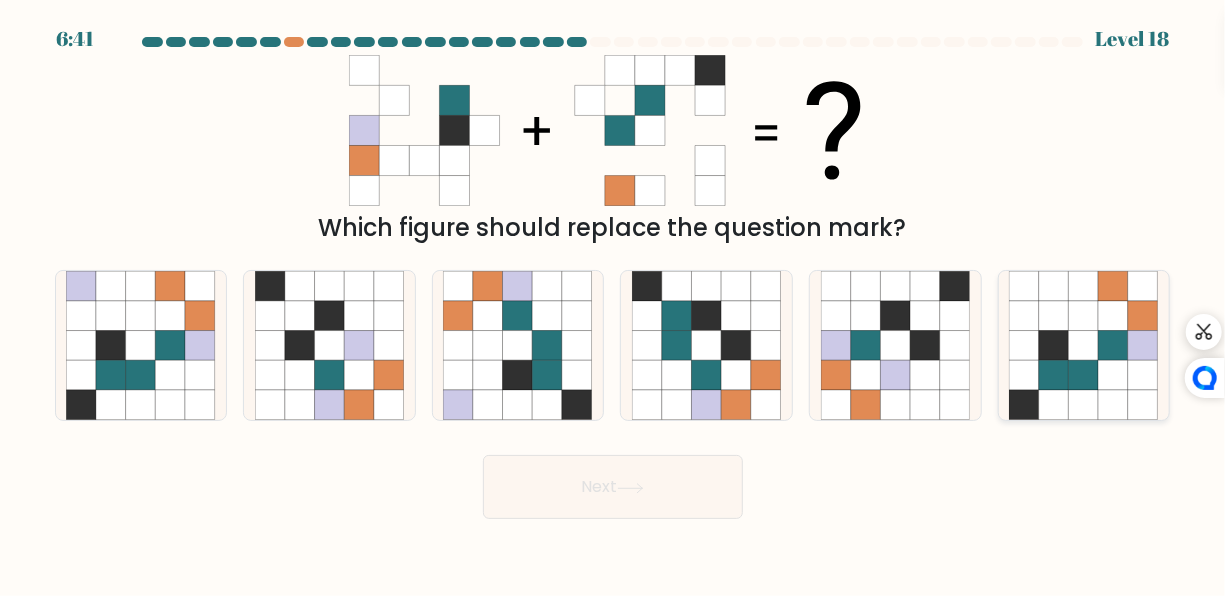 click 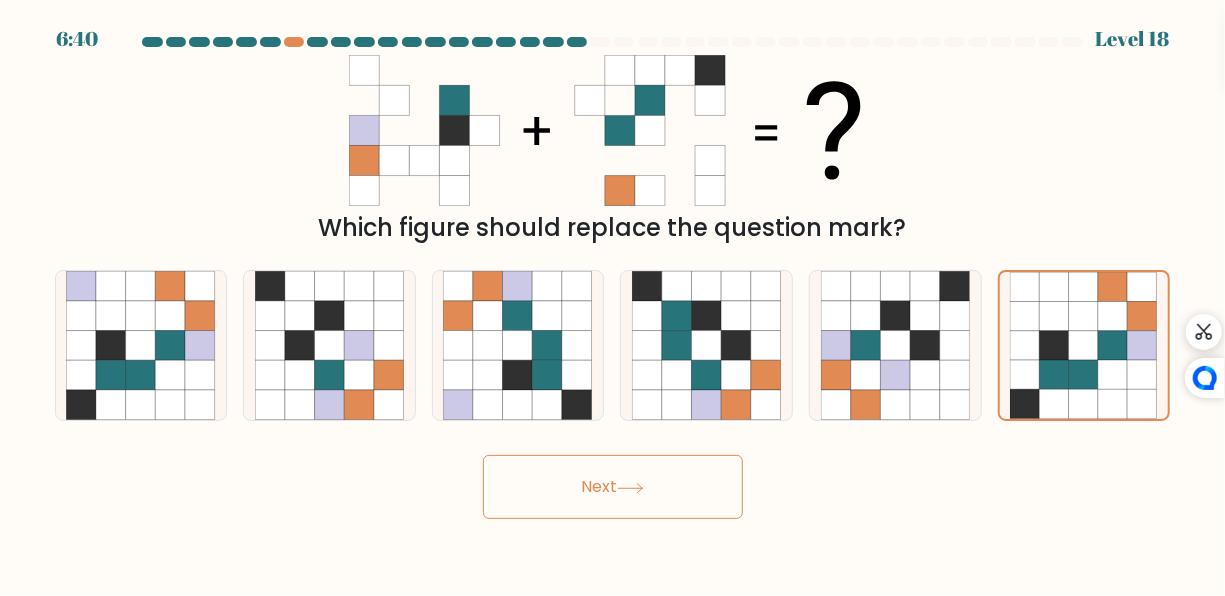 click on "Next" at bounding box center (613, 487) 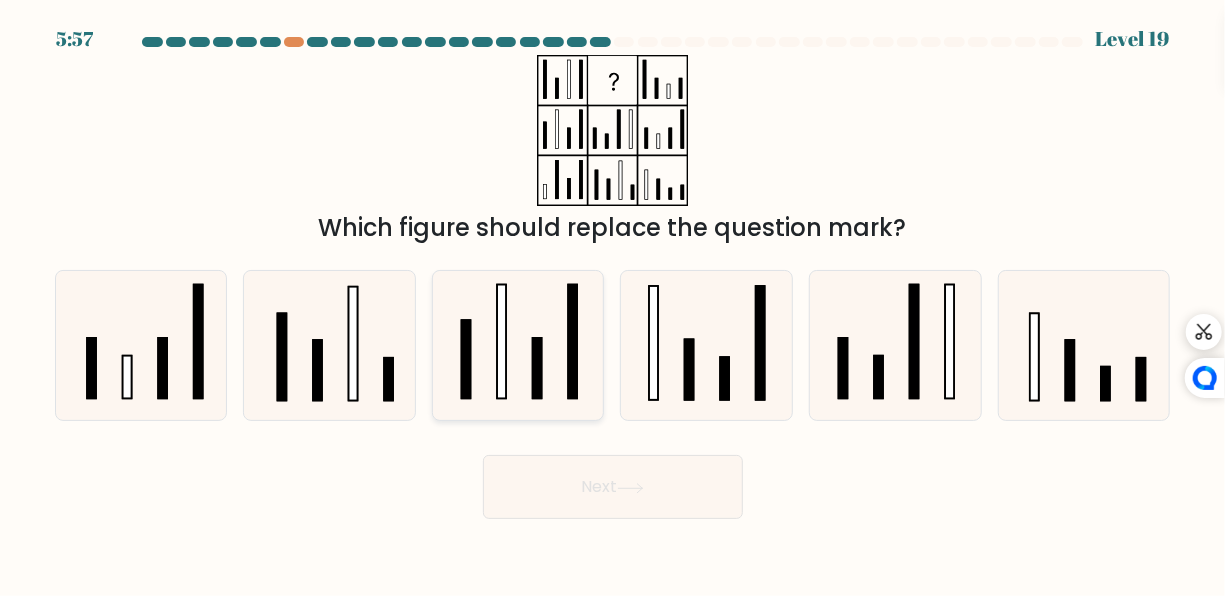 click 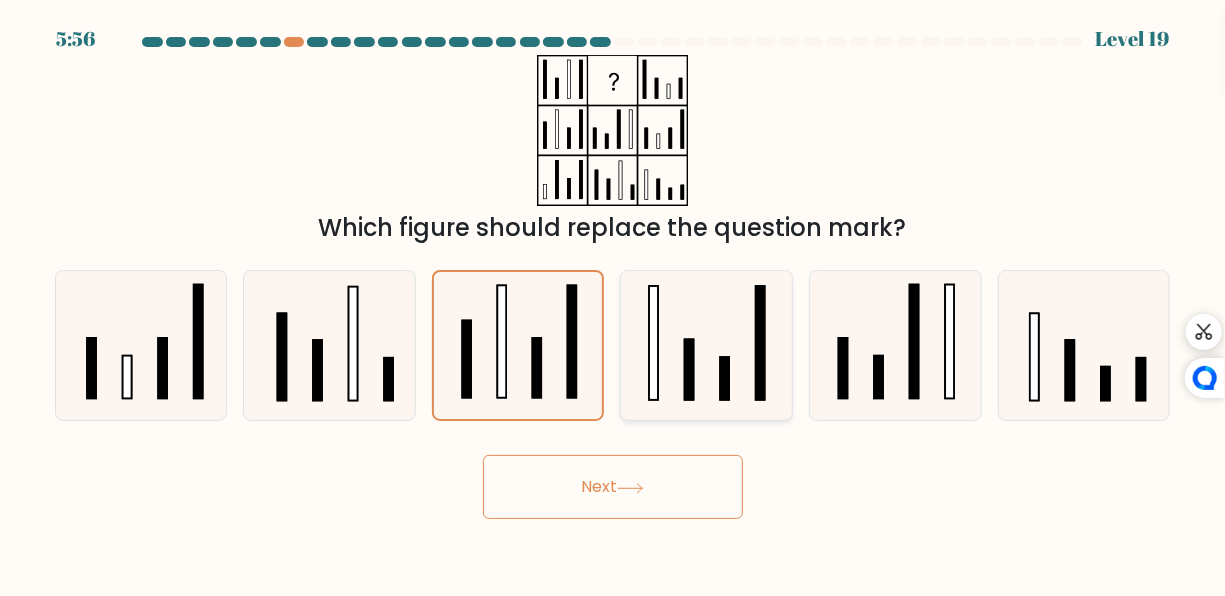 click 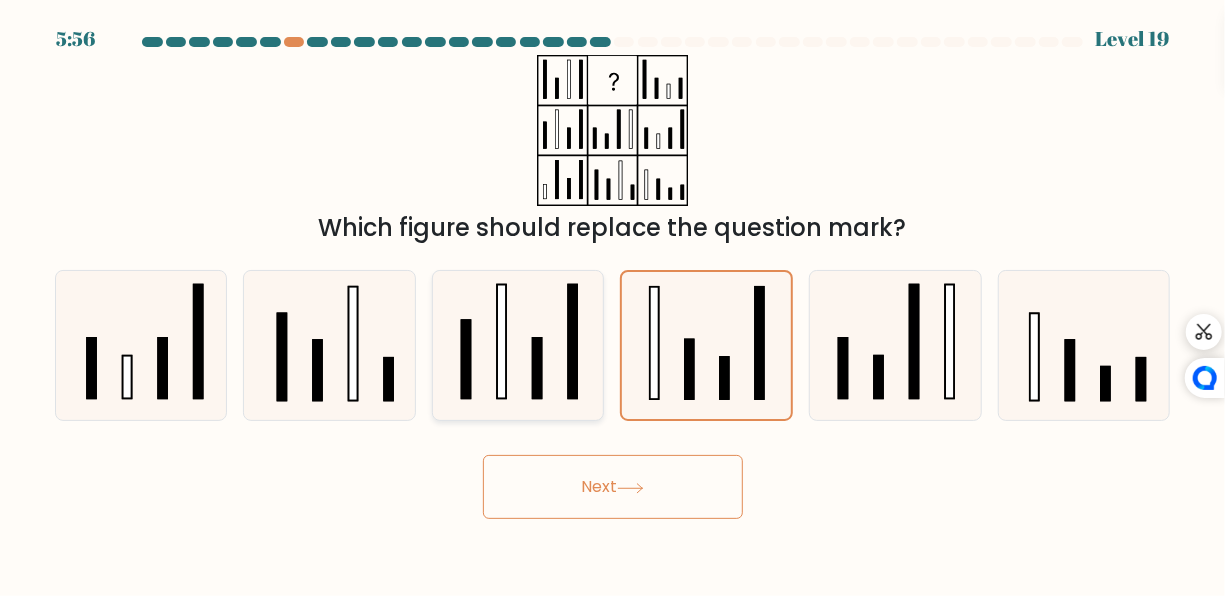 drag, startPoint x: 667, startPoint y: 324, endPoint x: 436, endPoint y: 304, distance: 231.86418 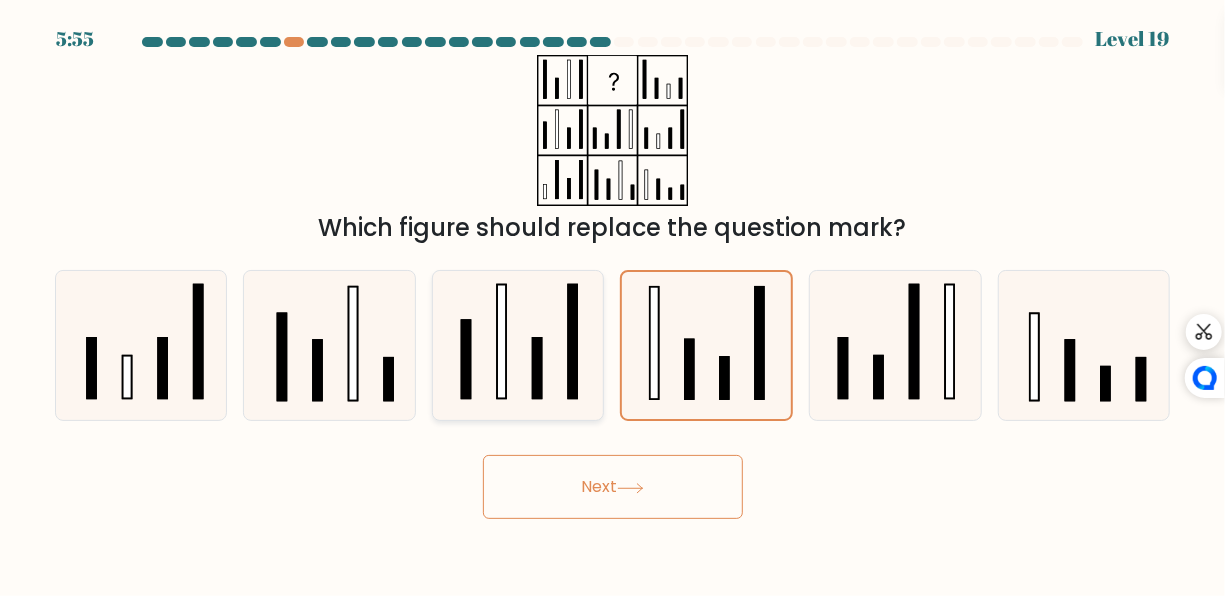 drag, startPoint x: 436, startPoint y: 304, endPoint x: 563, endPoint y: 357, distance: 137.6154 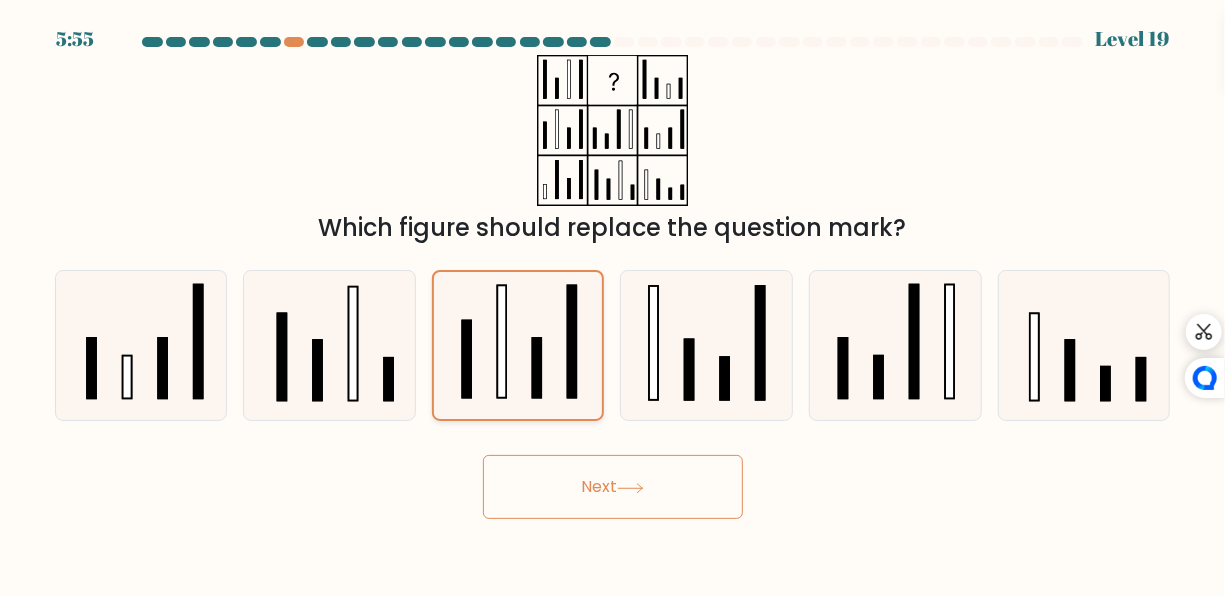 click 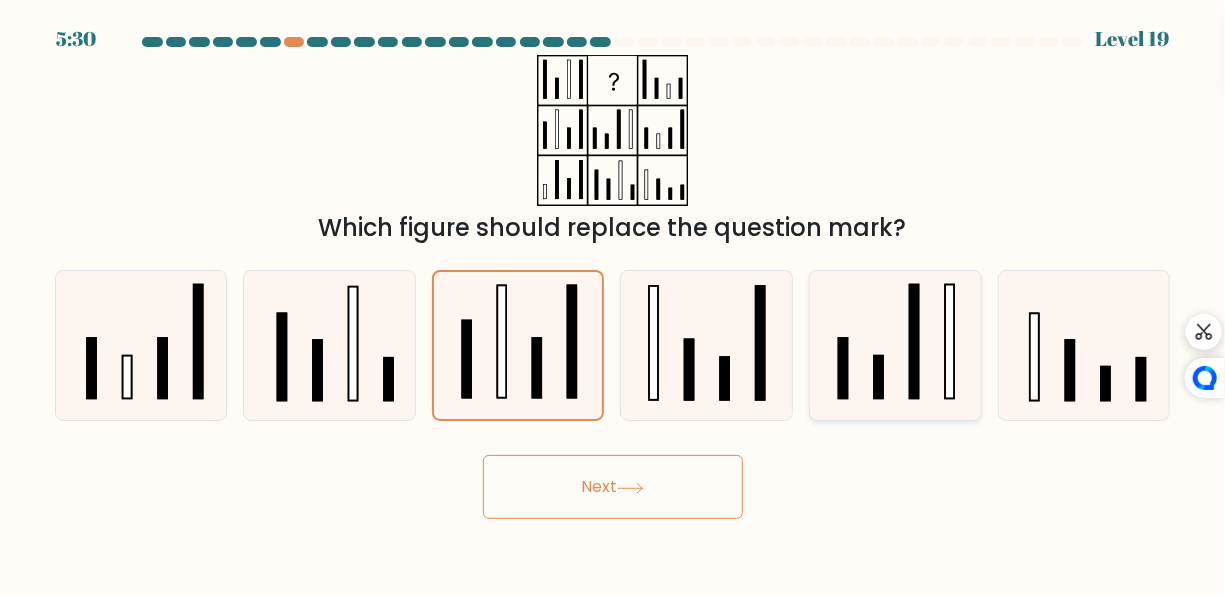 click 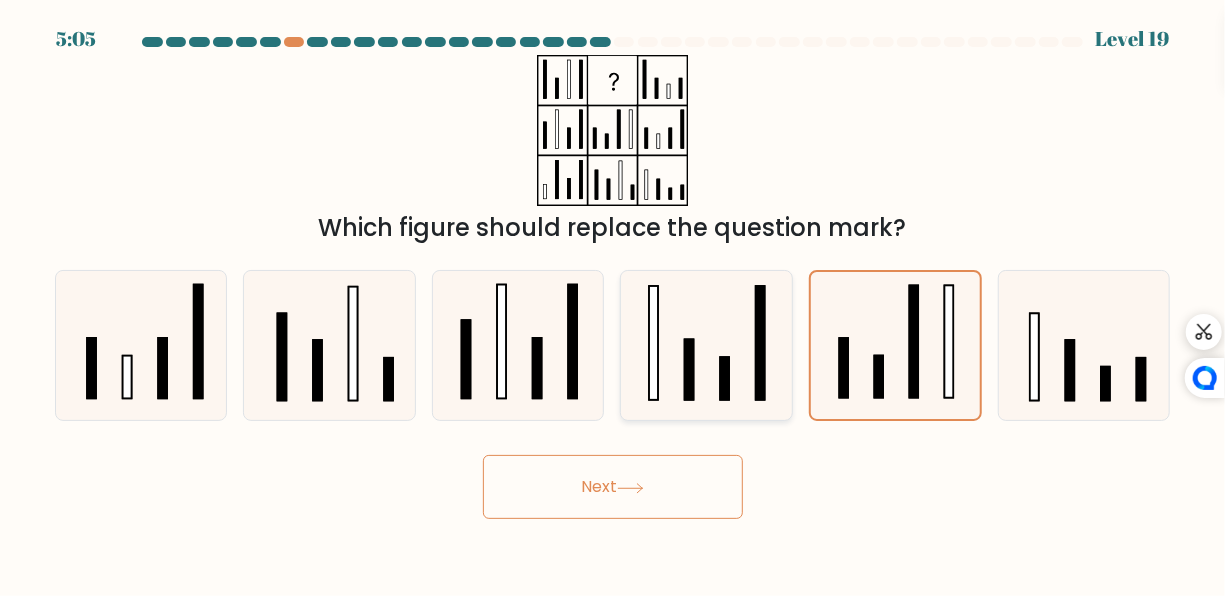 click 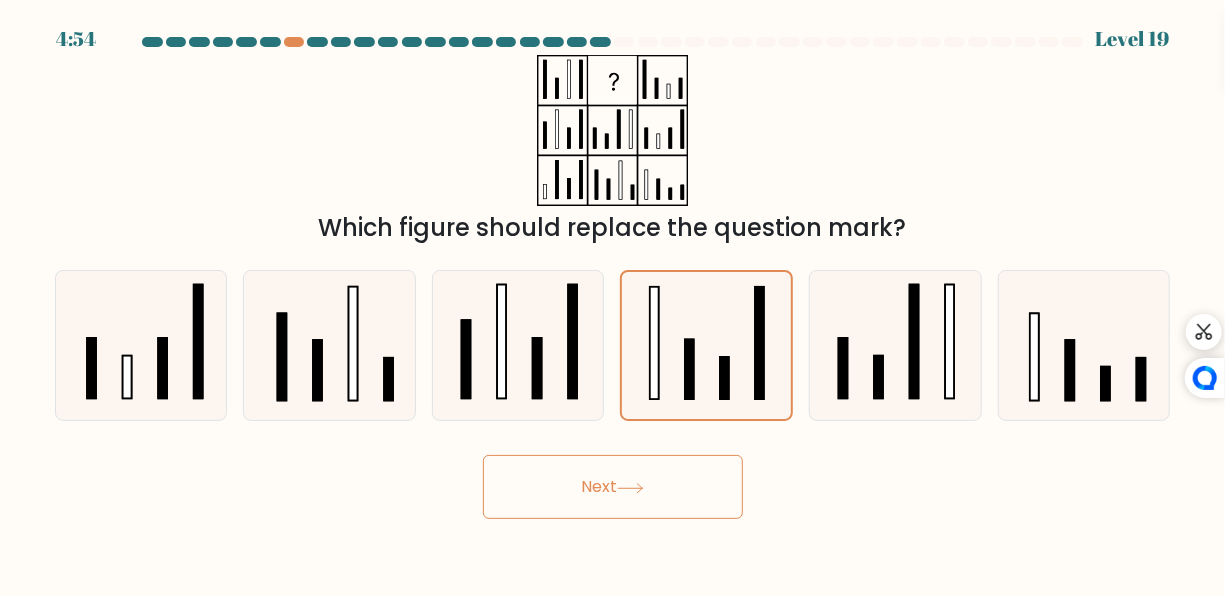 click on "Next" at bounding box center [613, 487] 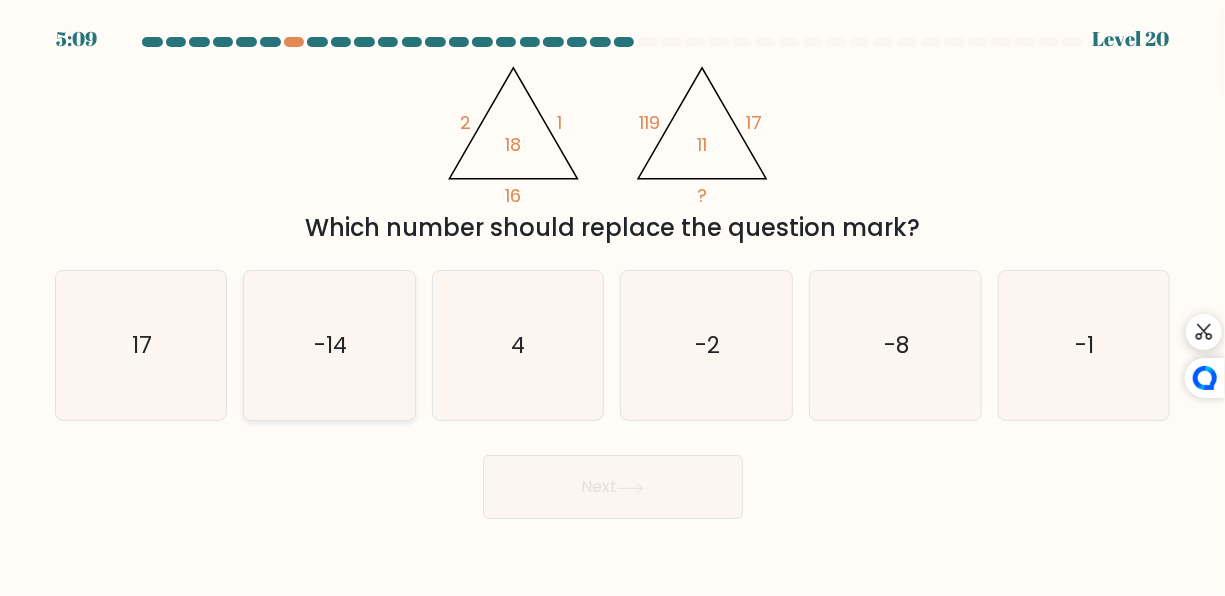 click on "-14" 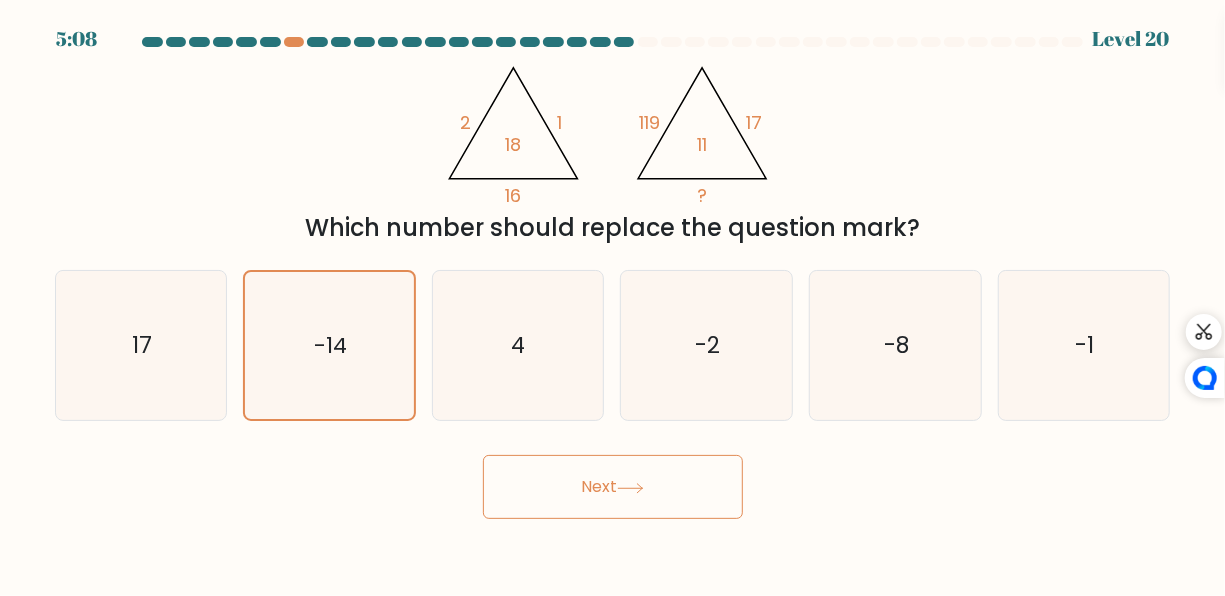 click on "Next" at bounding box center [613, 487] 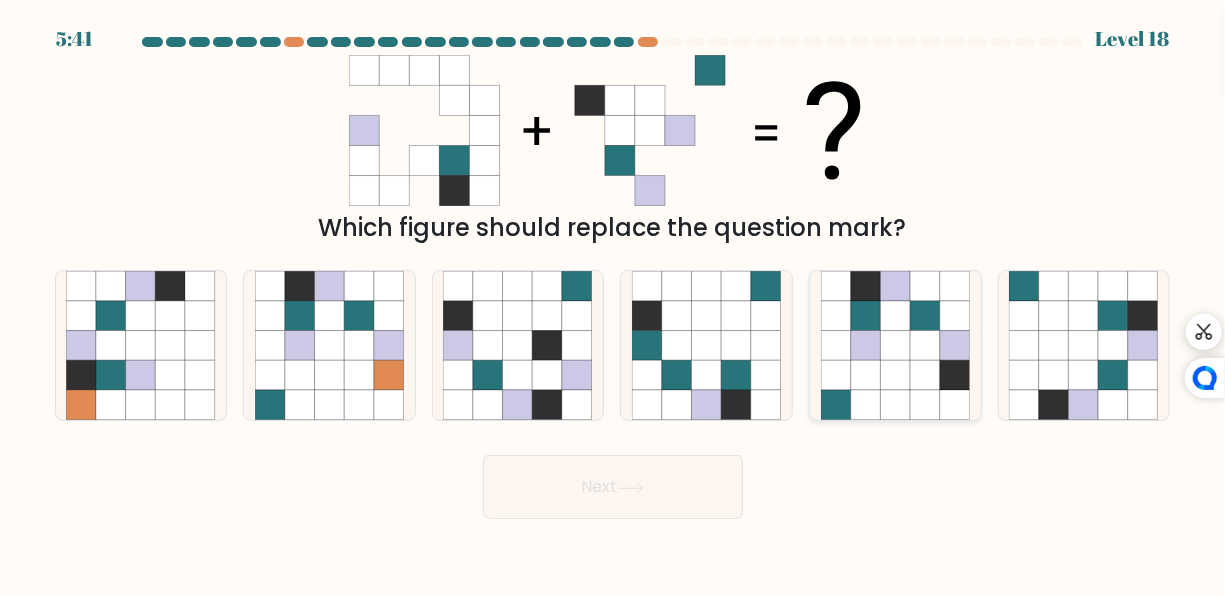 click 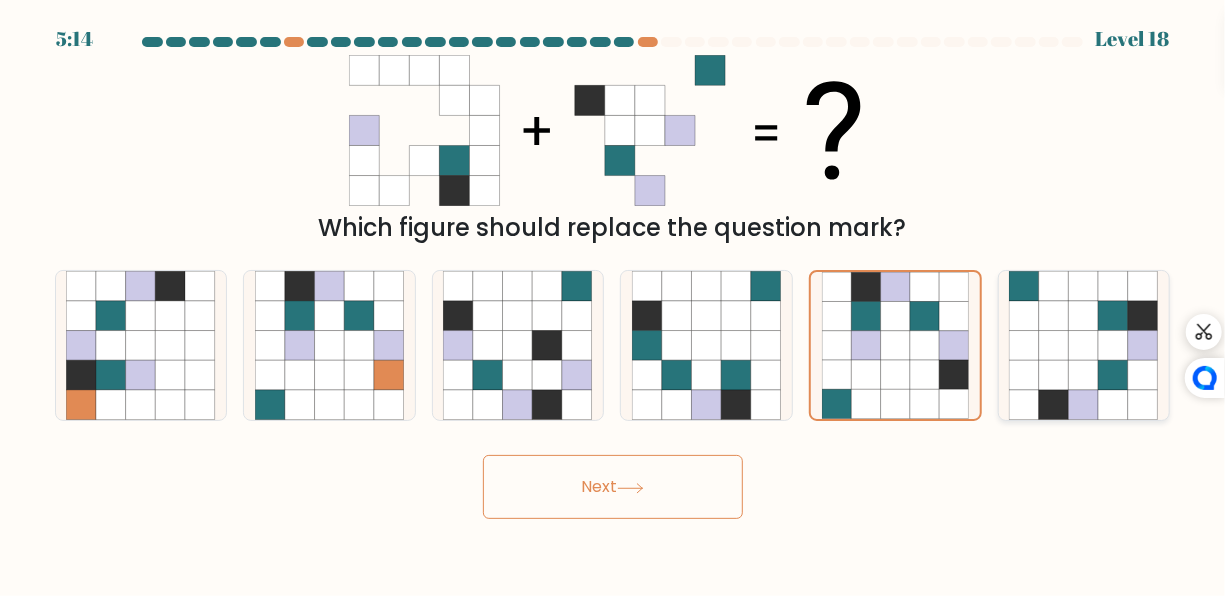 click 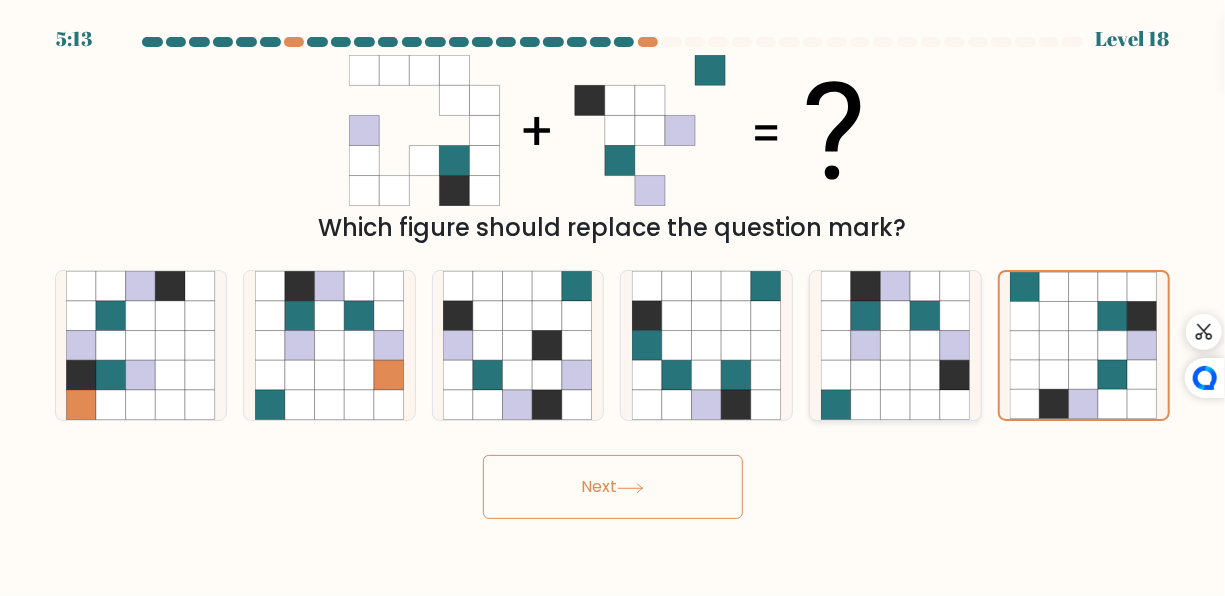 click 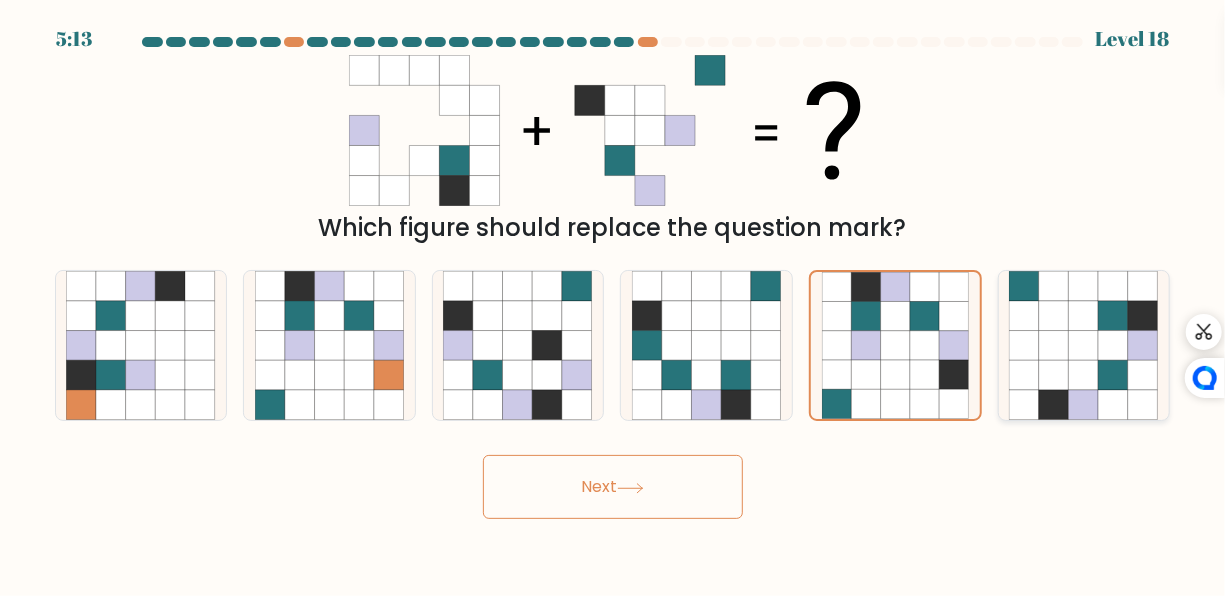 click 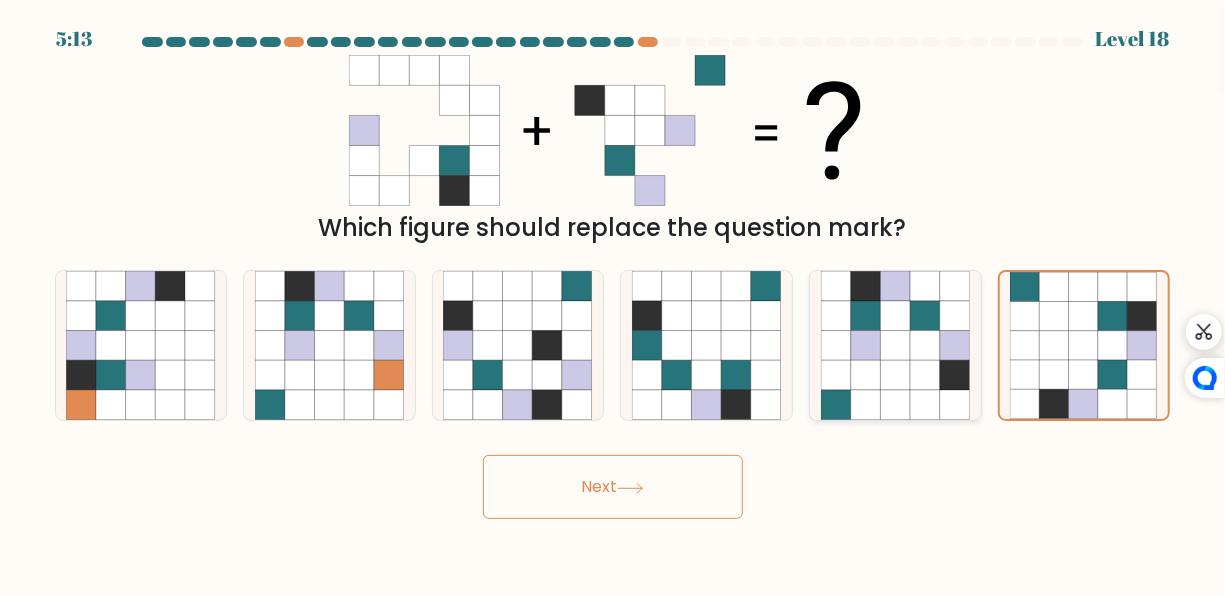 drag, startPoint x: 896, startPoint y: 374, endPoint x: 953, endPoint y: 379, distance: 57.21888 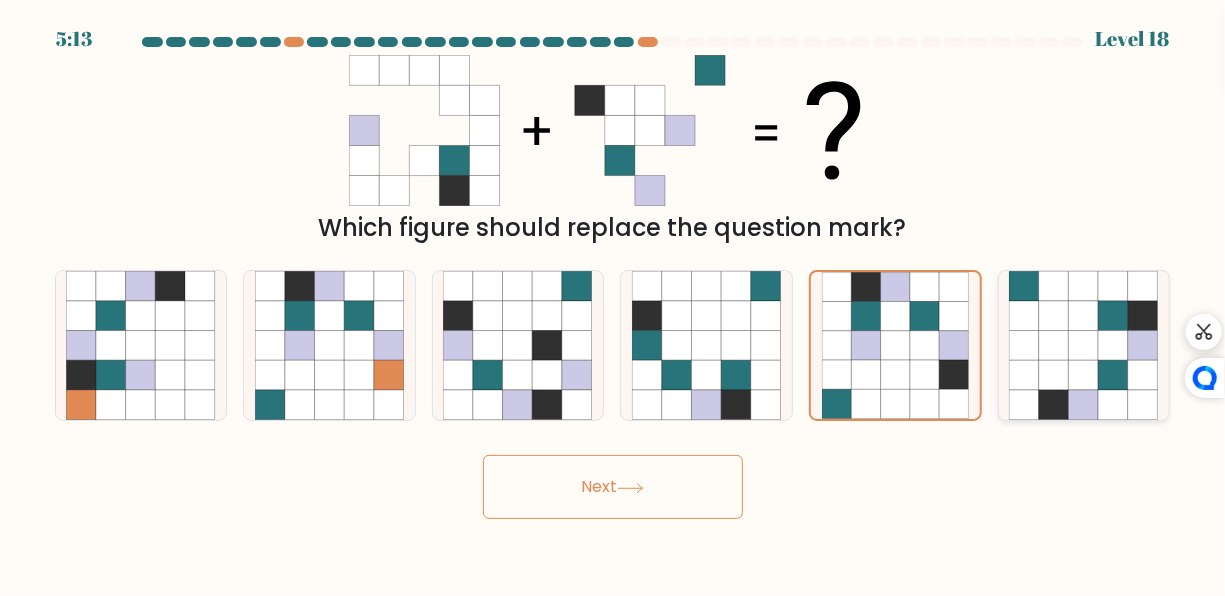click 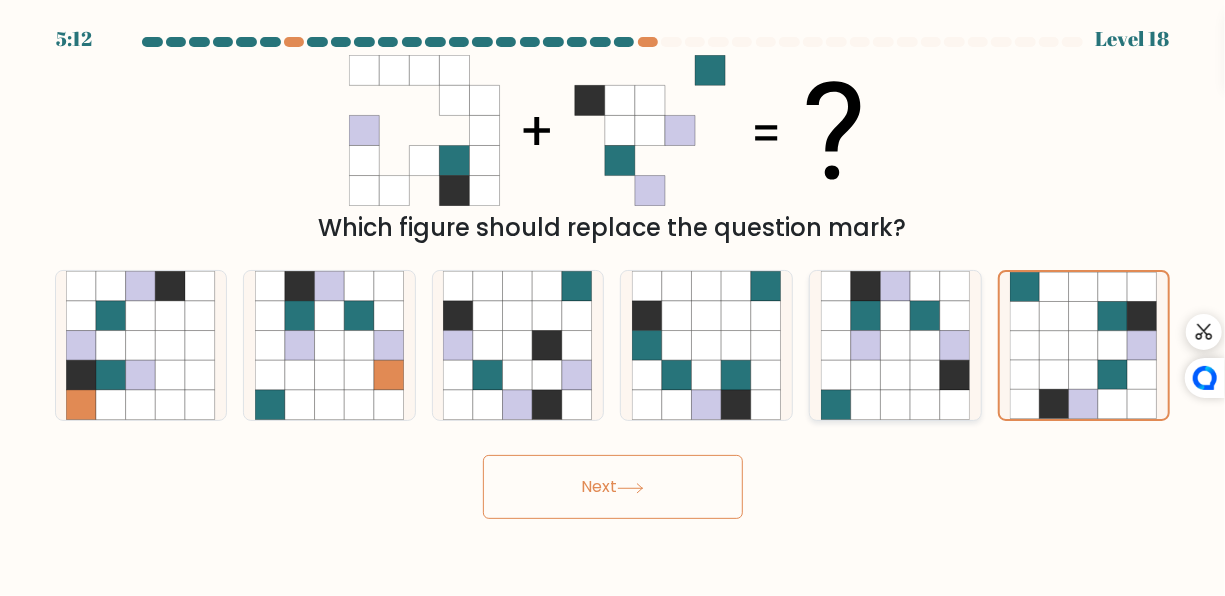 click 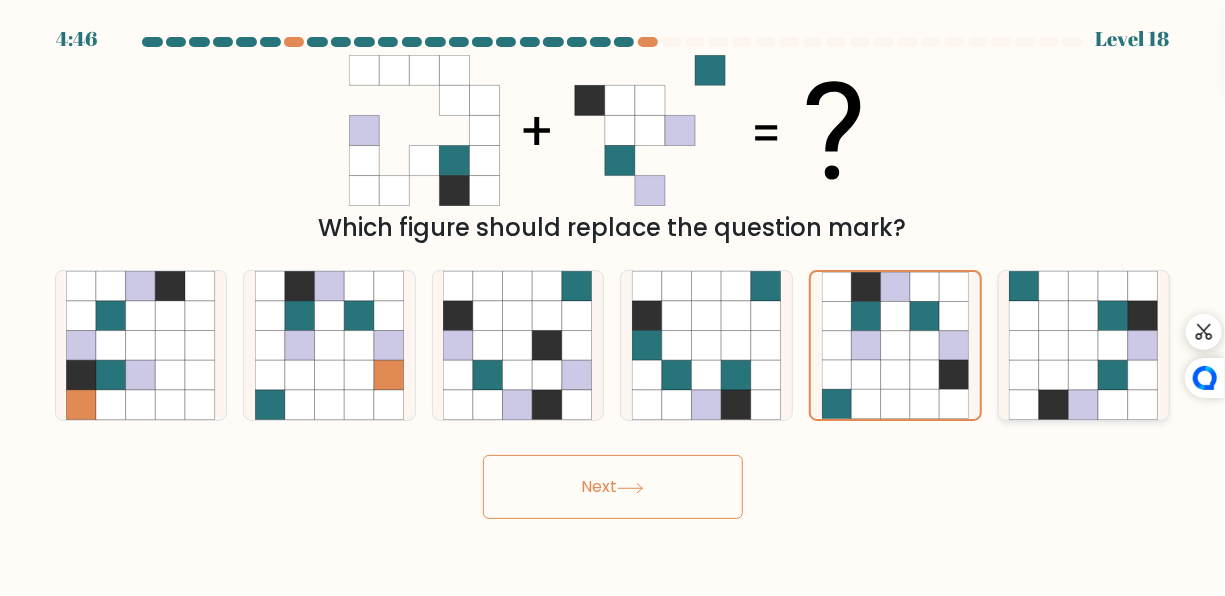 click 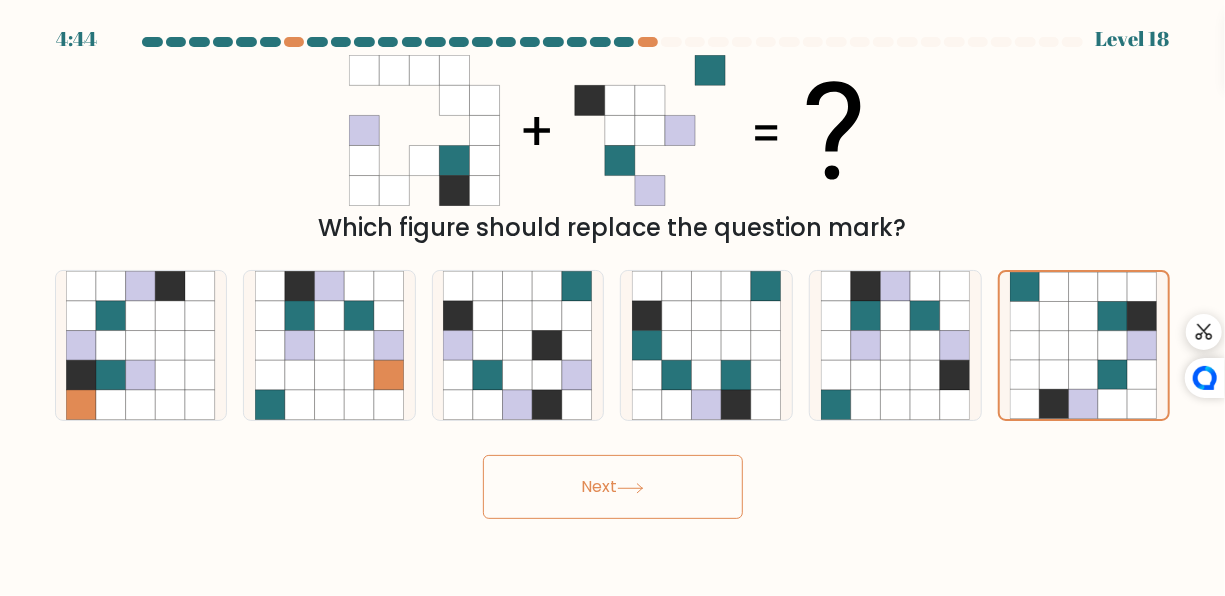 click on "Next" at bounding box center [613, 487] 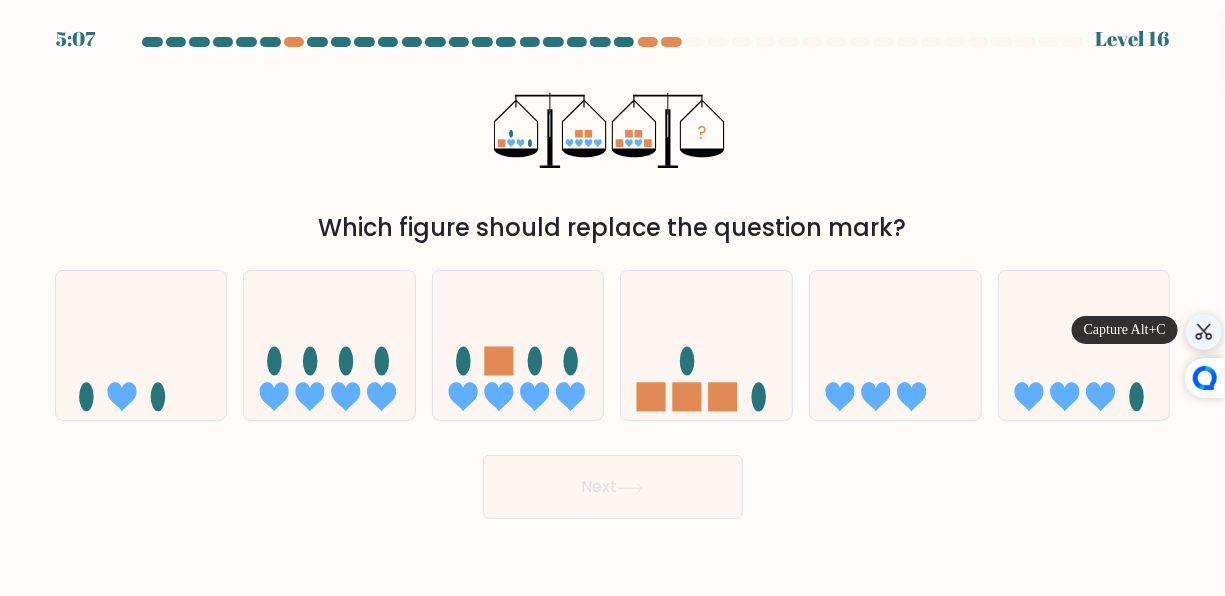 click at bounding box center [1204, 332] 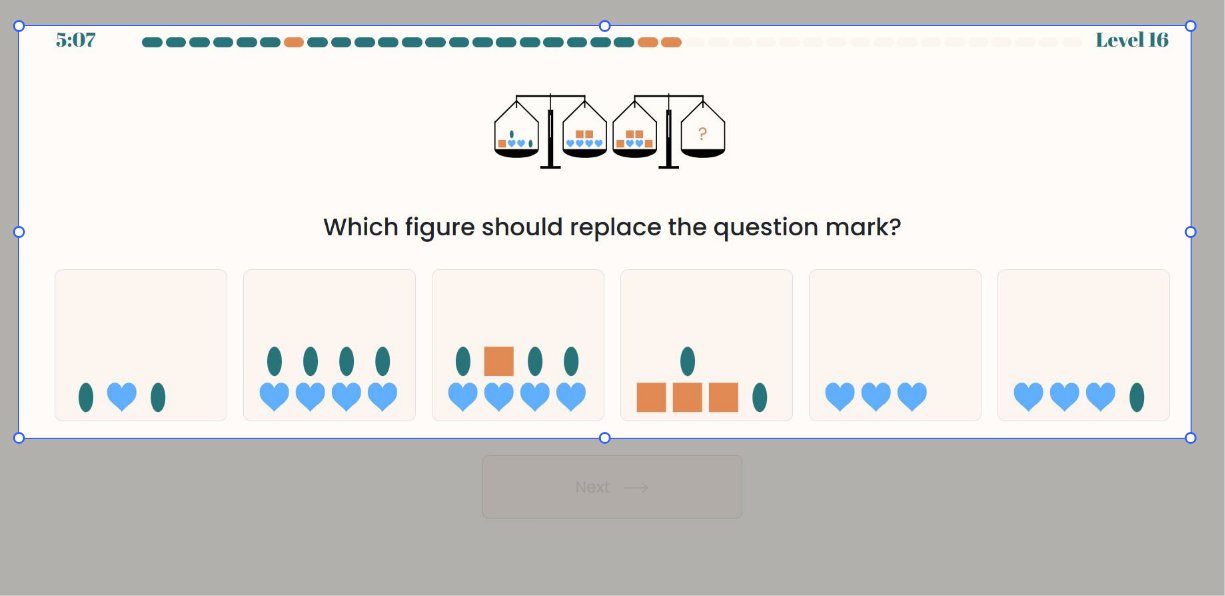 drag, startPoint x: 19, startPoint y: 26, endPoint x: 1192, endPoint y: 445, distance: 1245.5883 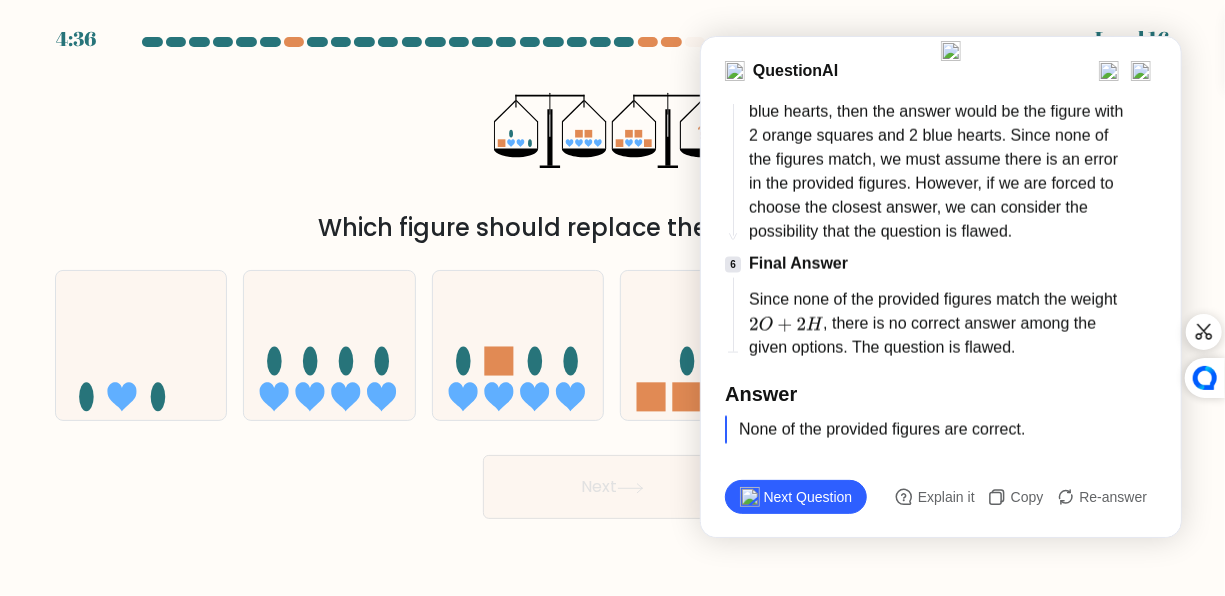 scroll, scrollTop: 1406, scrollLeft: 0, axis: vertical 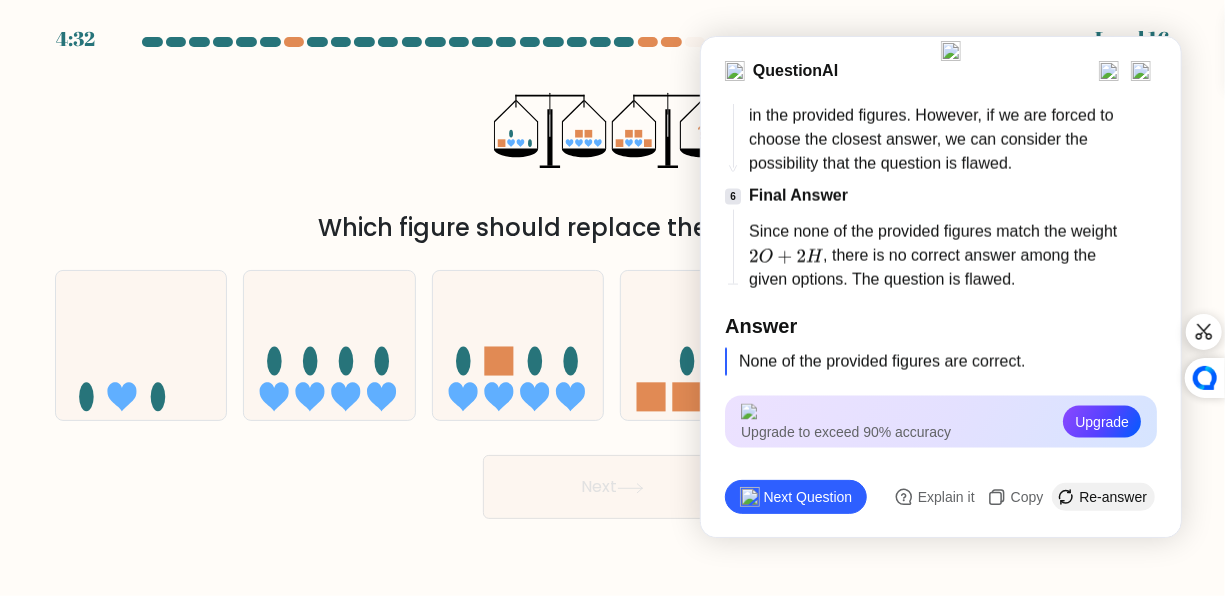 click on "Re-answer" at bounding box center (1114, 497) 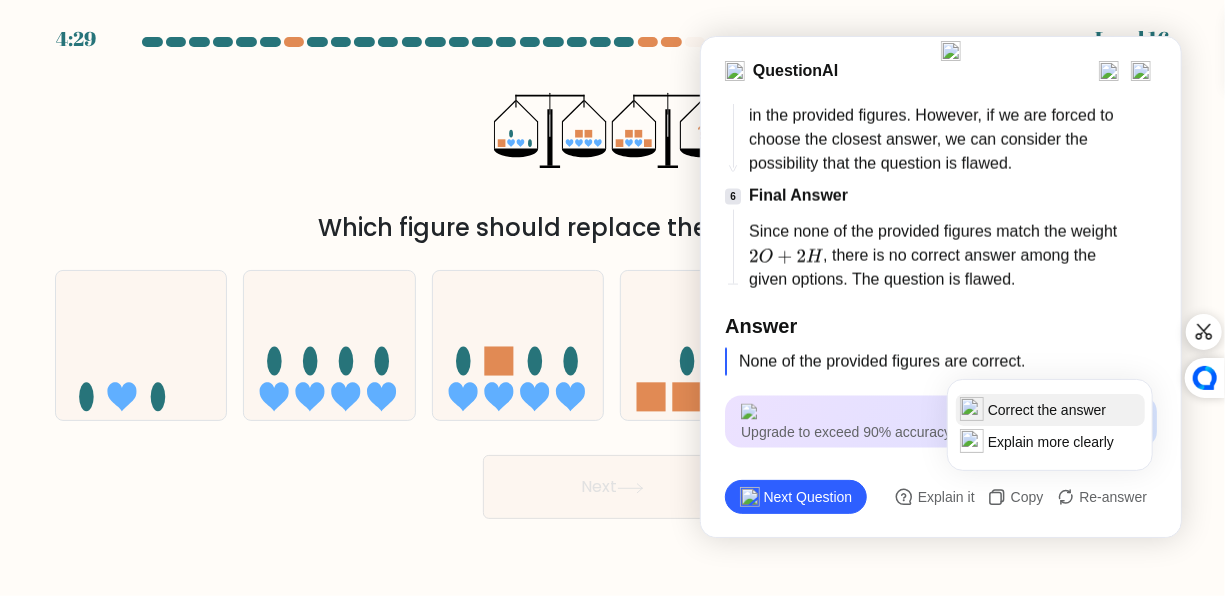 click on "Correct the answer" at bounding box center [1050, 410] 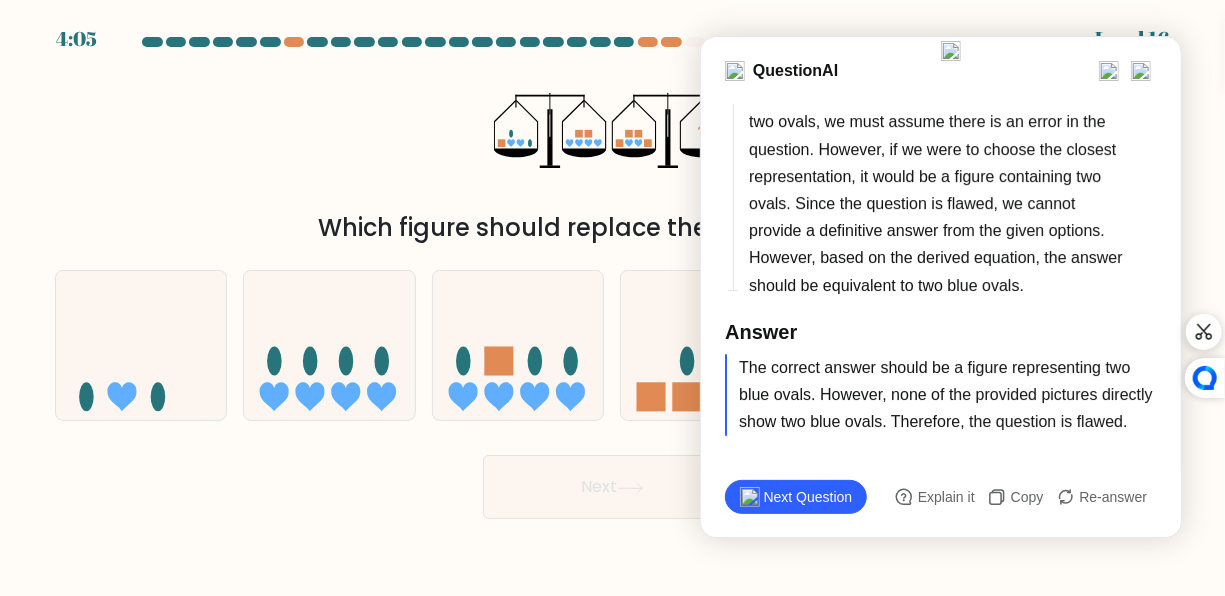 scroll, scrollTop: 3412, scrollLeft: 0, axis: vertical 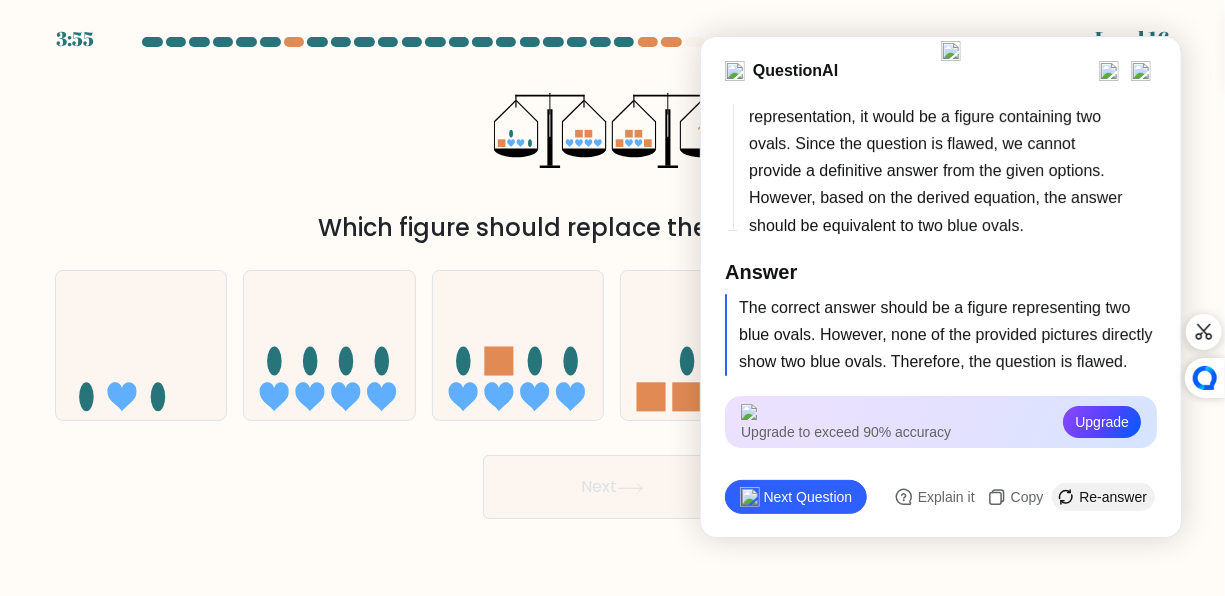 click 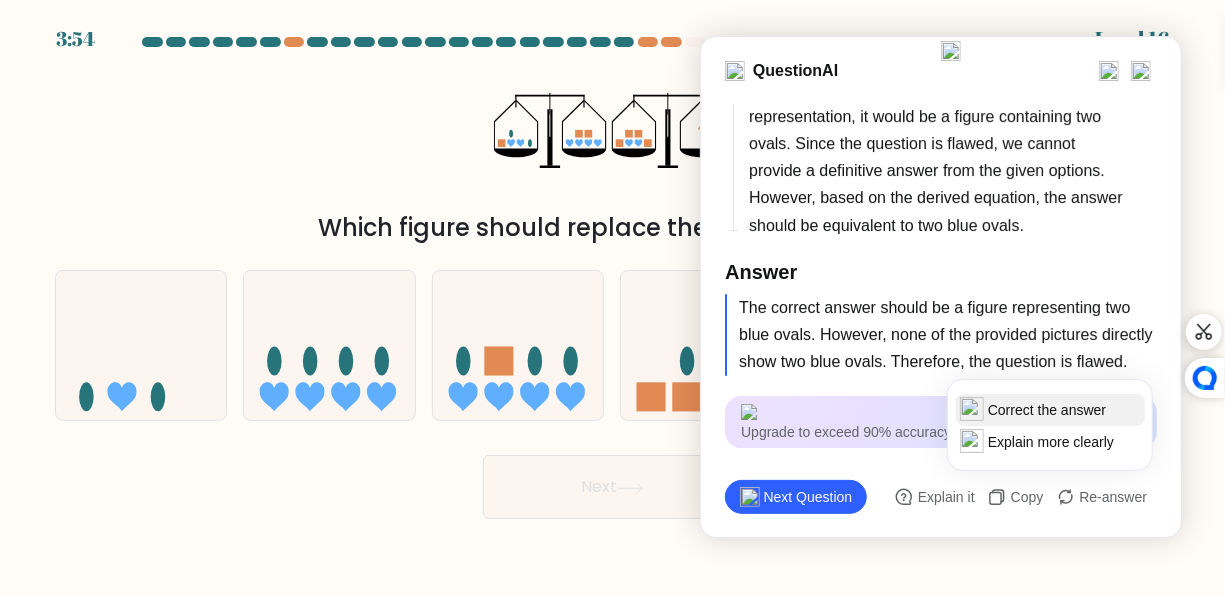 click on "Correct the answer" at bounding box center [1050, 410] 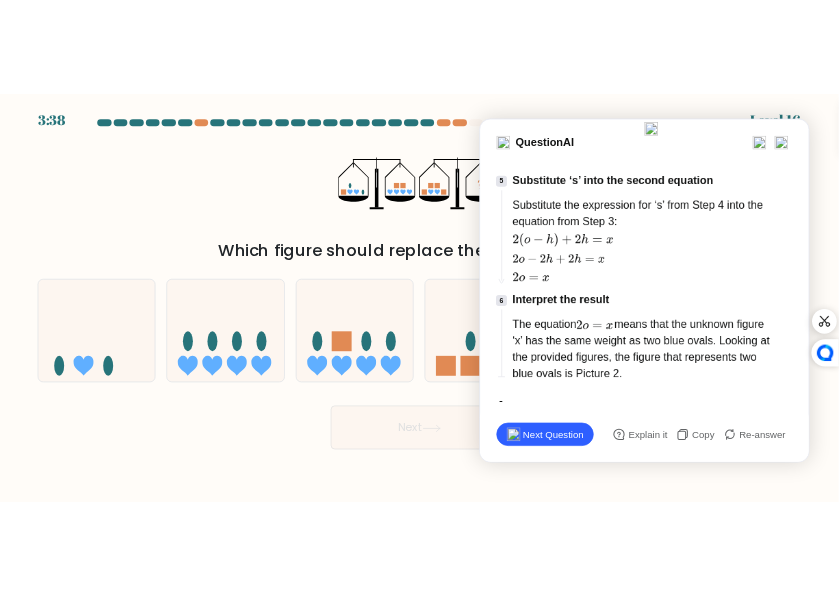 scroll, scrollTop: 4700, scrollLeft: 0, axis: vertical 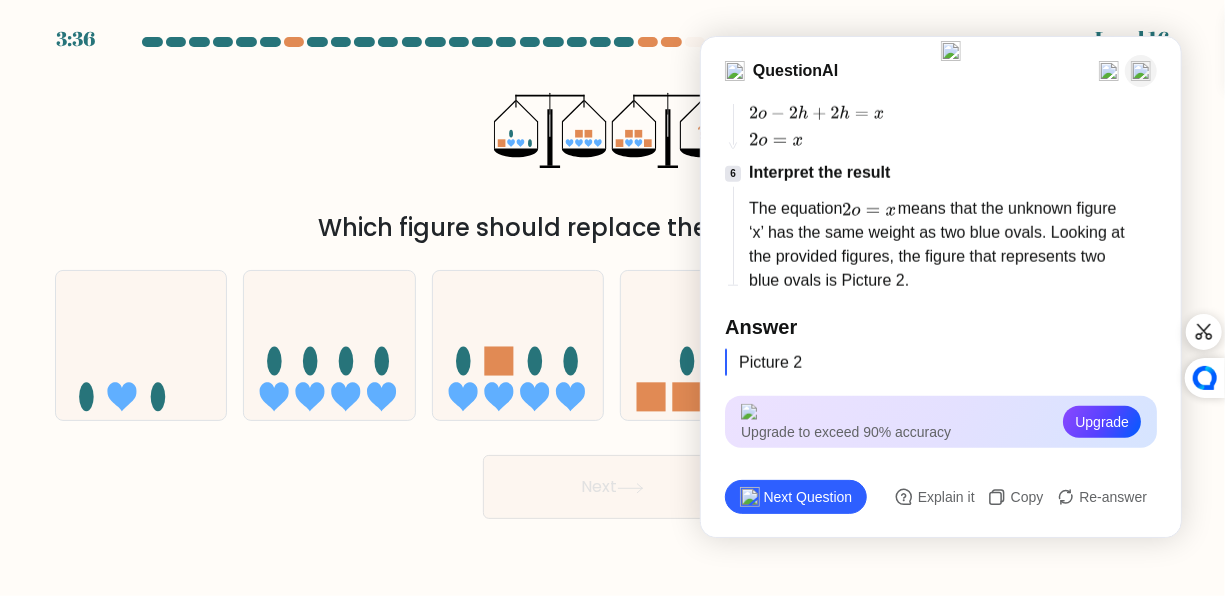 click at bounding box center (1141, 71) 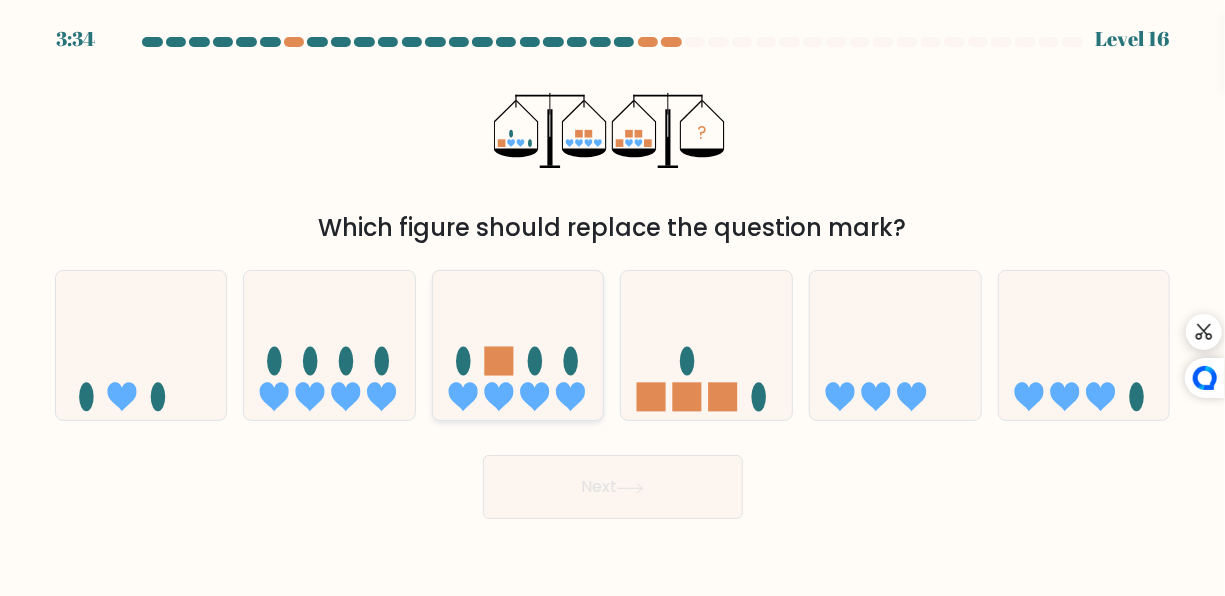 click 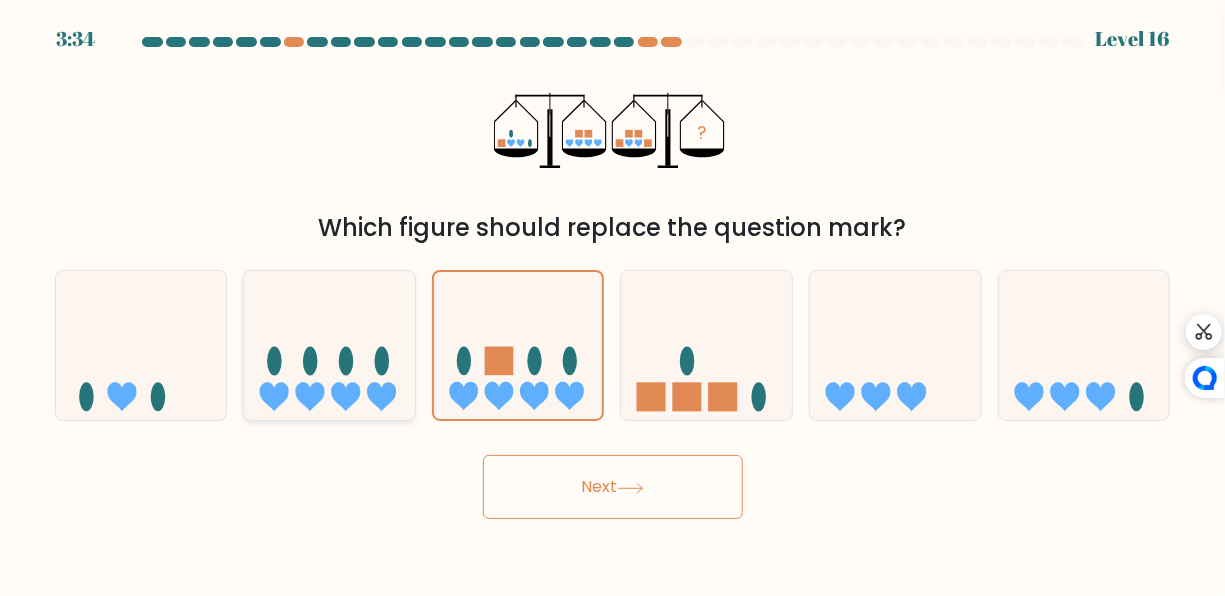 click 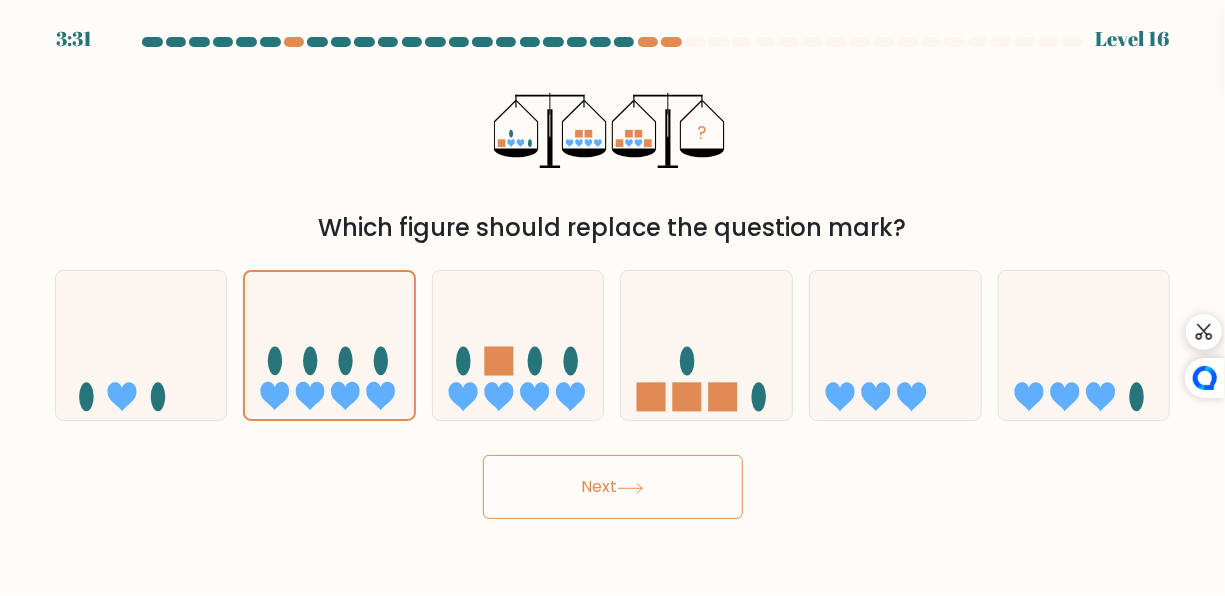 click on "Next" at bounding box center (613, 487) 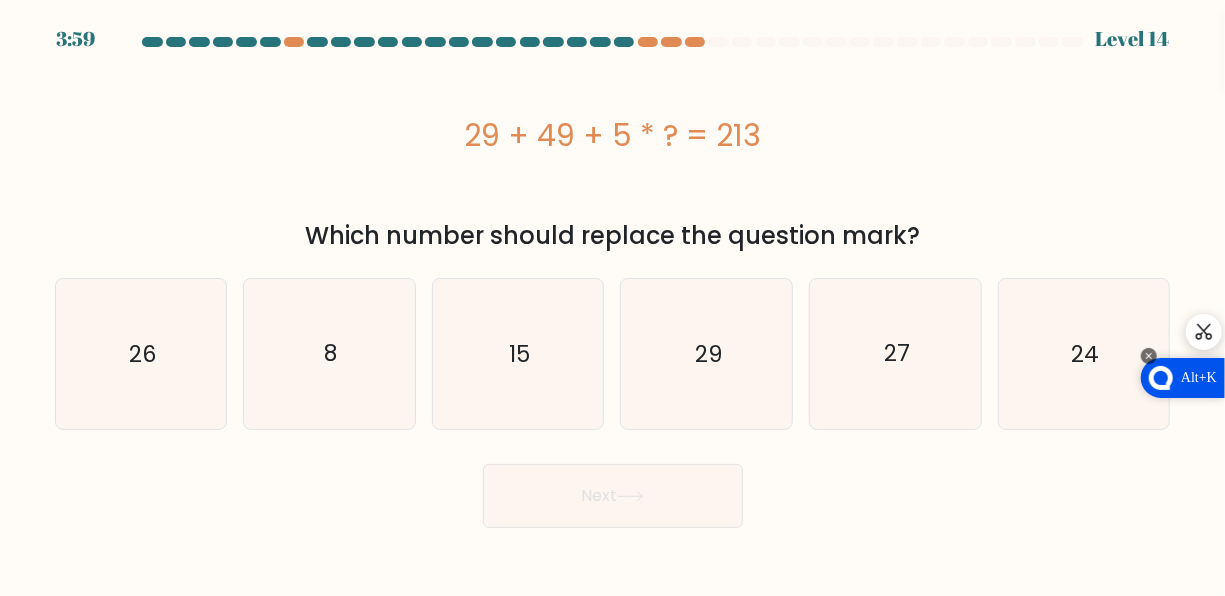 click on "Alt+K" at bounding box center [1183, 378] 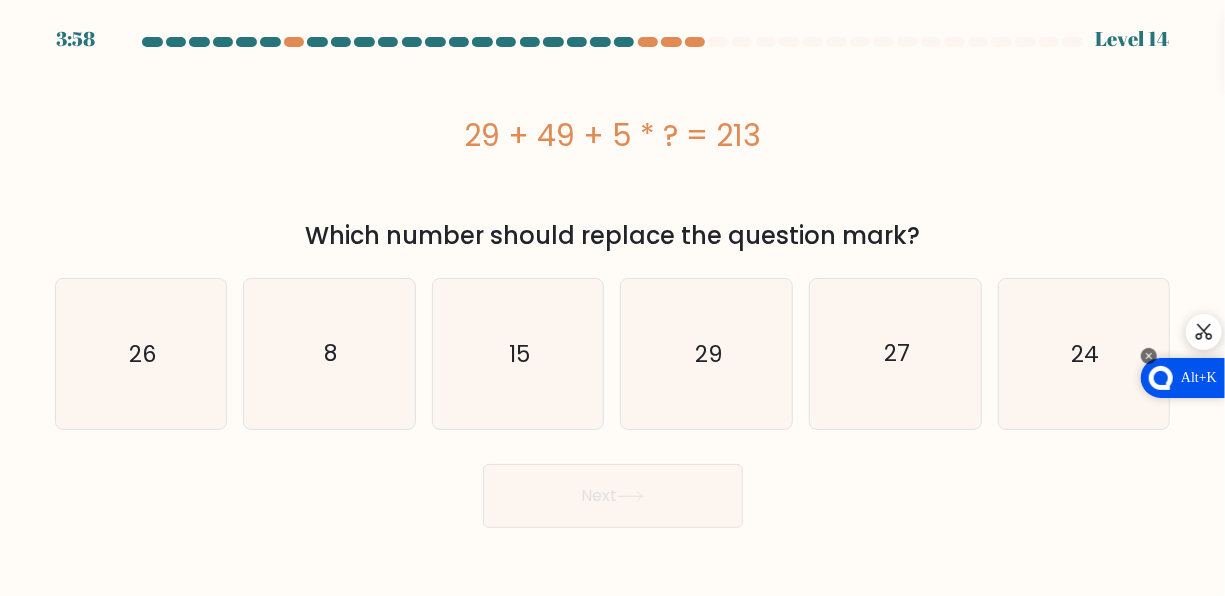 click on "Alt+K" at bounding box center [1199, 378] 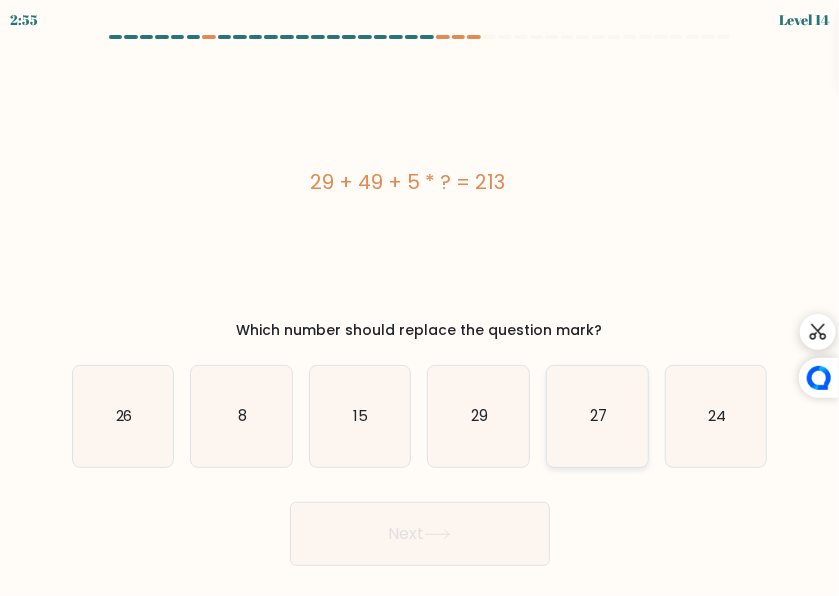 click on "27" 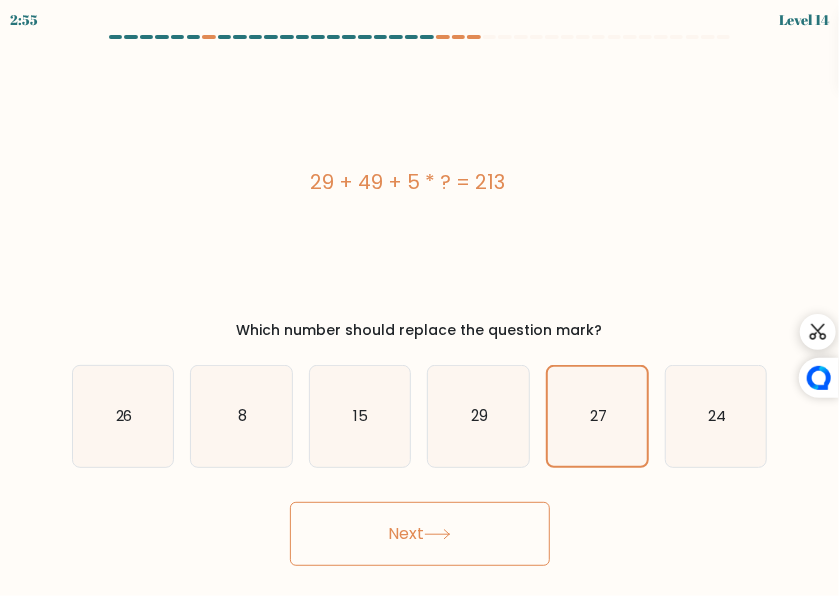type 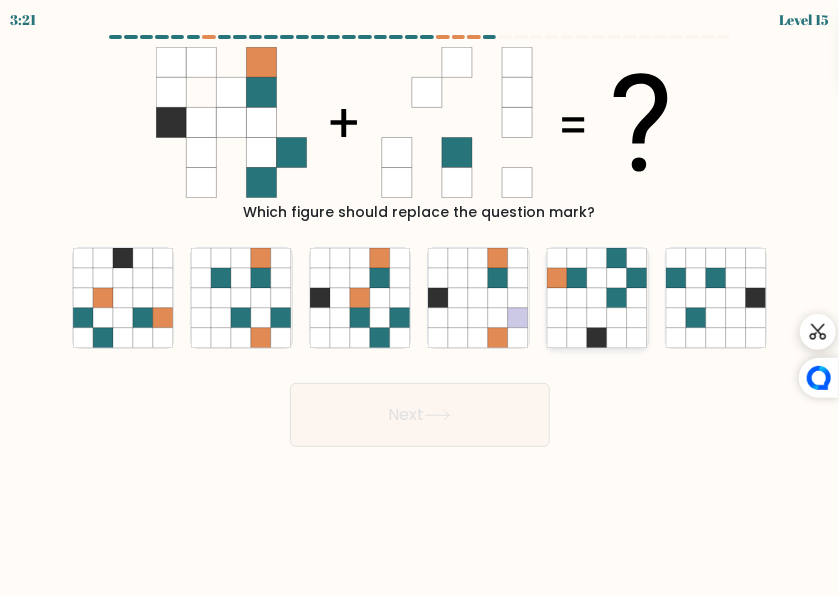 click 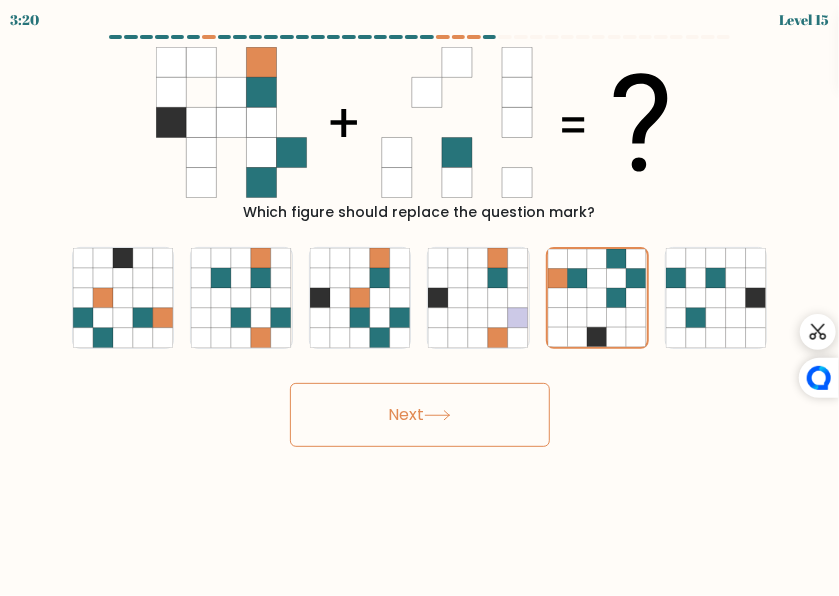click on "Next" at bounding box center (420, 415) 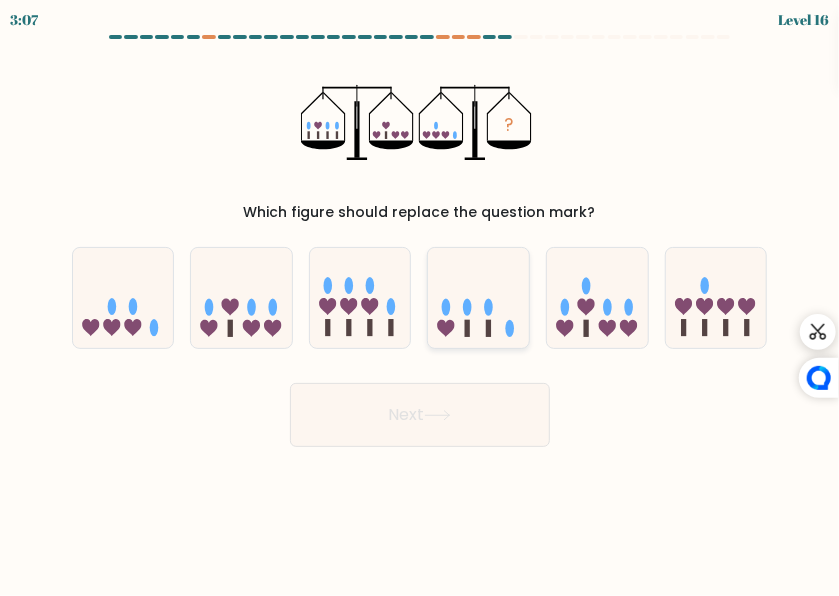 click 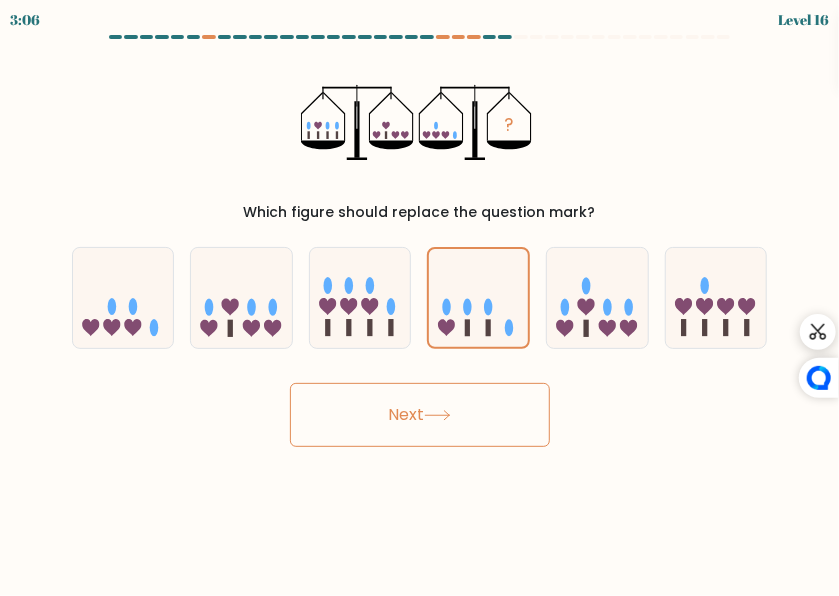 click on "Next" at bounding box center [420, 415] 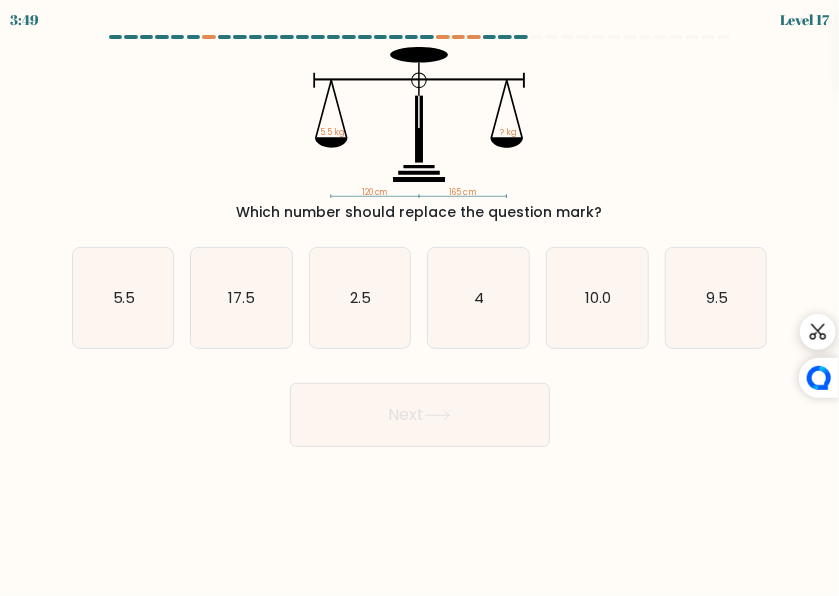 drag, startPoint x: 431, startPoint y: 423, endPoint x: 239, endPoint y: 441, distance: 192.8419 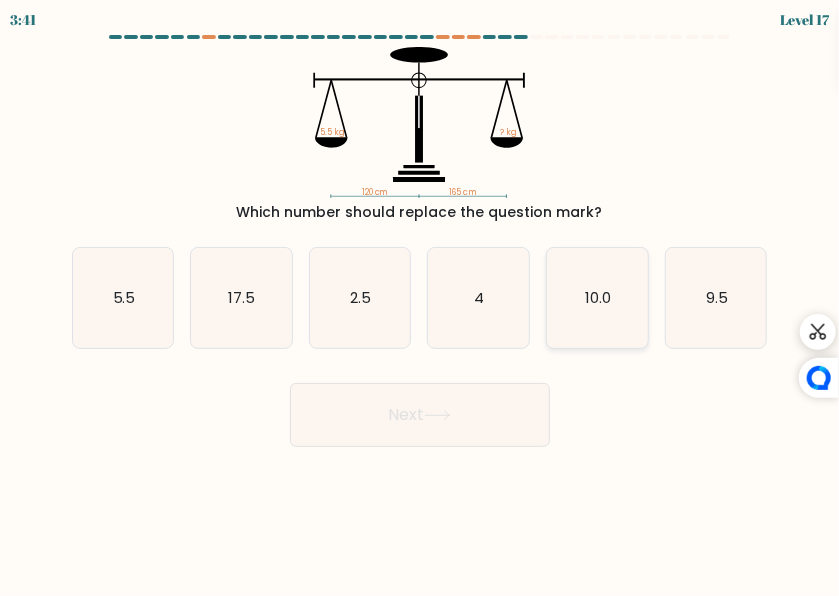 click on "10.0" 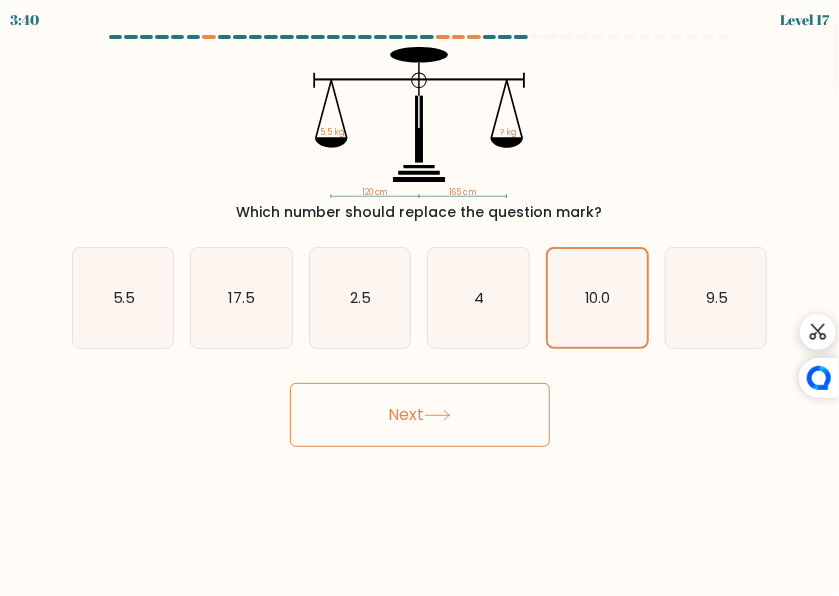 click on "Next" at bounding box center [420, 415] 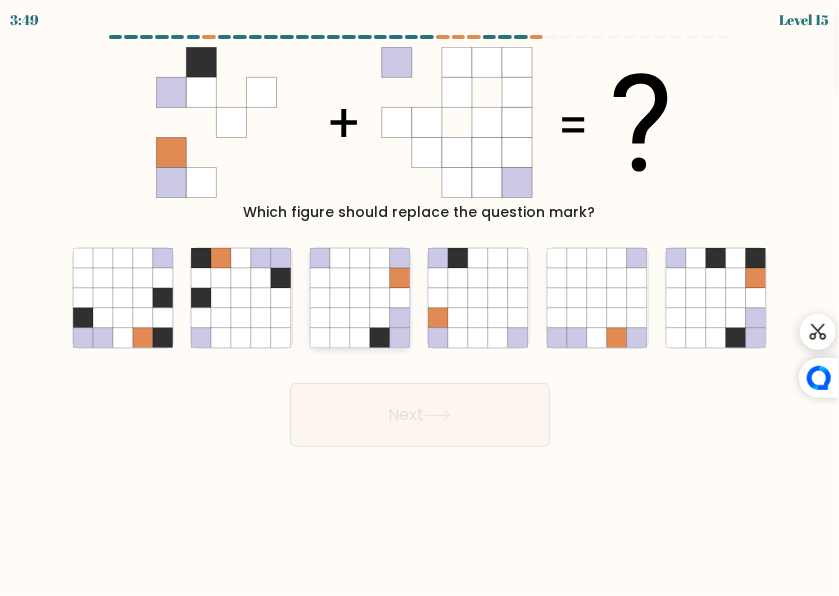 click 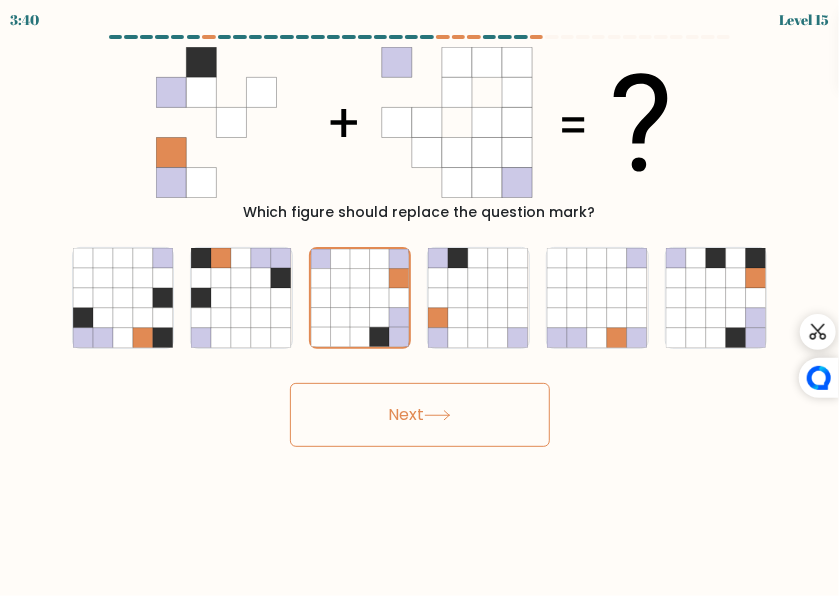 click on "Next" at bounding box center [420, 415] 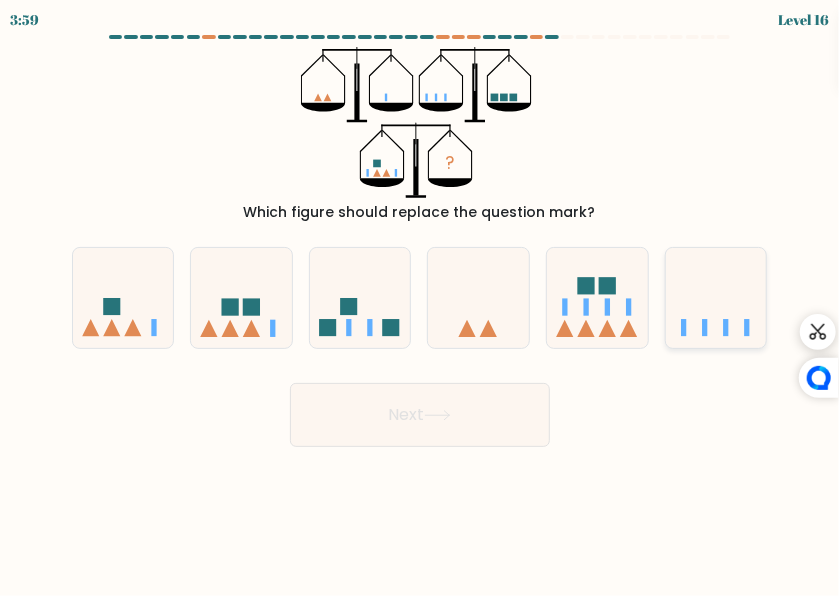 click 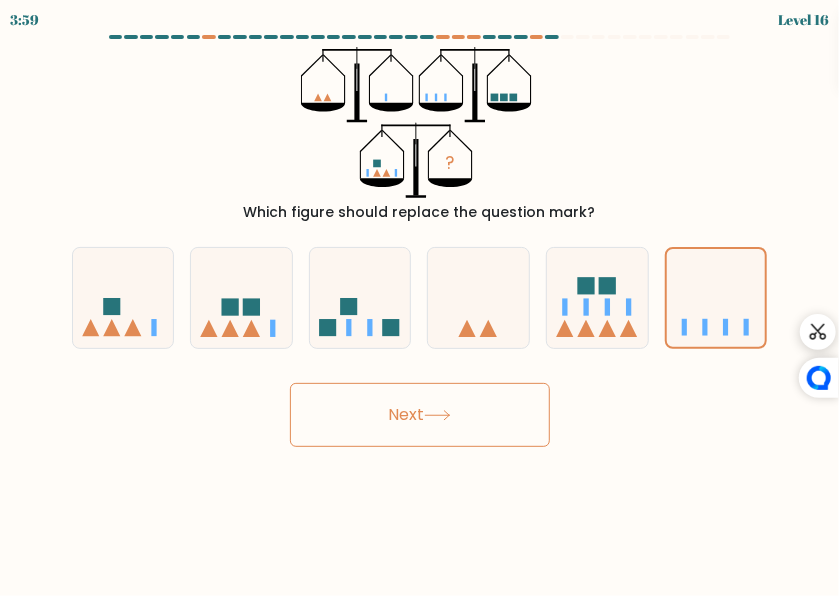 click on "Next" at bounding box center [420, 415] 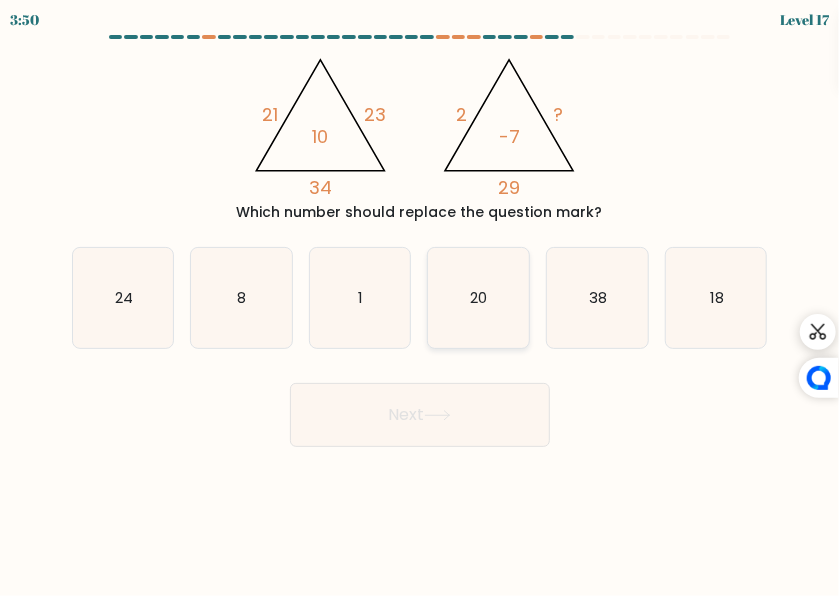 click on "20" 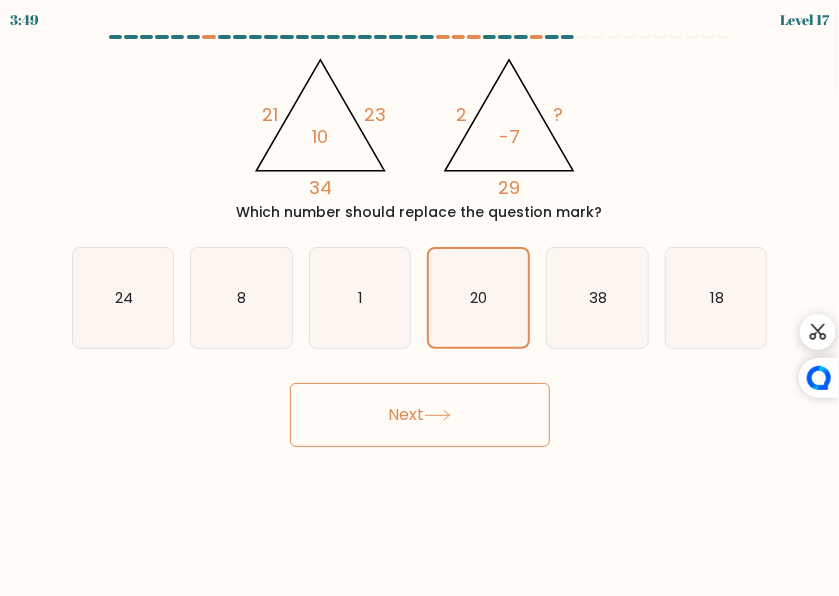 click on "Next" at bounding box center [420, 415] 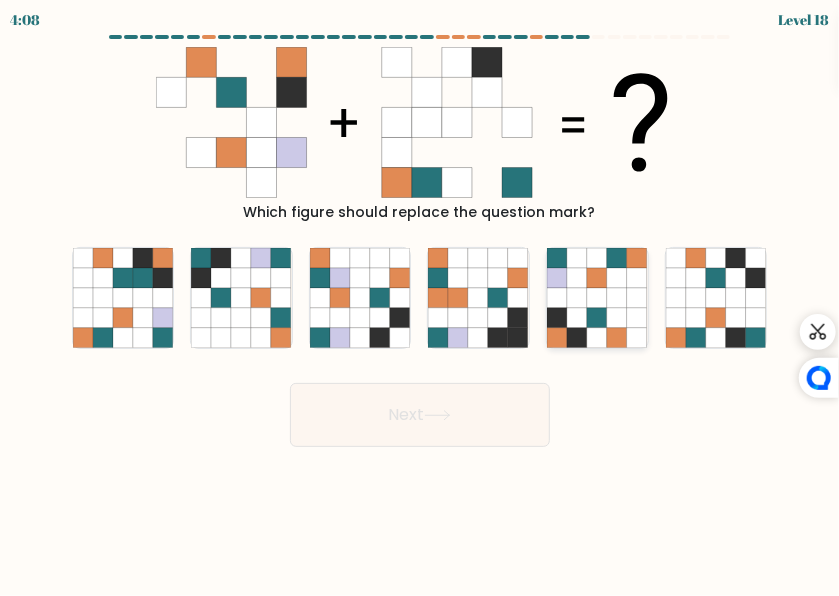 click 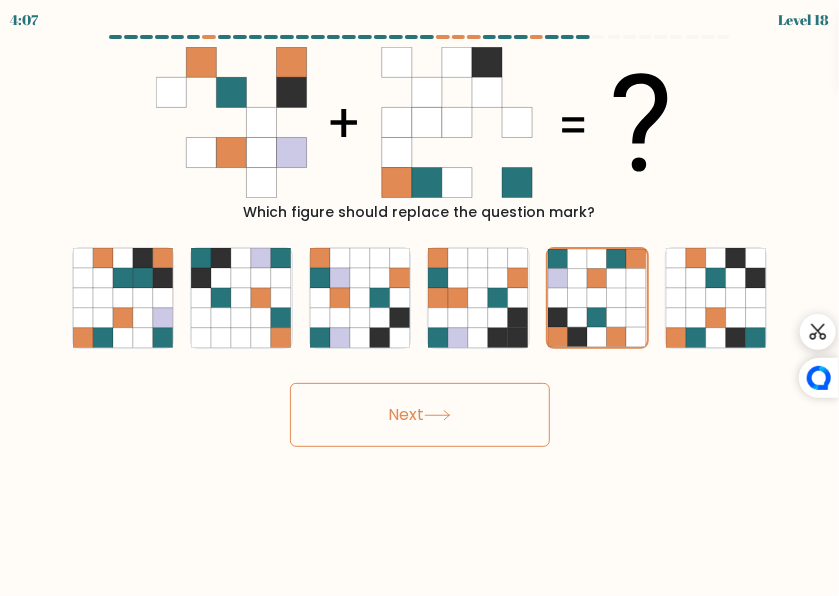 click on "Next" at bounding box center [420, 415] 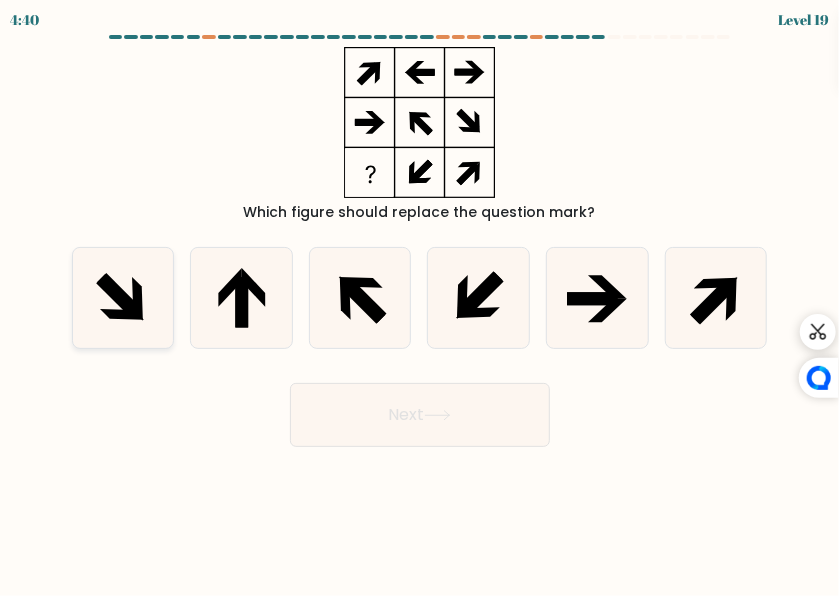 click 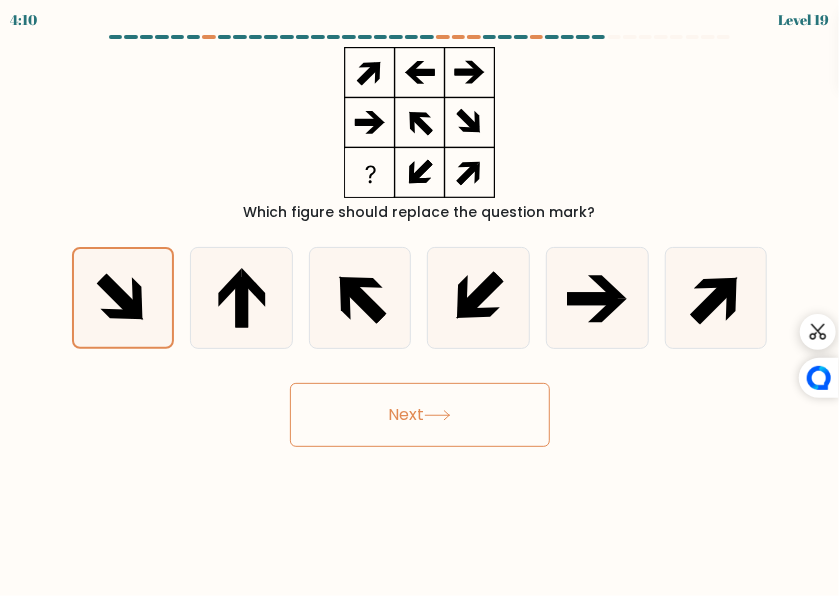 click on "Next" at bounding box center (420, 415) 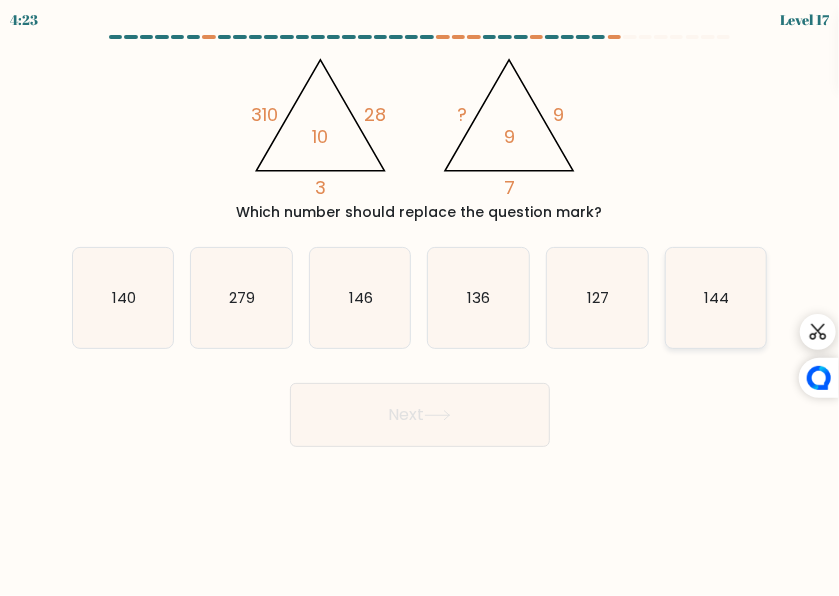 click on "144" 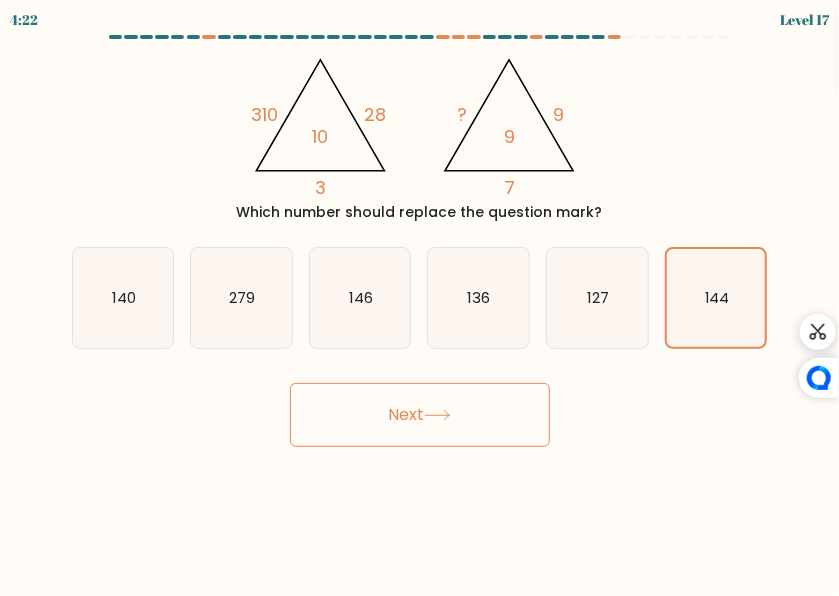 click on "Next" at bounding box center (420, 415) 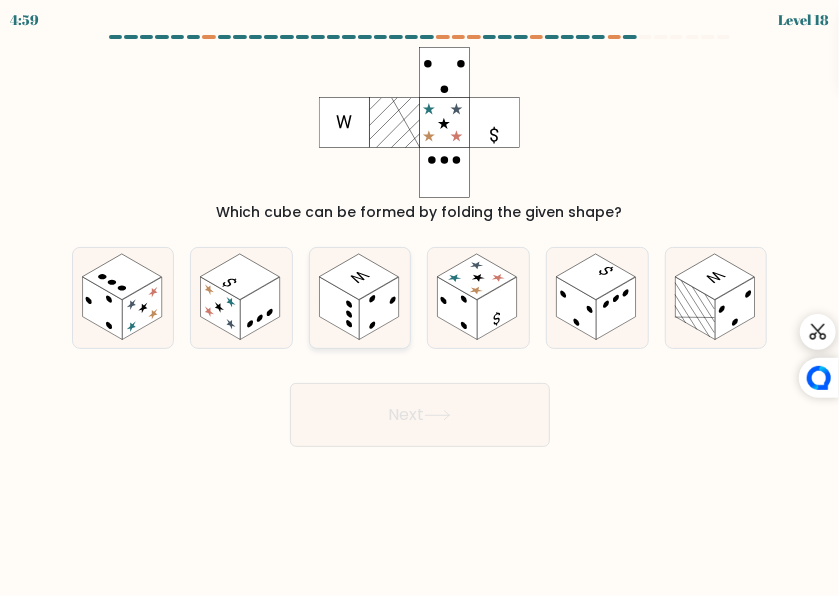 click 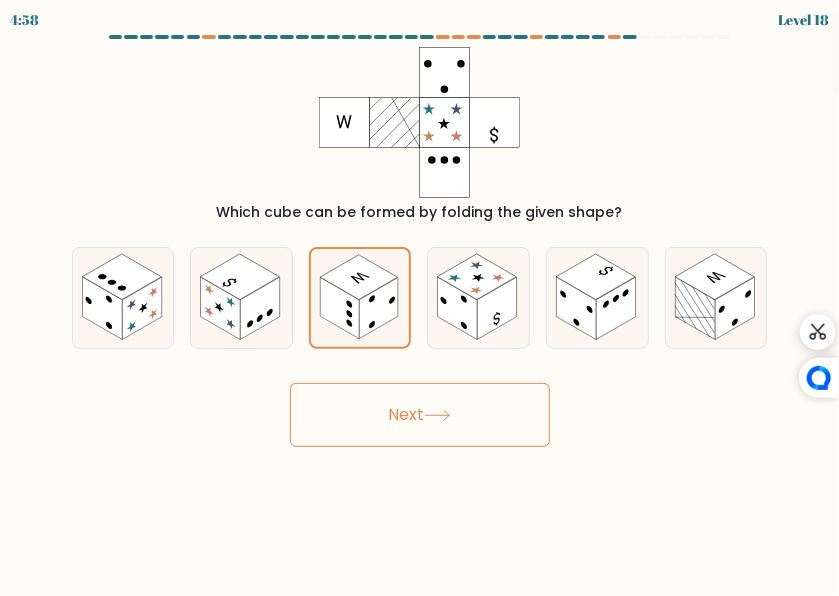 click on "Next" at bounding box center (420, 415) 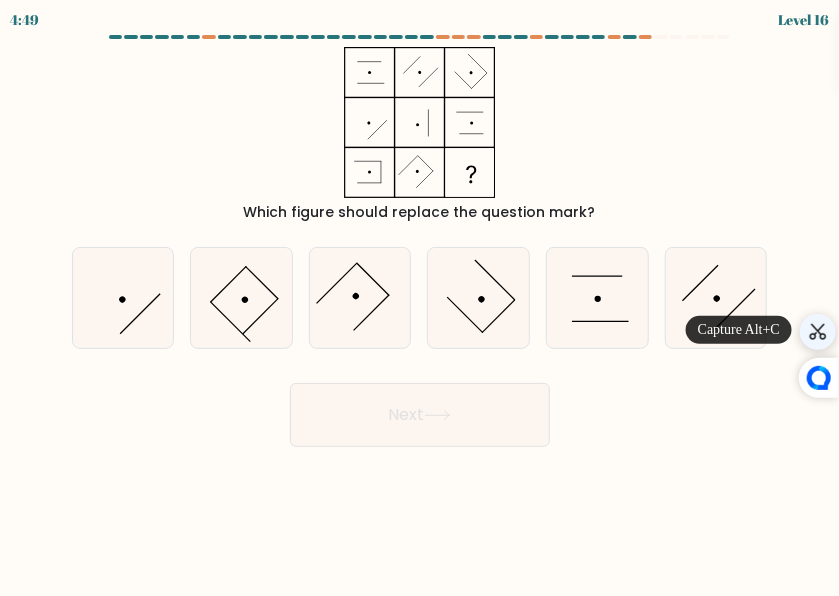 click at bounding box center (818, 332) 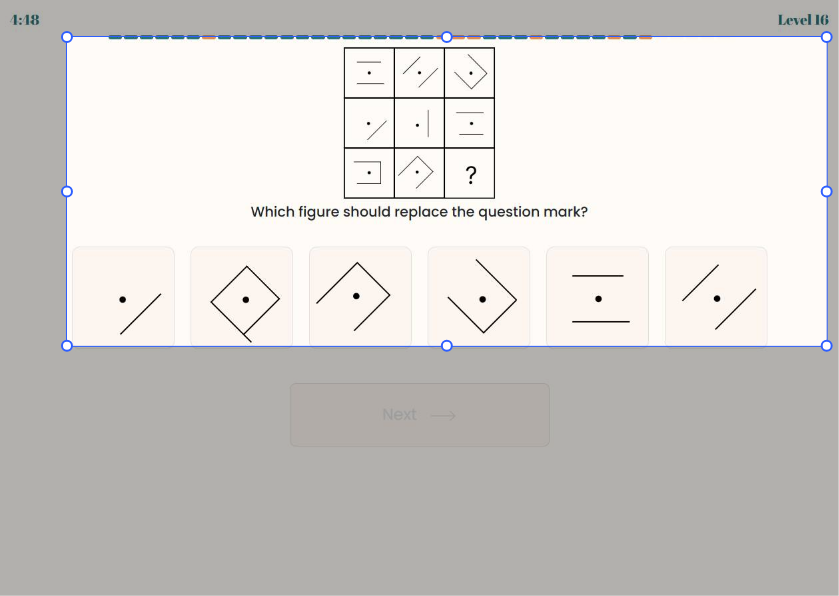 drag, startPoint x: 67, startPoint y: 37, endPoint x: 814, endPoint y: 346, distance: 808.38727 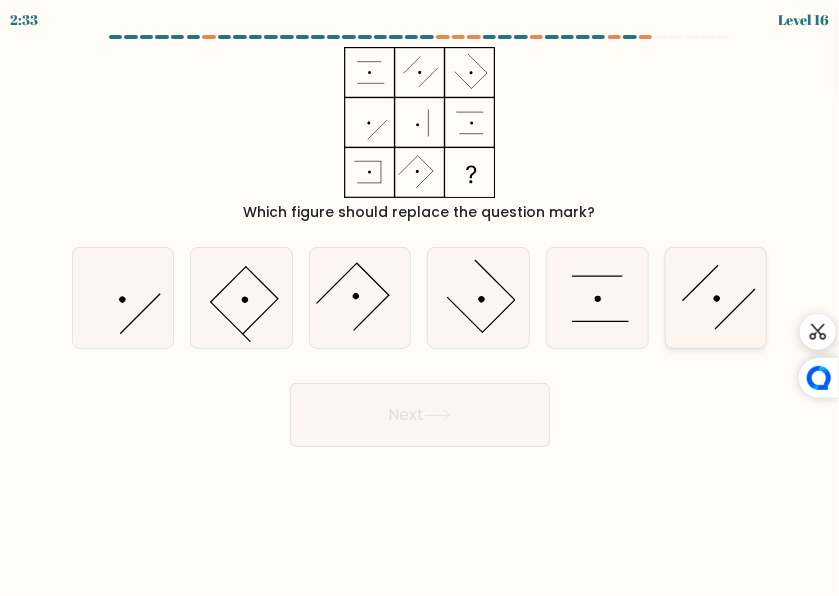 click 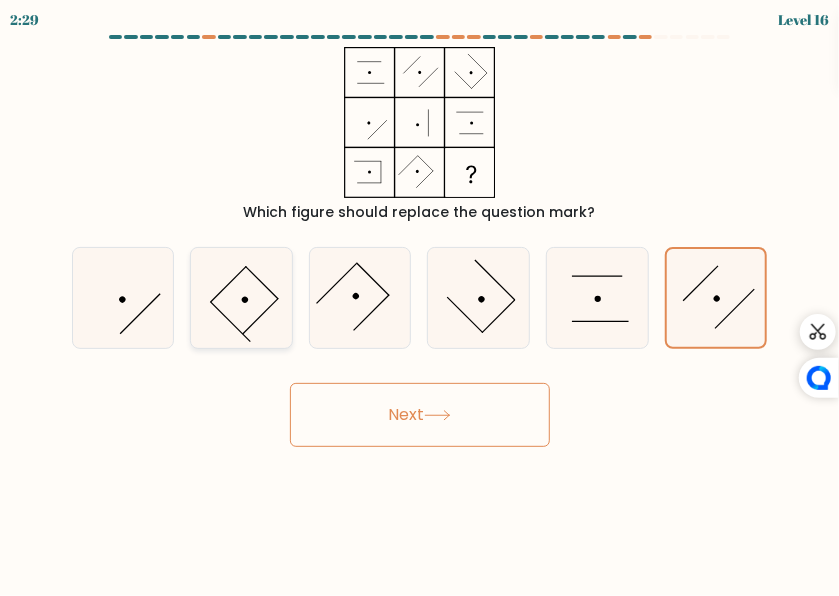 click 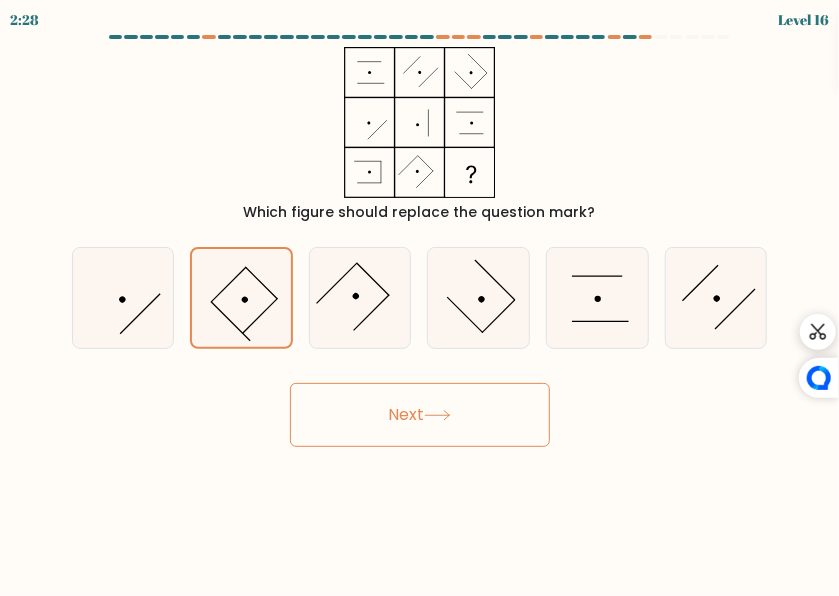 click on "Next" at bounding box center (420, 415) 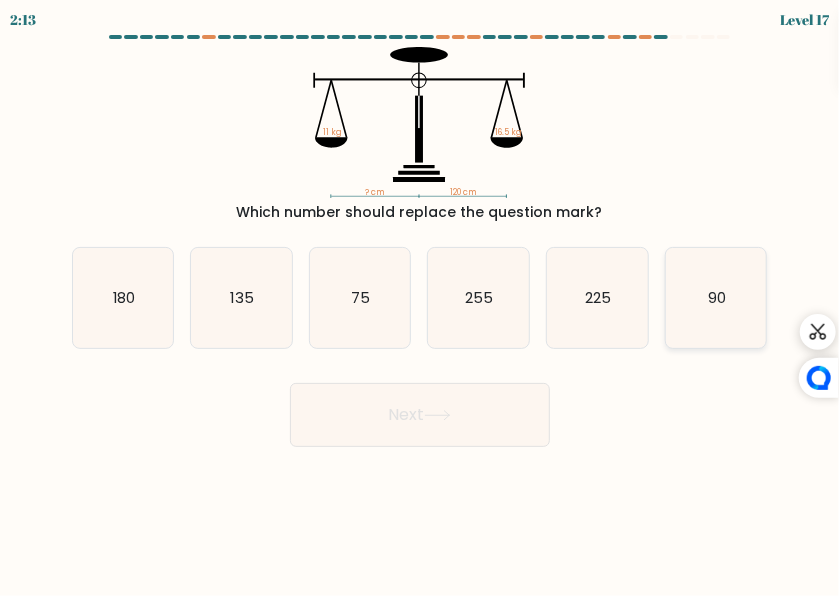 click on "90" 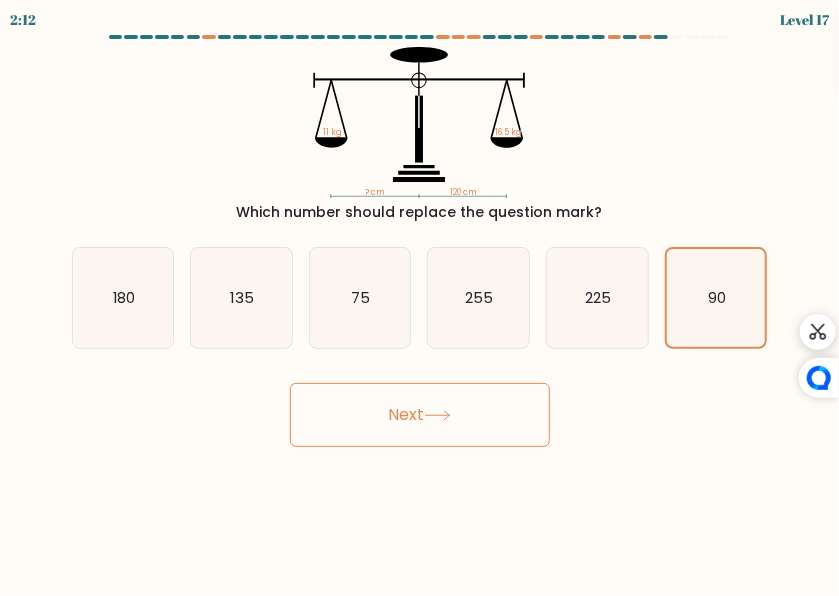 click on "Next" at bounding box center (420, 415) 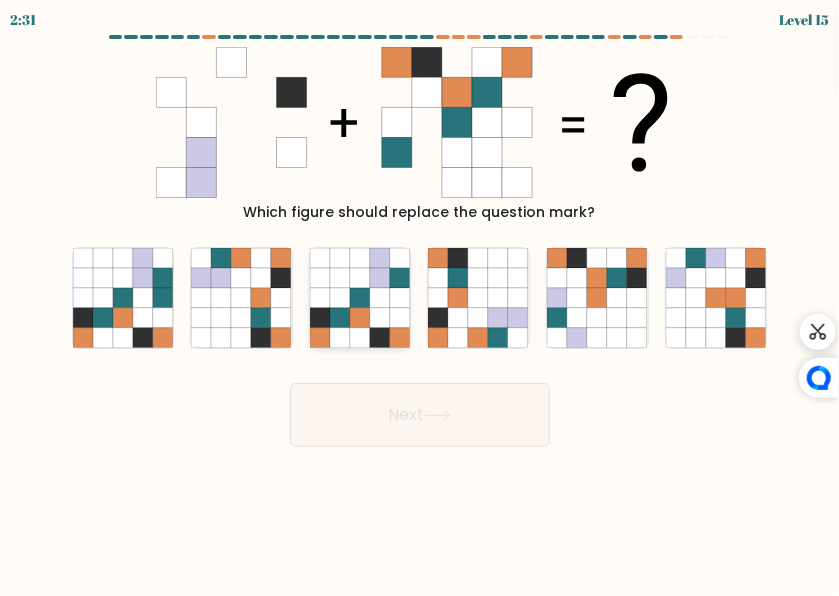 click 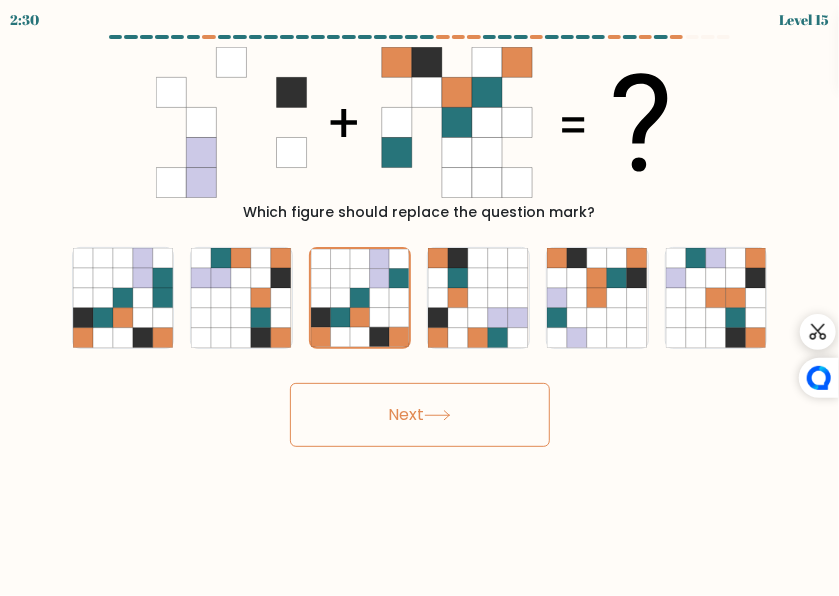 click on "Next" at bounding box center (420, 415) 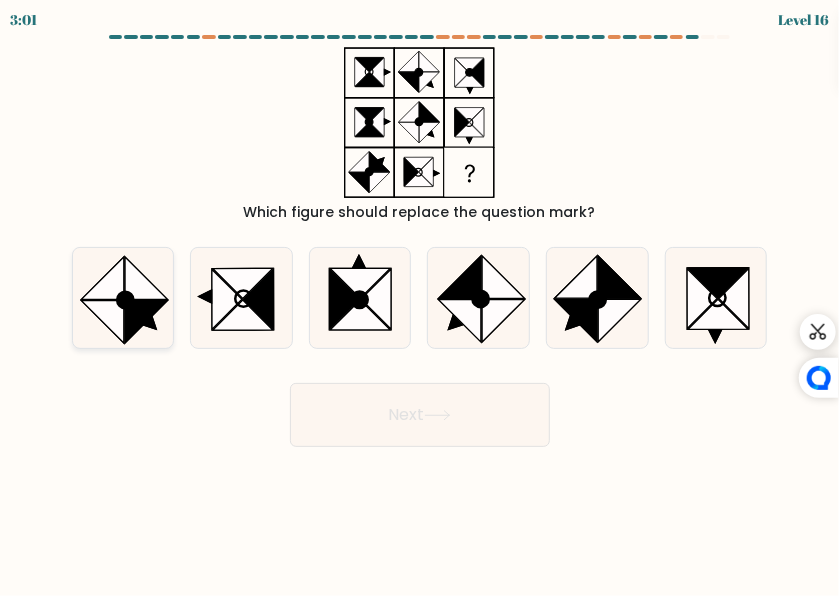 click 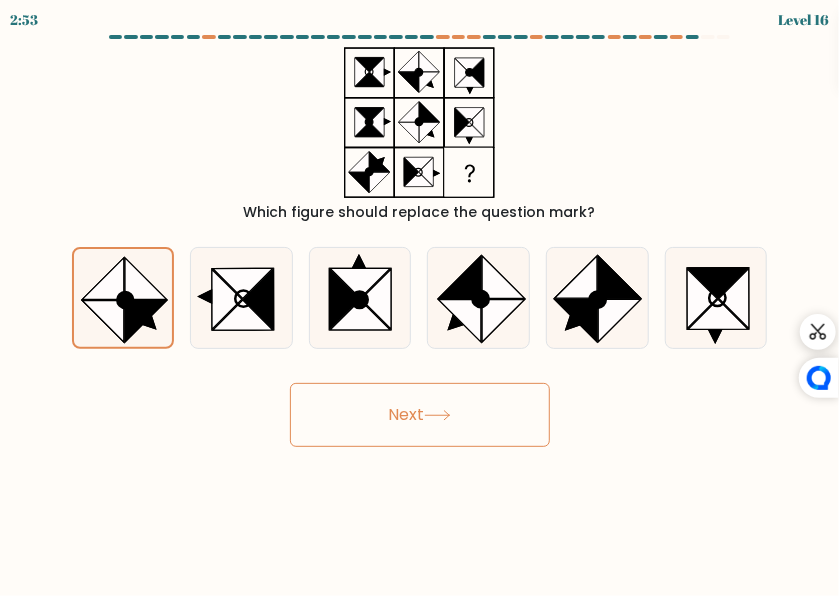 click on "Next" at bounding box center [420, 415] 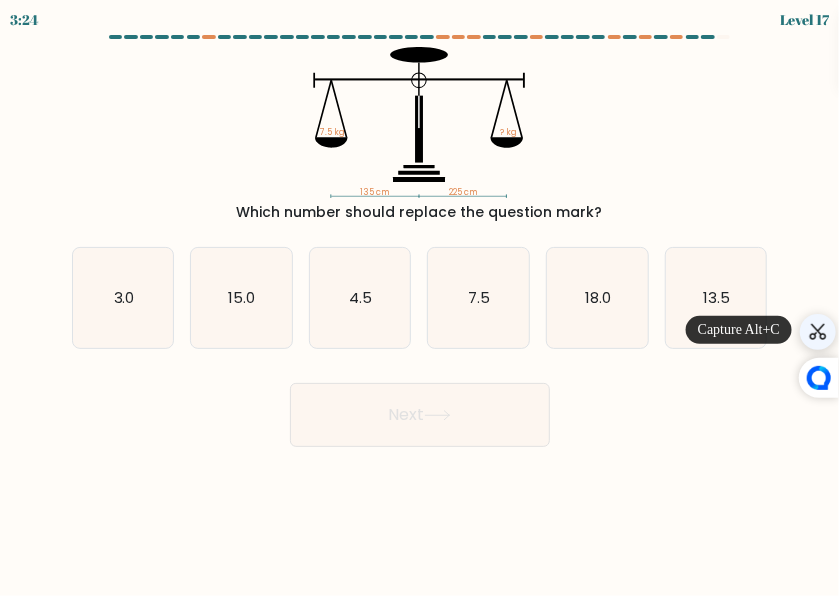 click on "Solve" at bounding box center [818, 332] 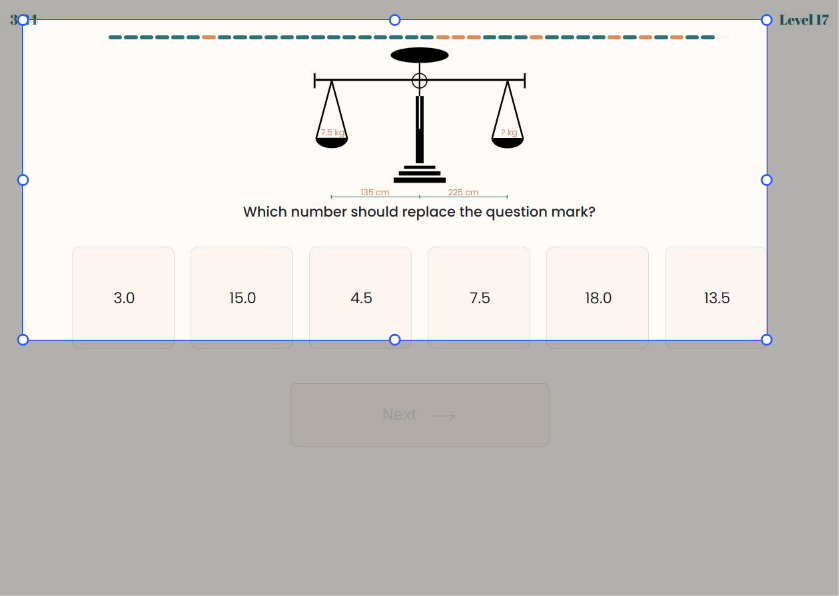 drag, startPoint x: 23, startPoint y: 20, endPoint x: 767, endPoint y: 340, distance: 809.89874 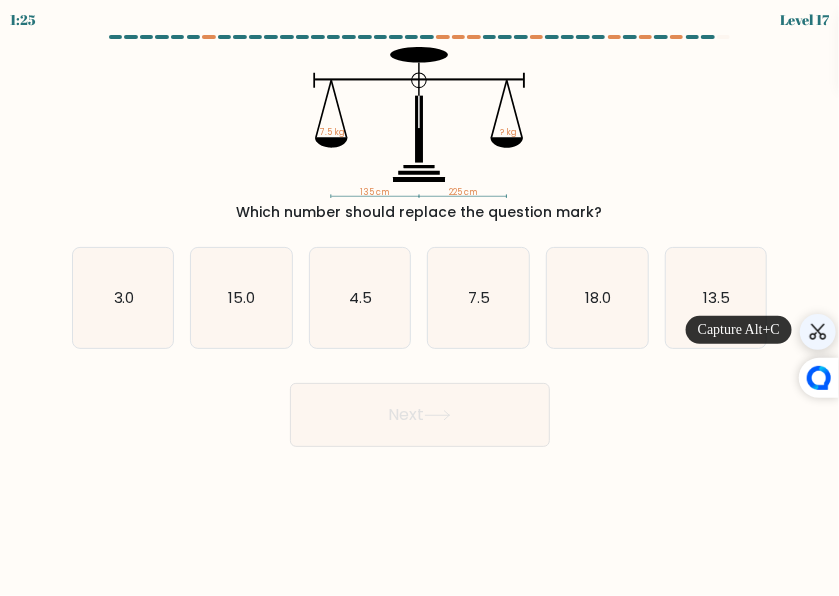 click at bounding box center [818, 332] 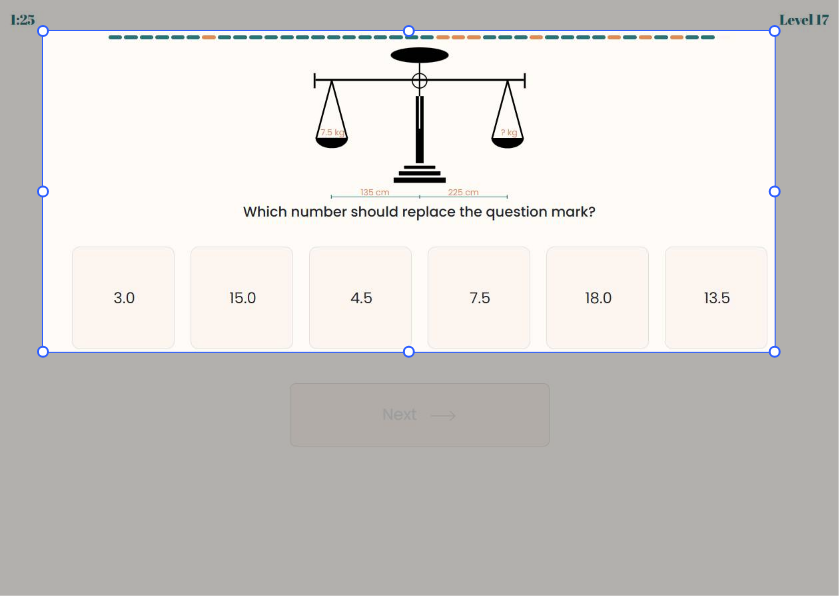 drag, startPoint x: 43, startPoint y: 31, endPoint x: 775, endPoint y: 352, distance: 799.2903 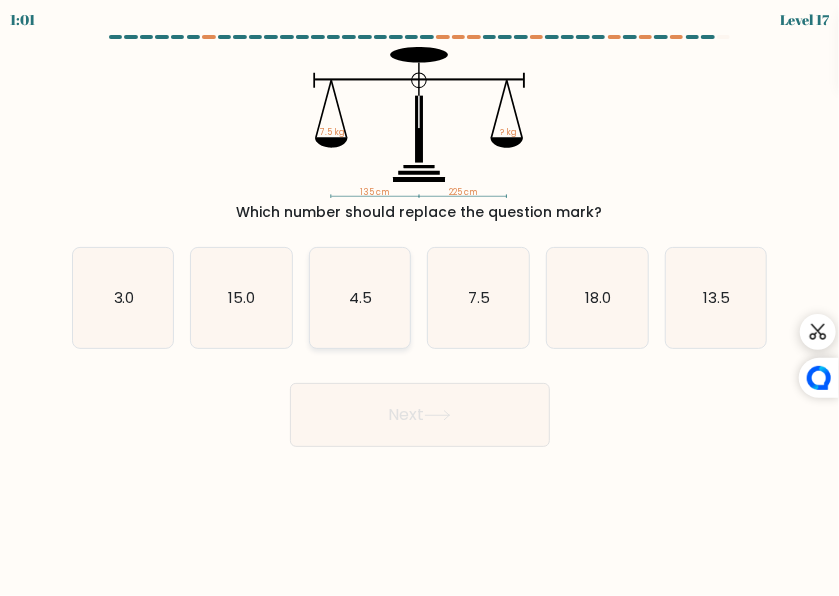 click on "4.5" 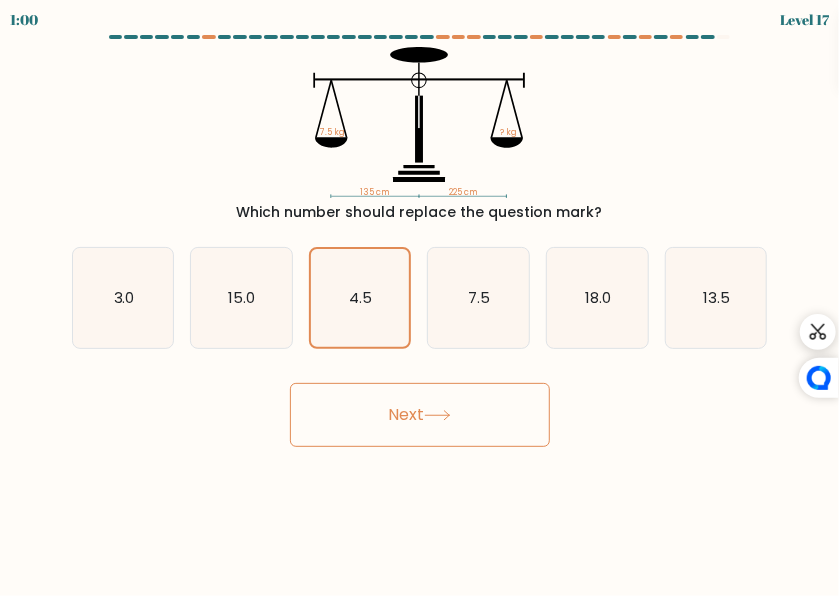 click on "Next" at bounding box center [420, 415] 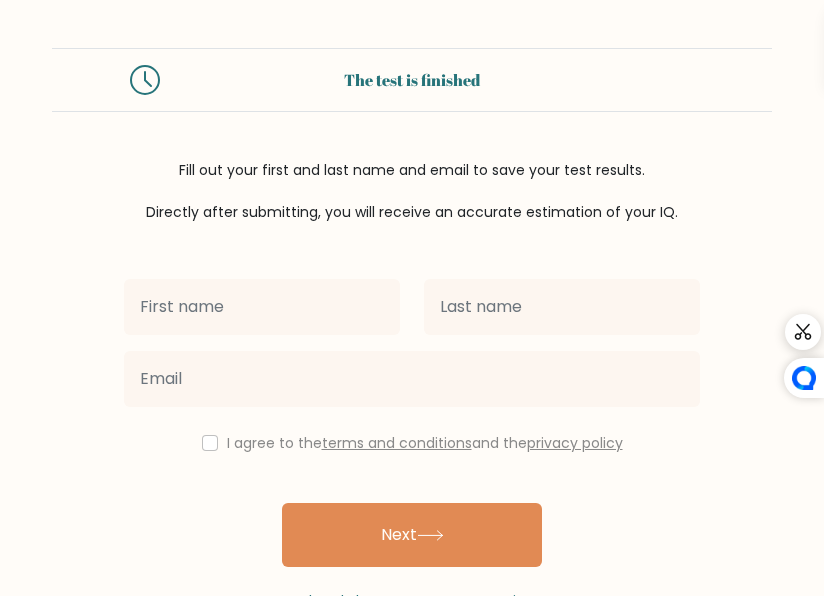 scroll, scrollTop: 0, scrollLeft: 0, axis: both 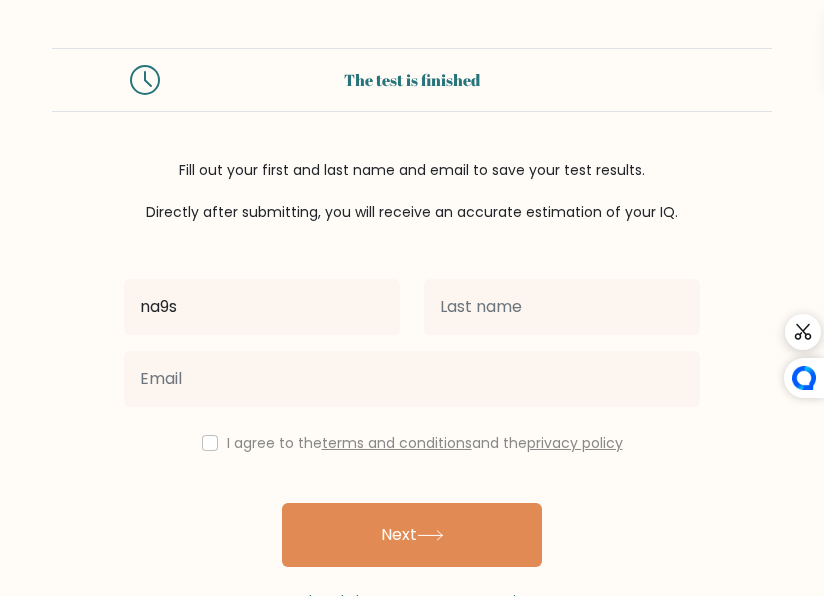 type on "na9s" 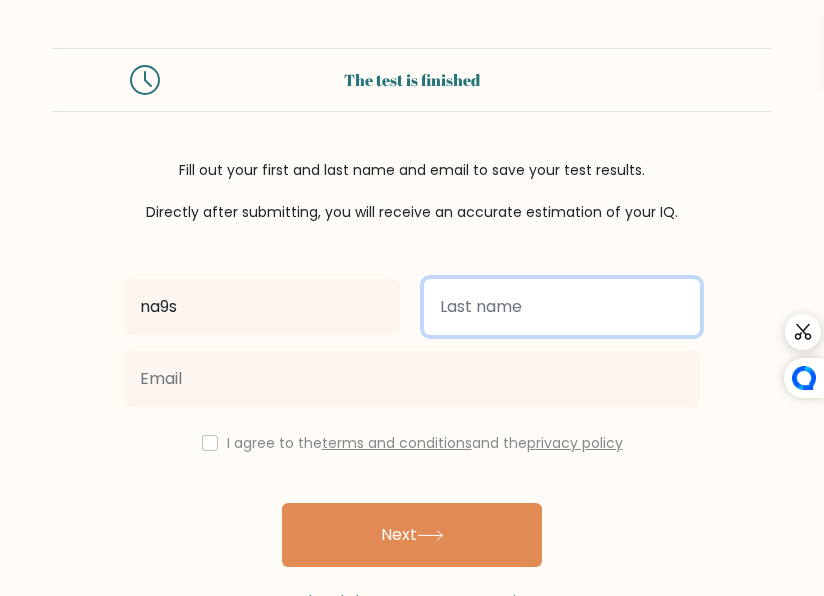 click at bounding box center (562, 307) 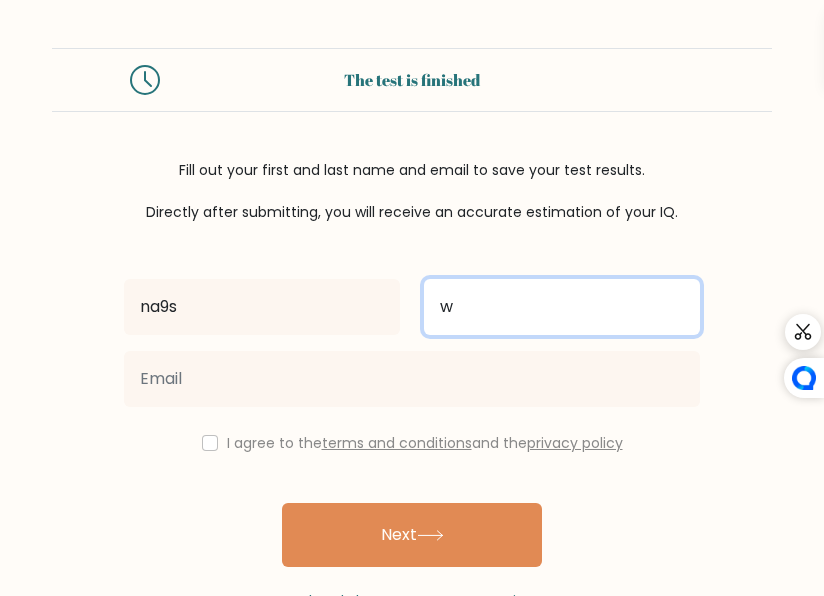 type on "w" 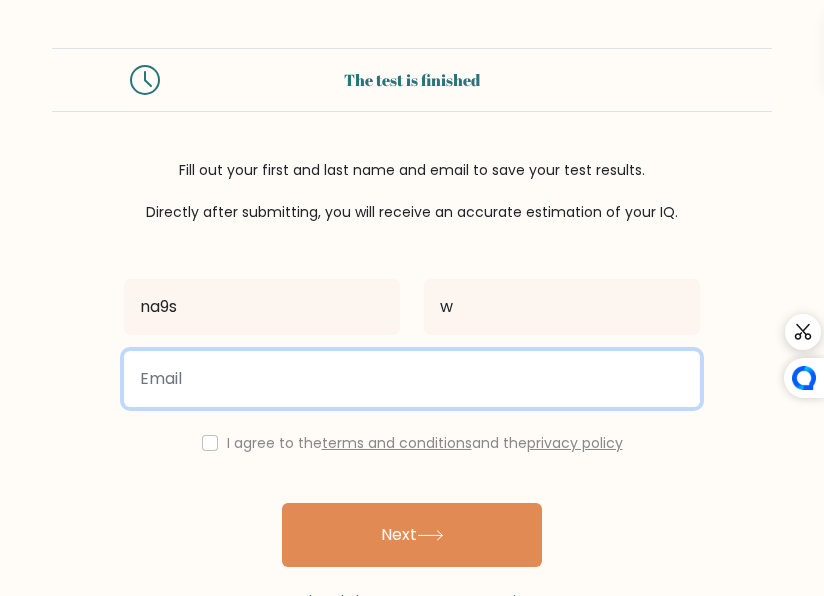 click at bounding box center [412, 379] 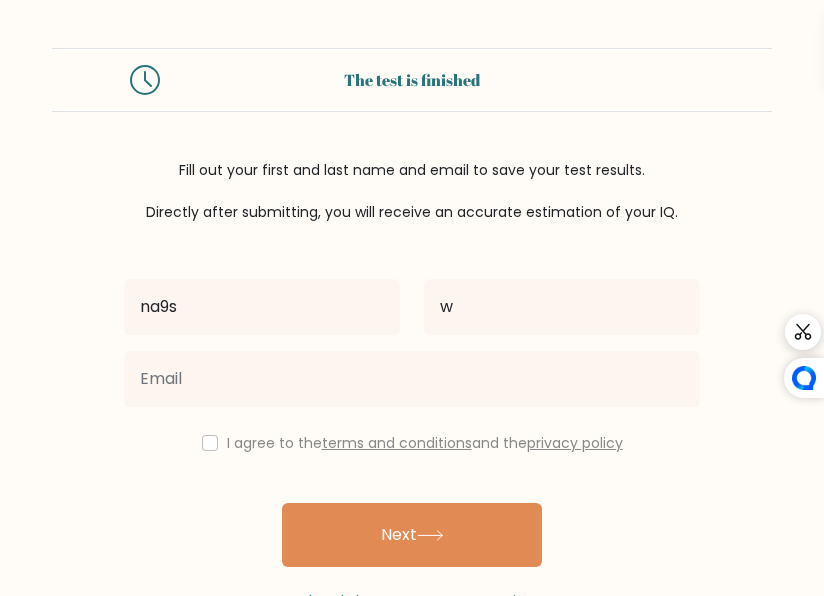 click on "I agree to the  terms and conditions  and the  privacy policy" at bounding box center (412, 443) 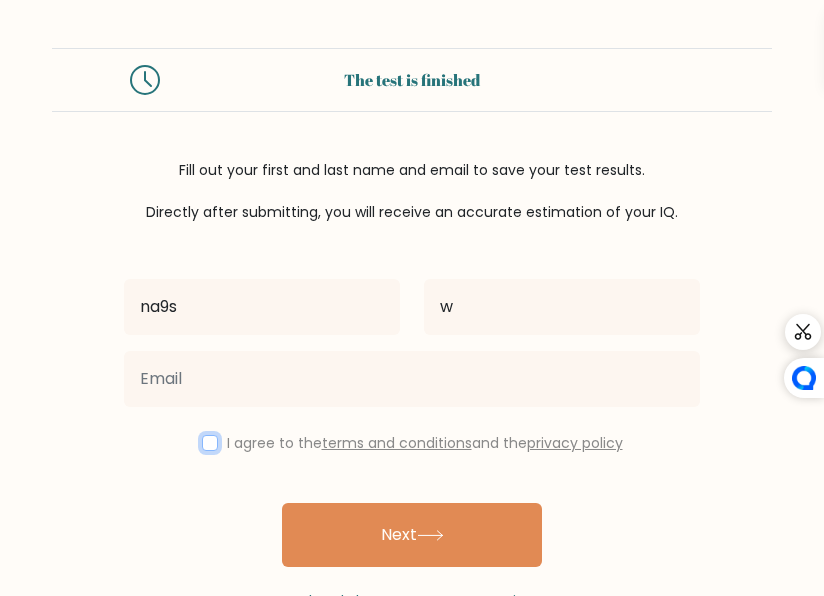 click at bounding box center (210, 443) 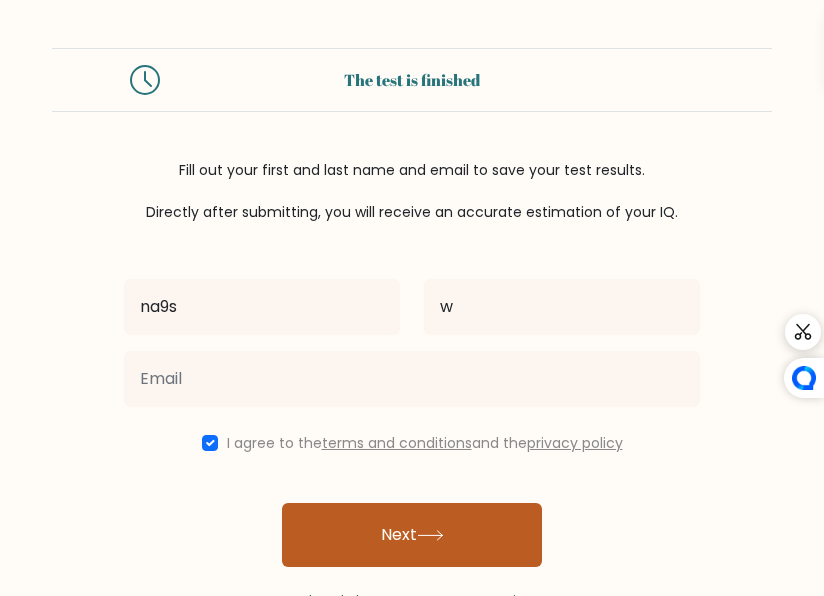 click on "Next" at bounding box center (412, 535) 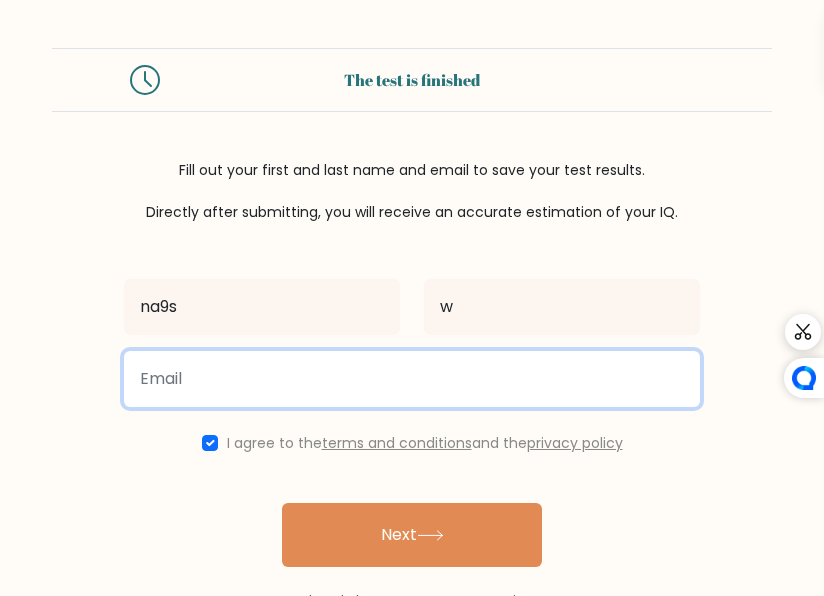 click at bounding box center (412, 379) 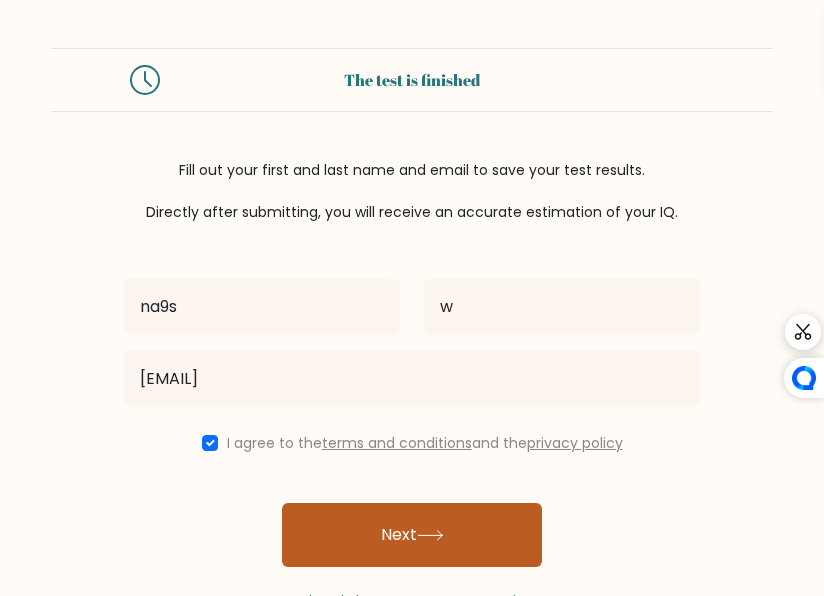 click on "Next" at bounding box center (412, 535) 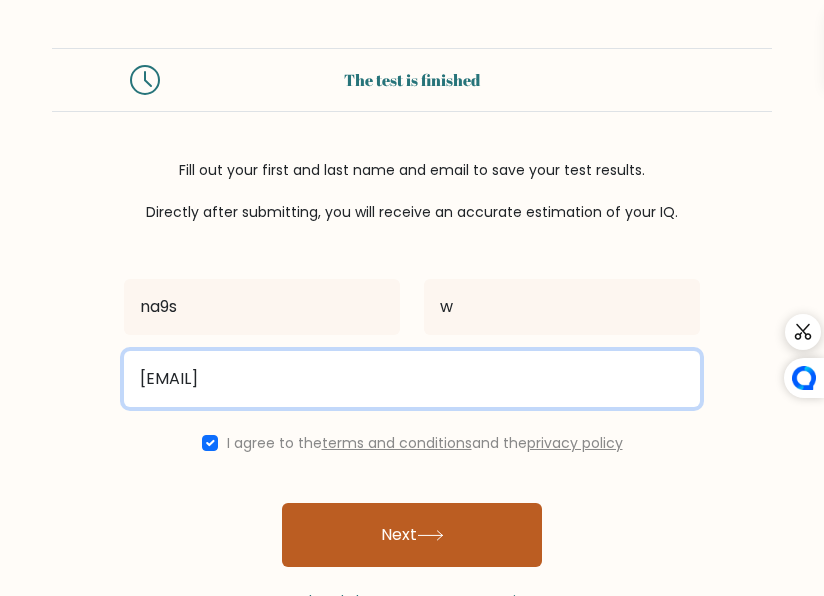 type on "qwudqigdqigdq@qq.com" 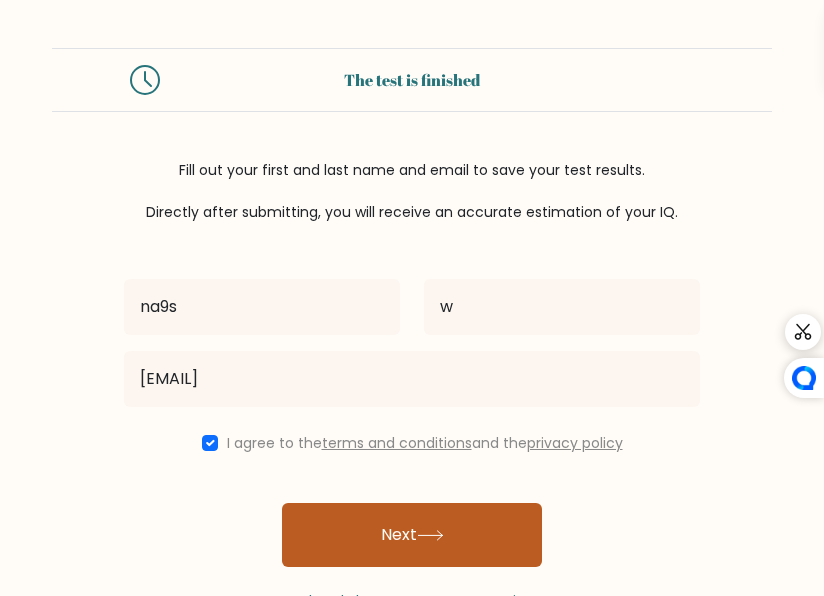 click on "Next" at bounding box center (412, 535) 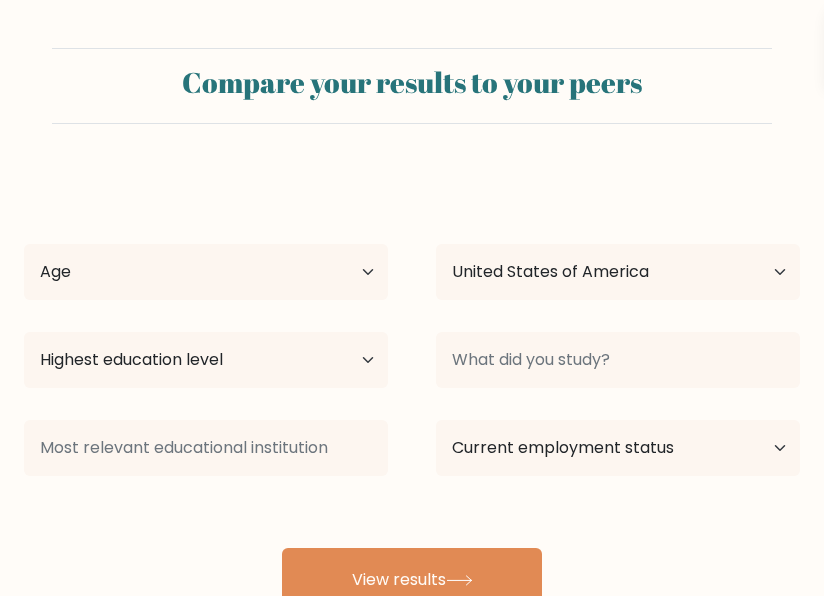select on "US" 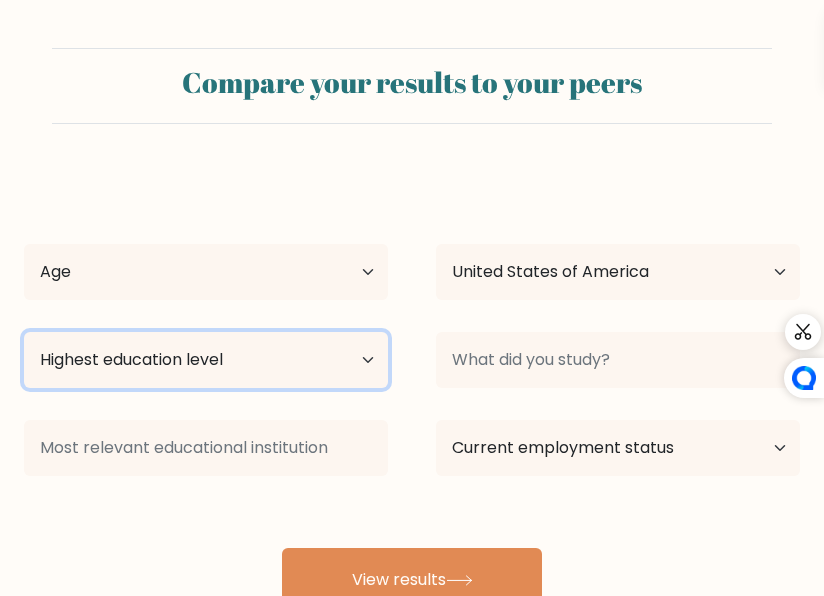 click on "Highest education level
No schooling
Primary
Lower Secondary
Upper Secondary
Occupation Specific
Bachelor's degree
Master's degree
Doctoral degree" at bounding box center [206, 360] 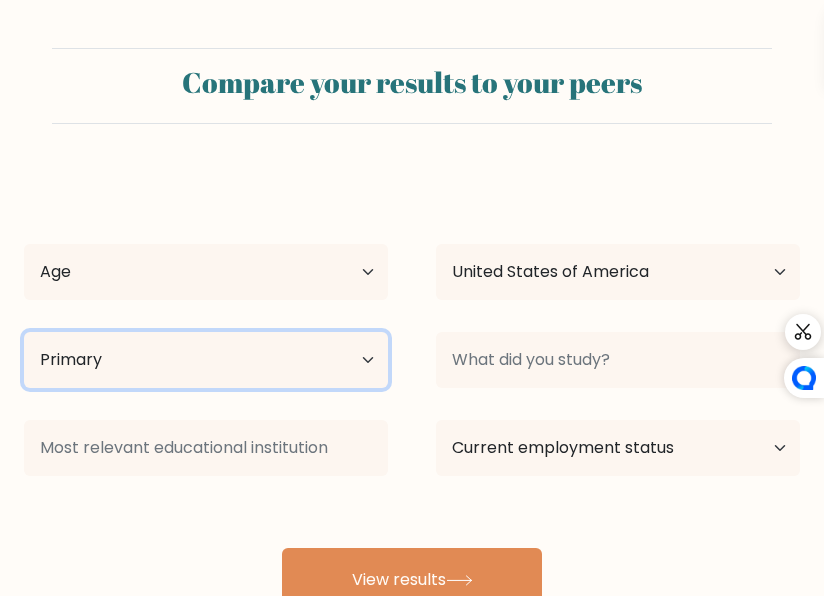 click on "Highest education level
No schooling
Primary
Lower Secondary
Upper Secondary
Occupation Specific
Bachelor's degree
Master's degree
Doctoral degree" at bounding box center [206, 360] 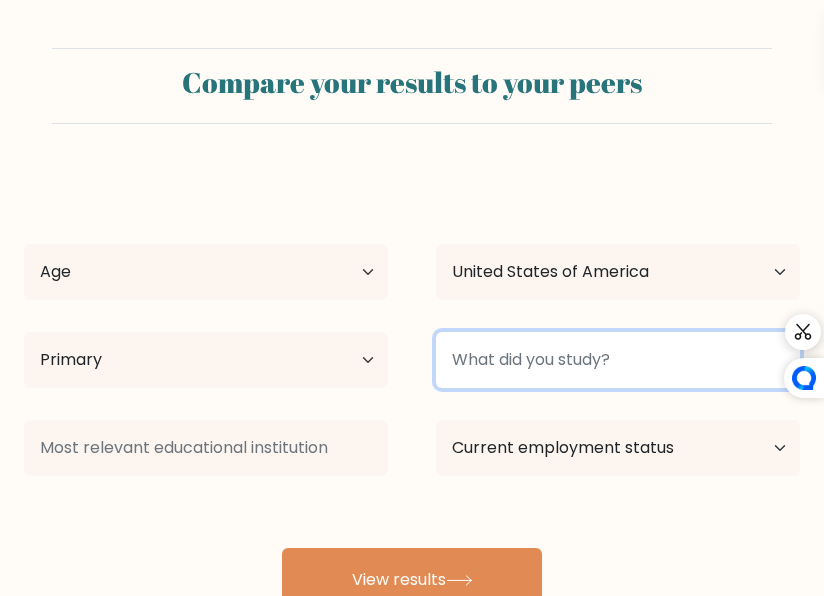 click at bounding box center [618, 360] 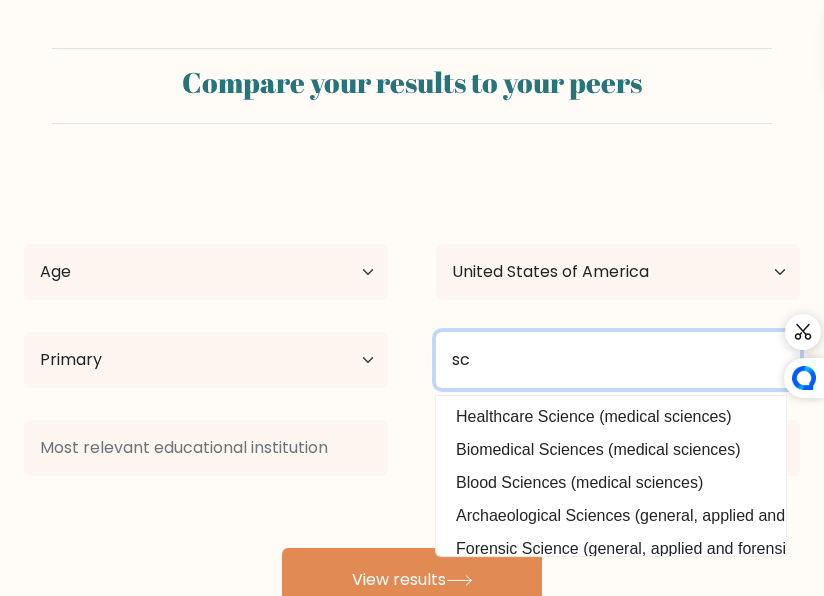 type on "s" 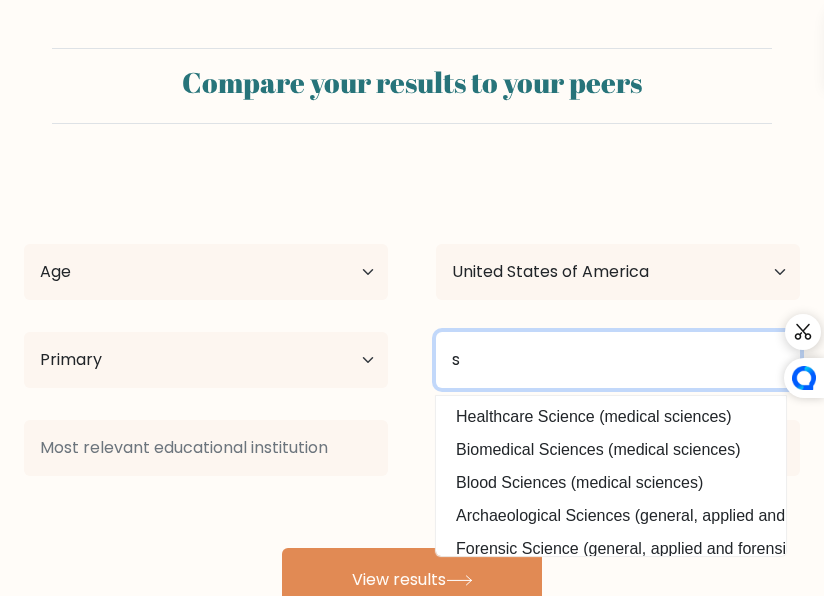 type 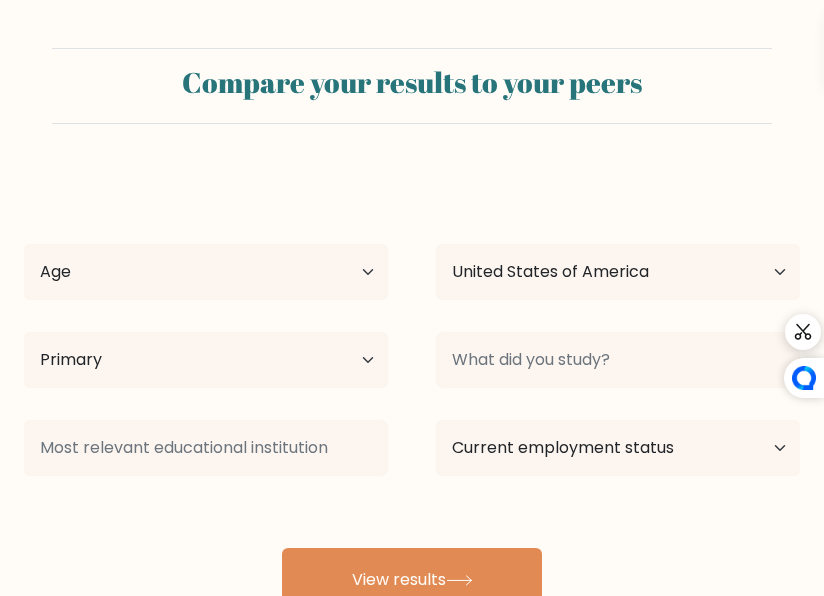 click on "na9s
w
Age
Under [AGE] years old
[AGE]-[AGE] years old
[AGE]-[AGE] years old
[AGE]-[AGE] years old
[AGE]-[AGE] years old
[AGE]-[AGE] years old
[AGE] years old and above
Country
Afghanistan
Albania
Algeria
American Samoa
Andorra
Angola
Anguilla
Antarctica
Antigua and Barbuda
Argentina
Armenia
Aruba
Australia
Austria
Azerbaijan
Bahamas
Bahrain
Bangladesh
Barbados
Belarus
Belgium
Belize
Benin
Bermuda
Bhutan
Bolivia
Bonaire, Sint Eustatius and Saba
Bosnia and Herzegovina
Botswana
Bouvet Island
Brazil
Brunei
Chad" at bounding box center [412, 392] 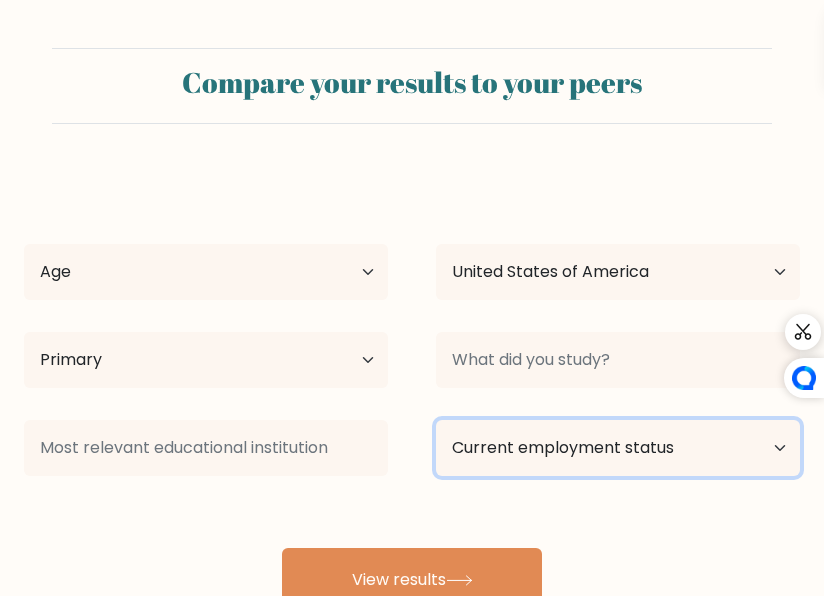 click on "Current employment status
Employed
Student
Retired
Other / prefer not to answer" at bounding box center (618, 448) 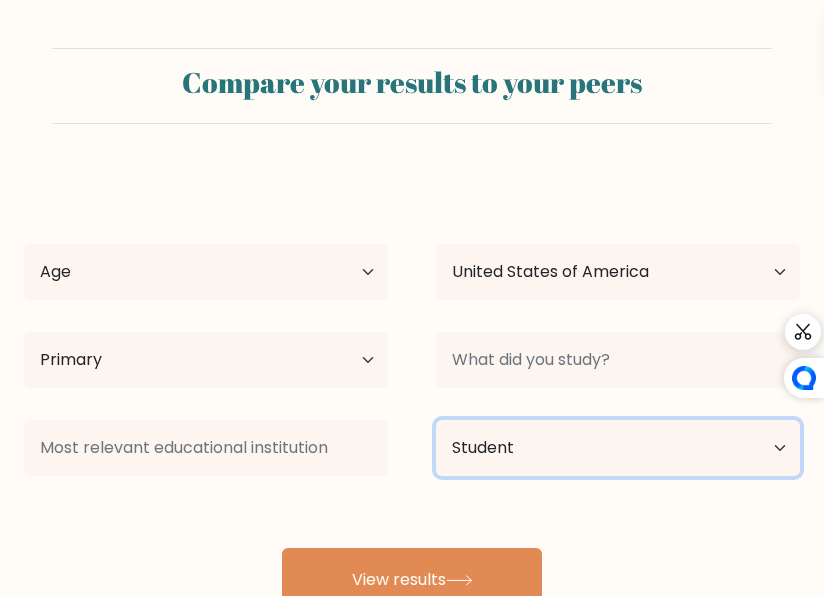 click on "Current employment status
Employed
Student
Retired
Other / prefer not to answer" at bounding box center [618, 448] 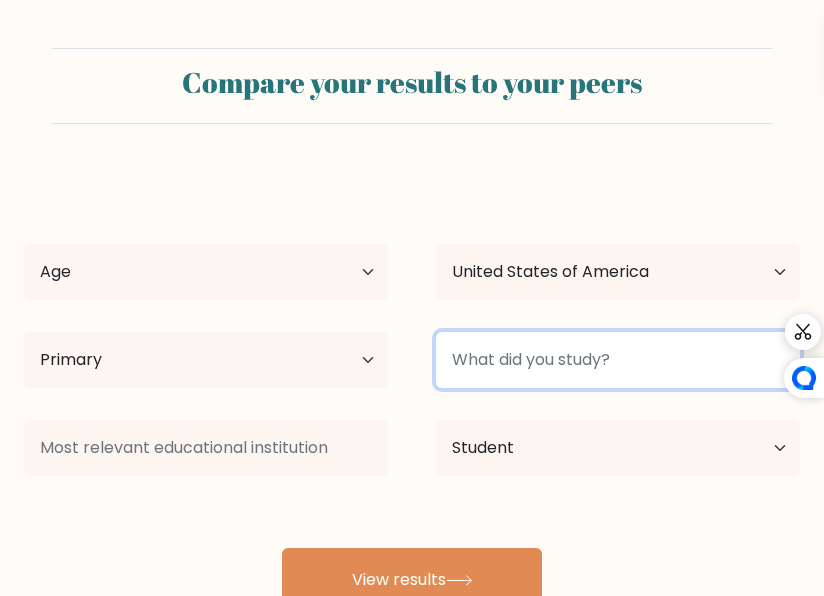 click at bounding box center [618, 360] 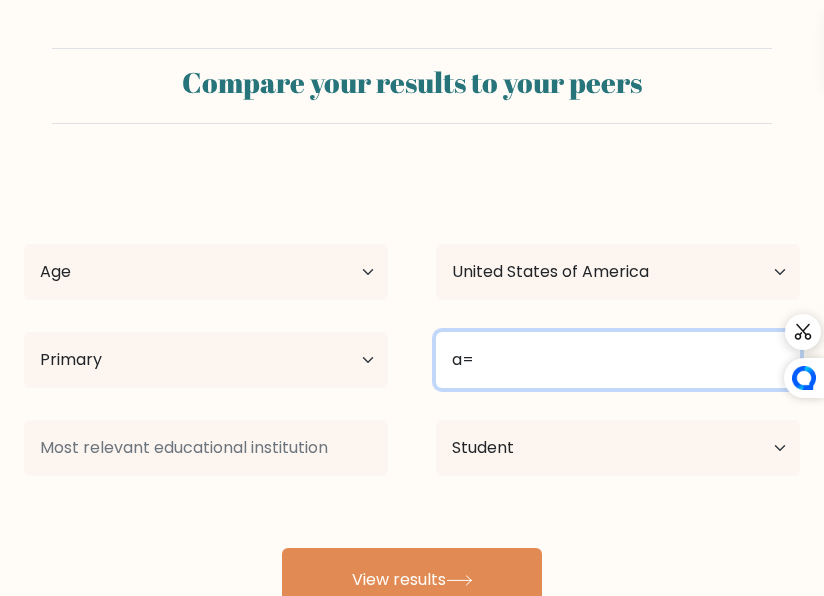 type on "a" 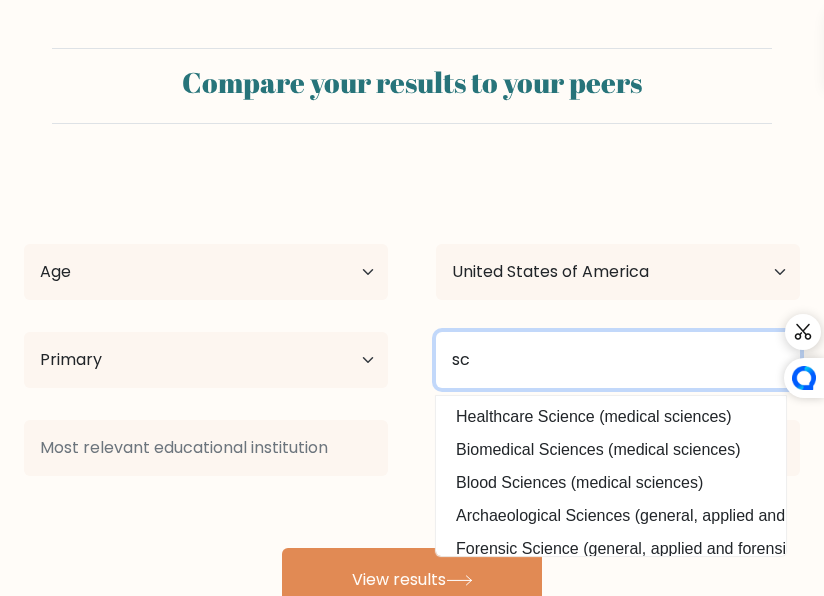 type on "s" 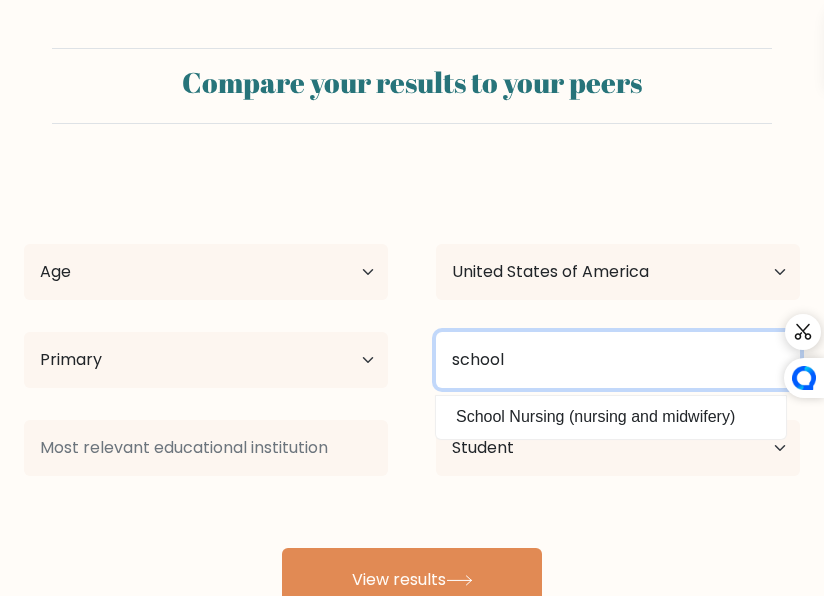 type on "school" 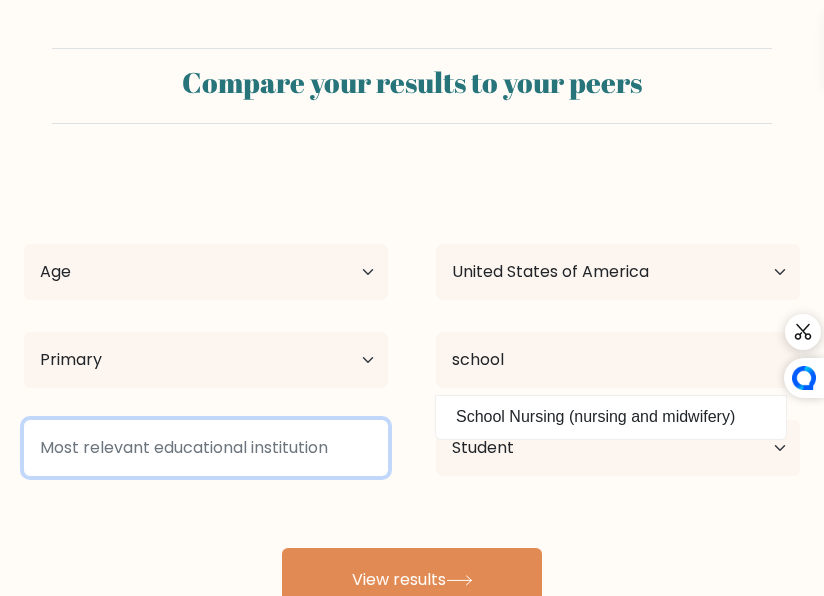 click at bounding box center [206, 448] 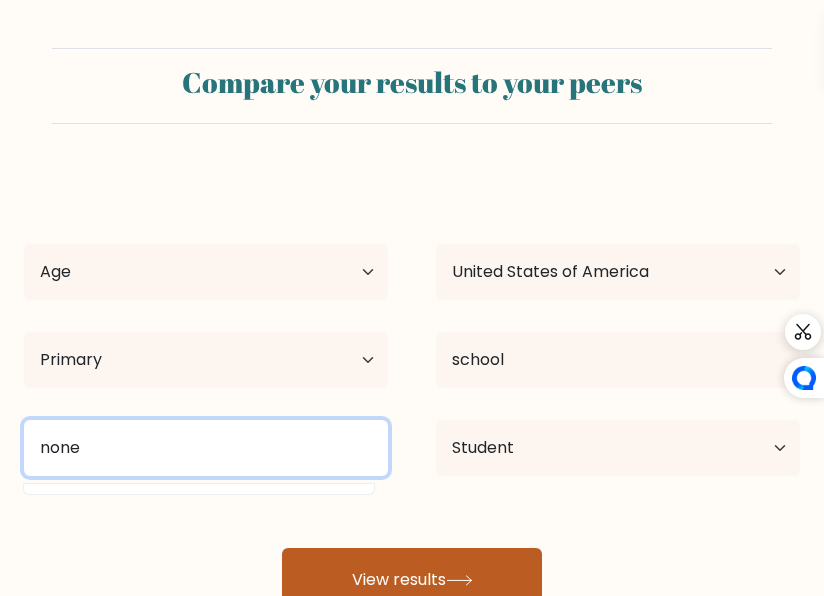 type on "none" 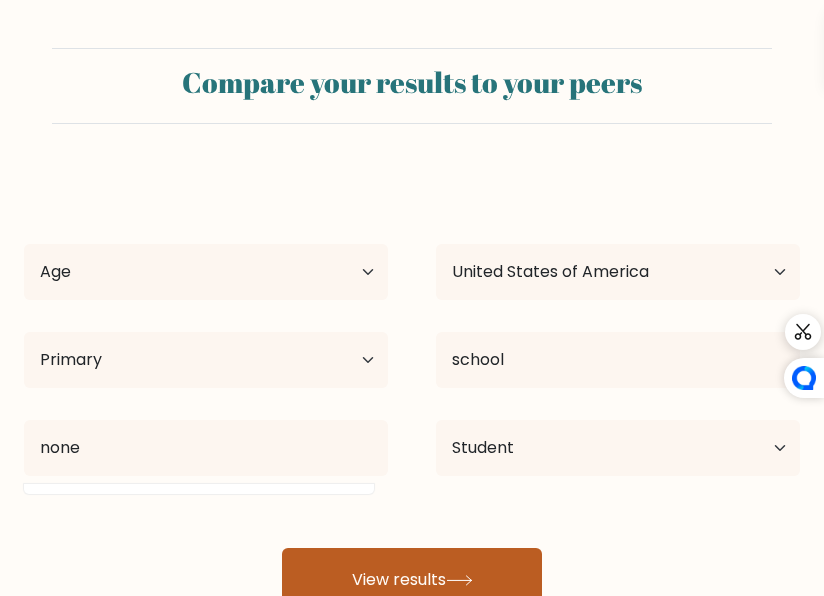 click on "View results" at bounding box center [412, 580] 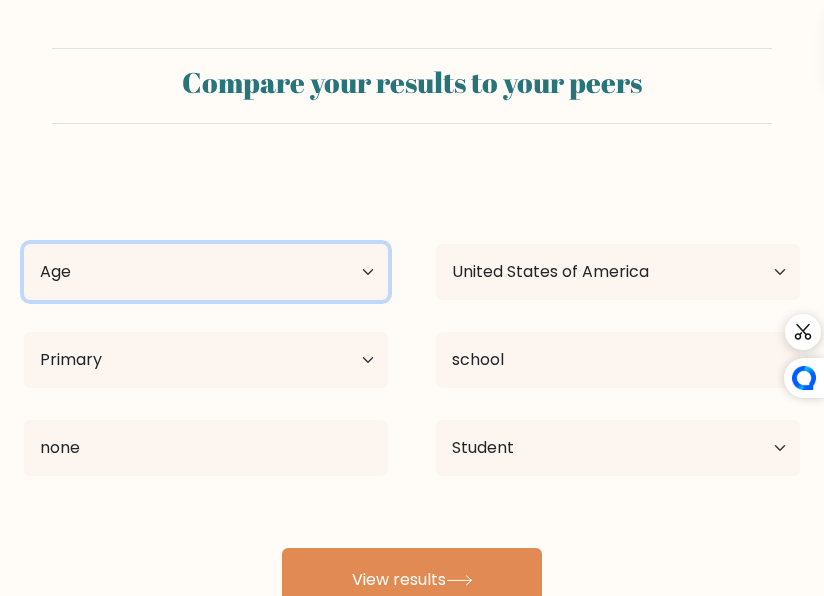 click on "Age
Under 18 years old
18-24 years old
25-34 years old
35-44 years old
45-54 years old
55-64 years old
65 years old and above" at bounding box center [206, 272] 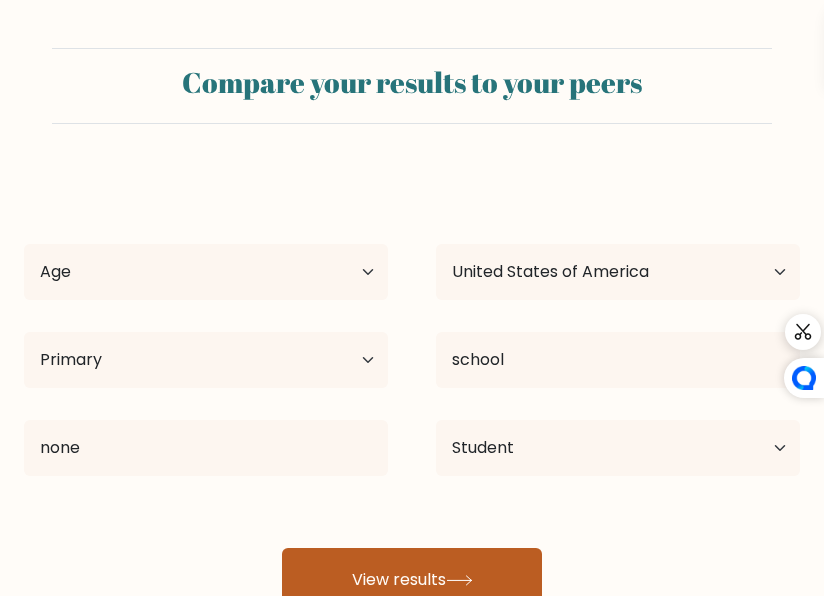click on "View results" at bounding box center [412, 580] 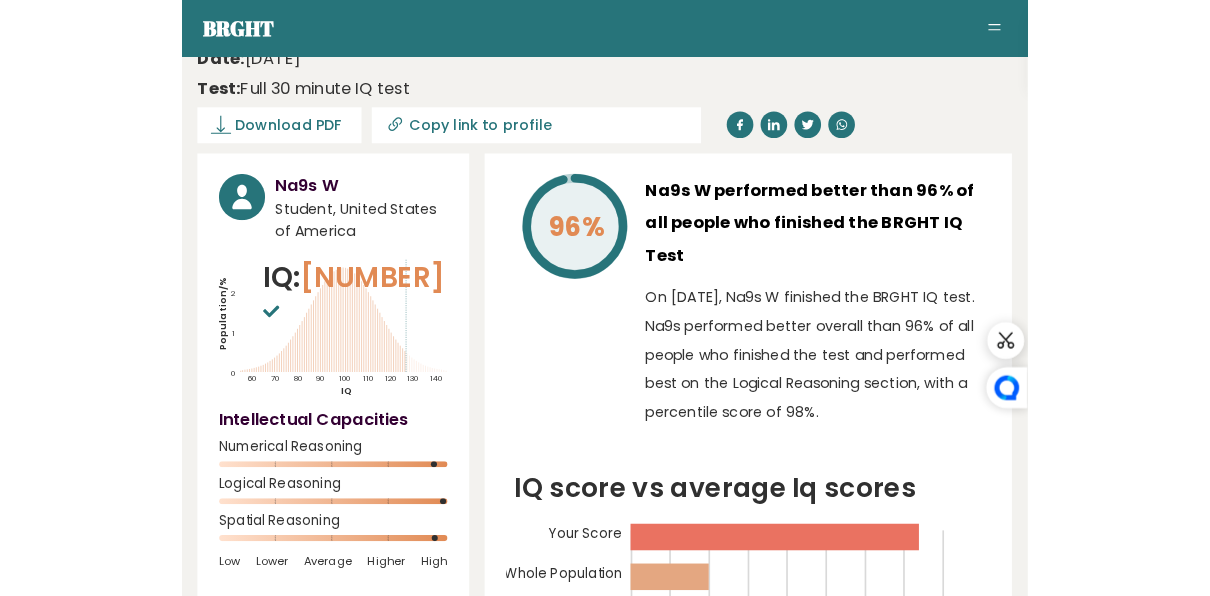 scroll, scrollTop: 0, scrollLeft: 0, axis: both 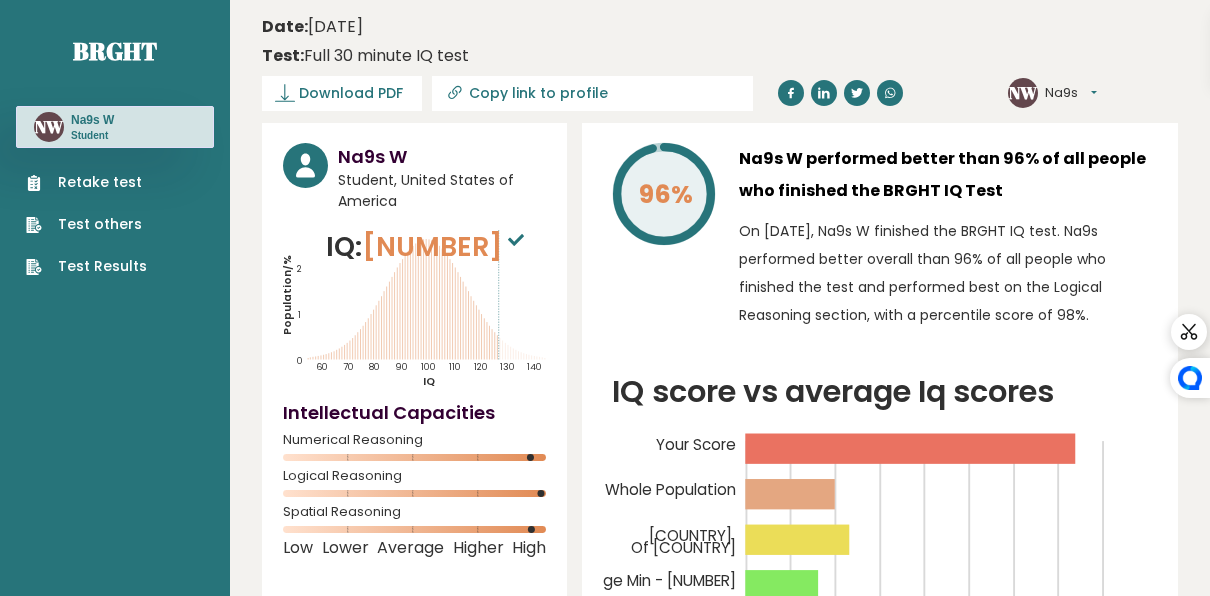 click on "Test others" at bounding box center (86, 224) 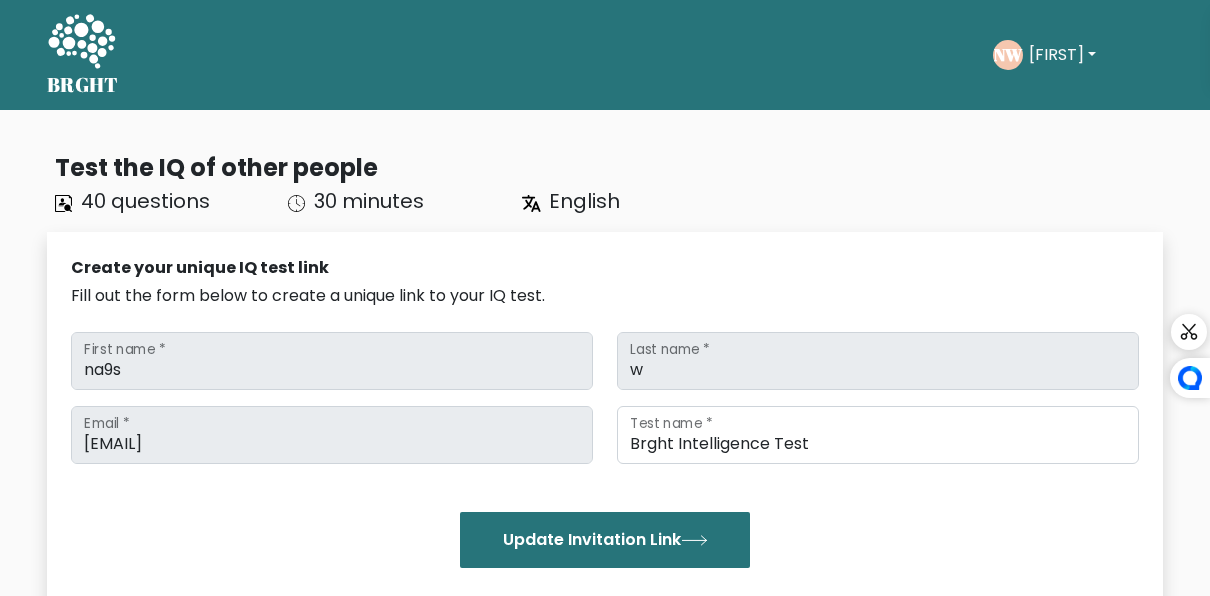 scroll, scrollTop: 0, scrollLeft: 0, axis: both 